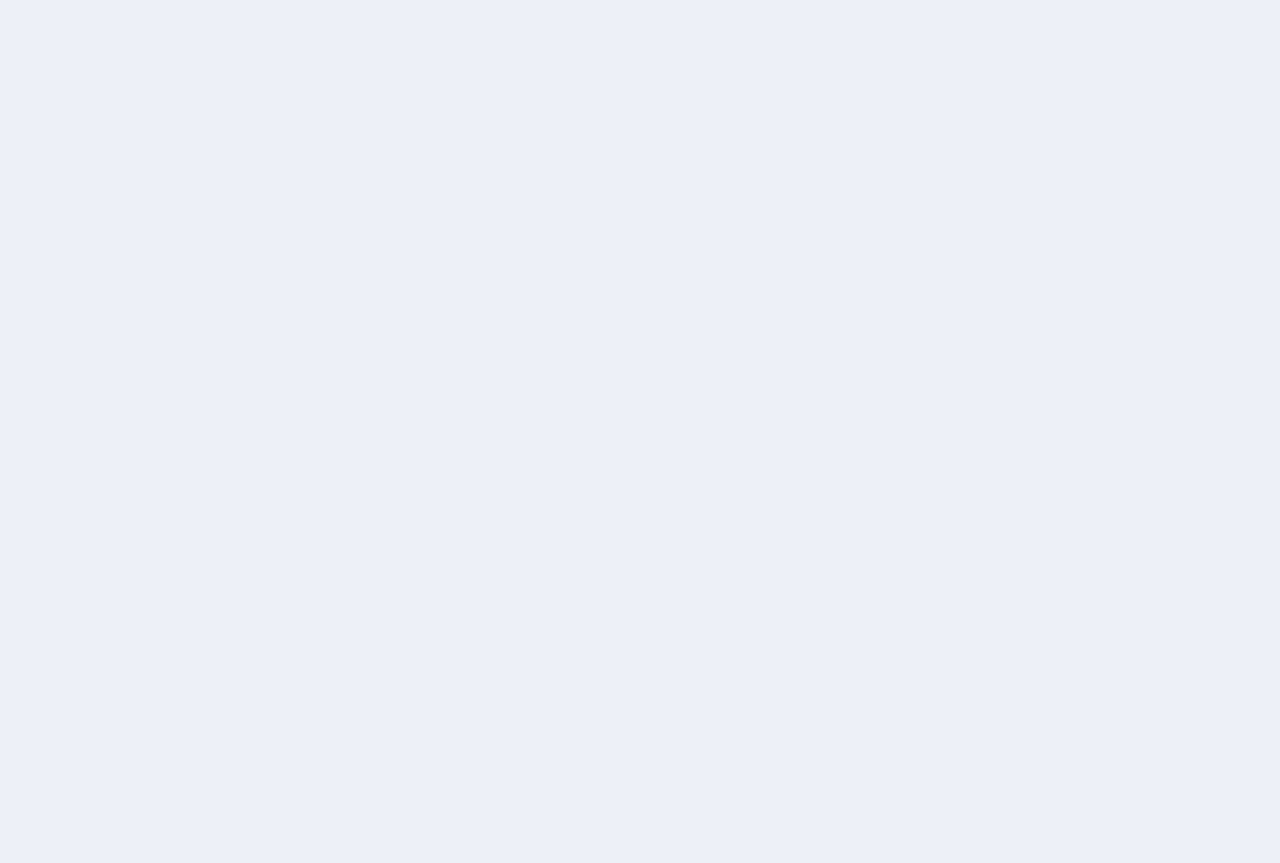 scroll, scrollTop: 0, scrollLeft: 0, axis: both 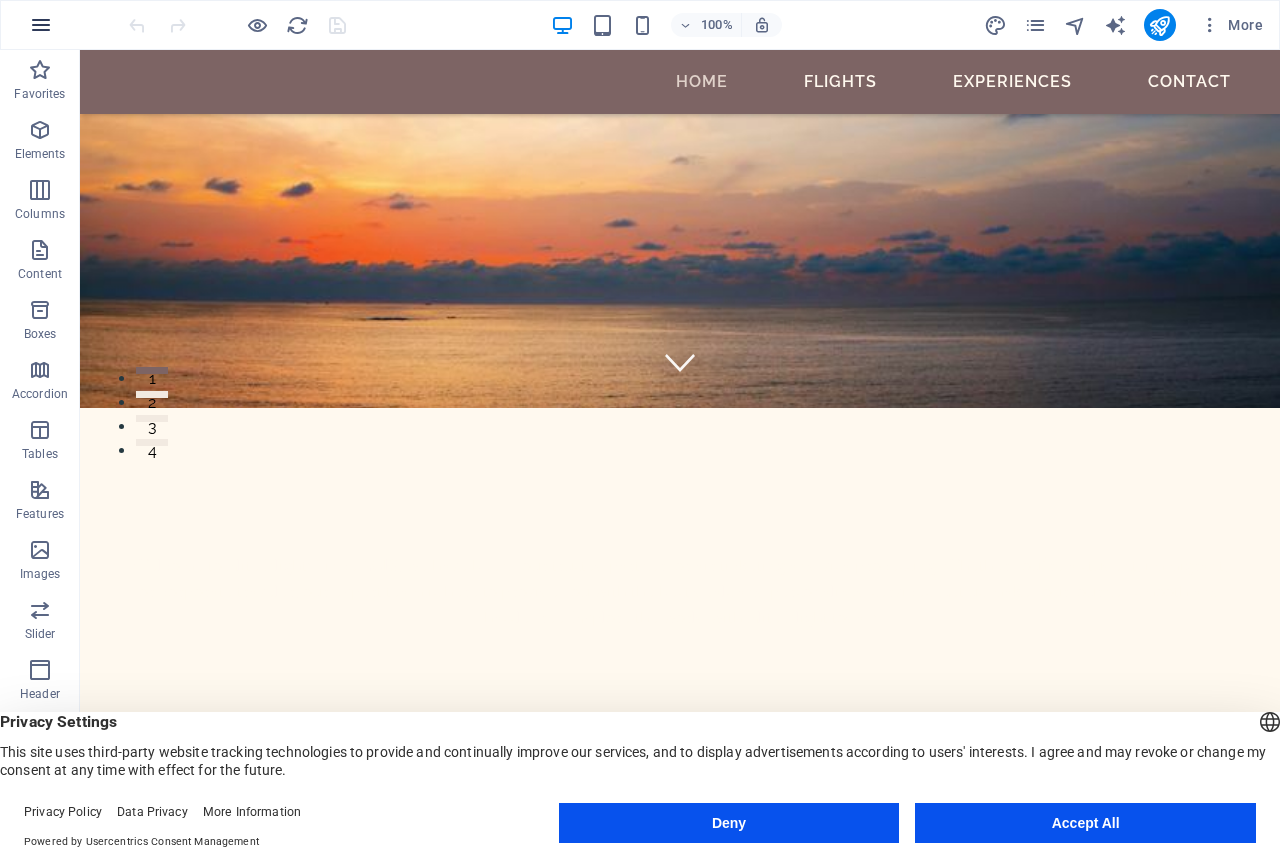 click at bounding box center (41, 25) 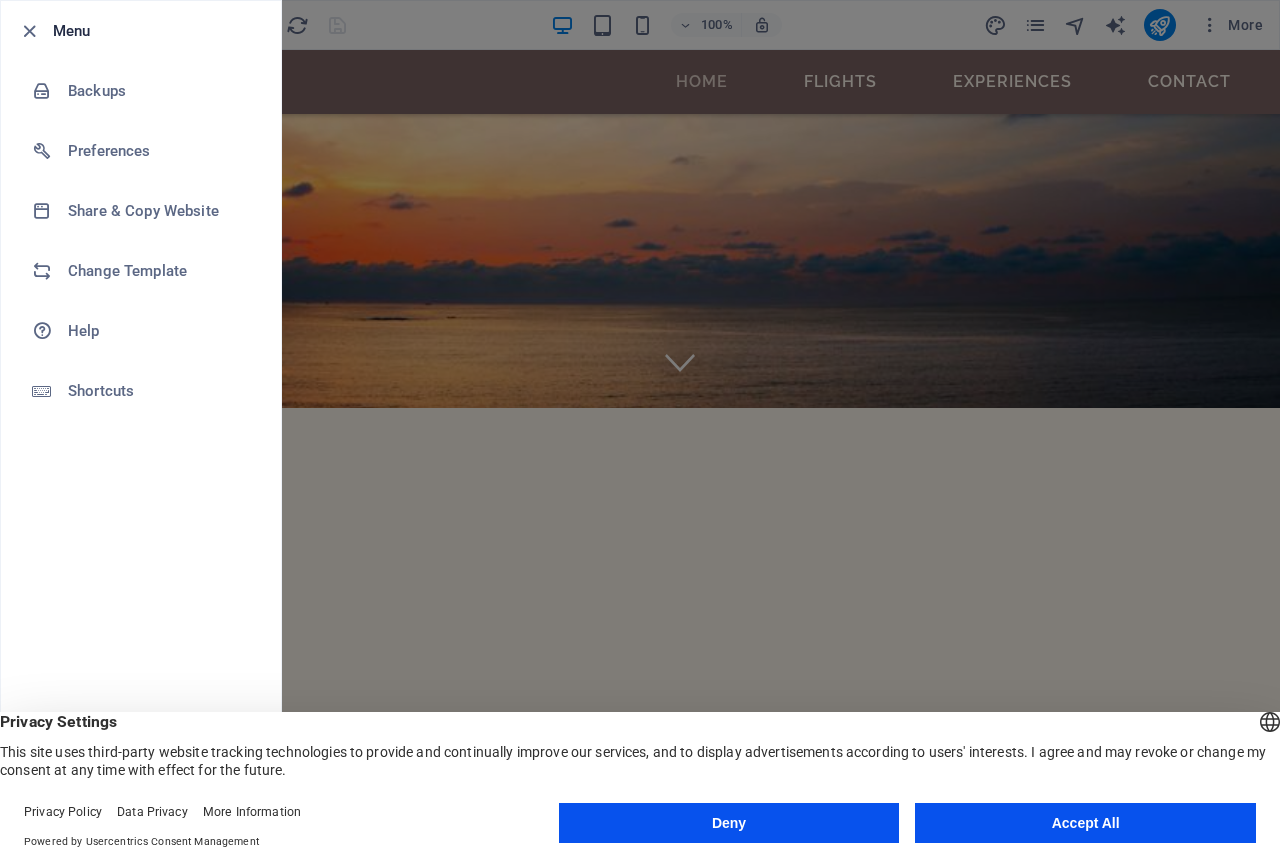 click at bounding box center [640, 431] 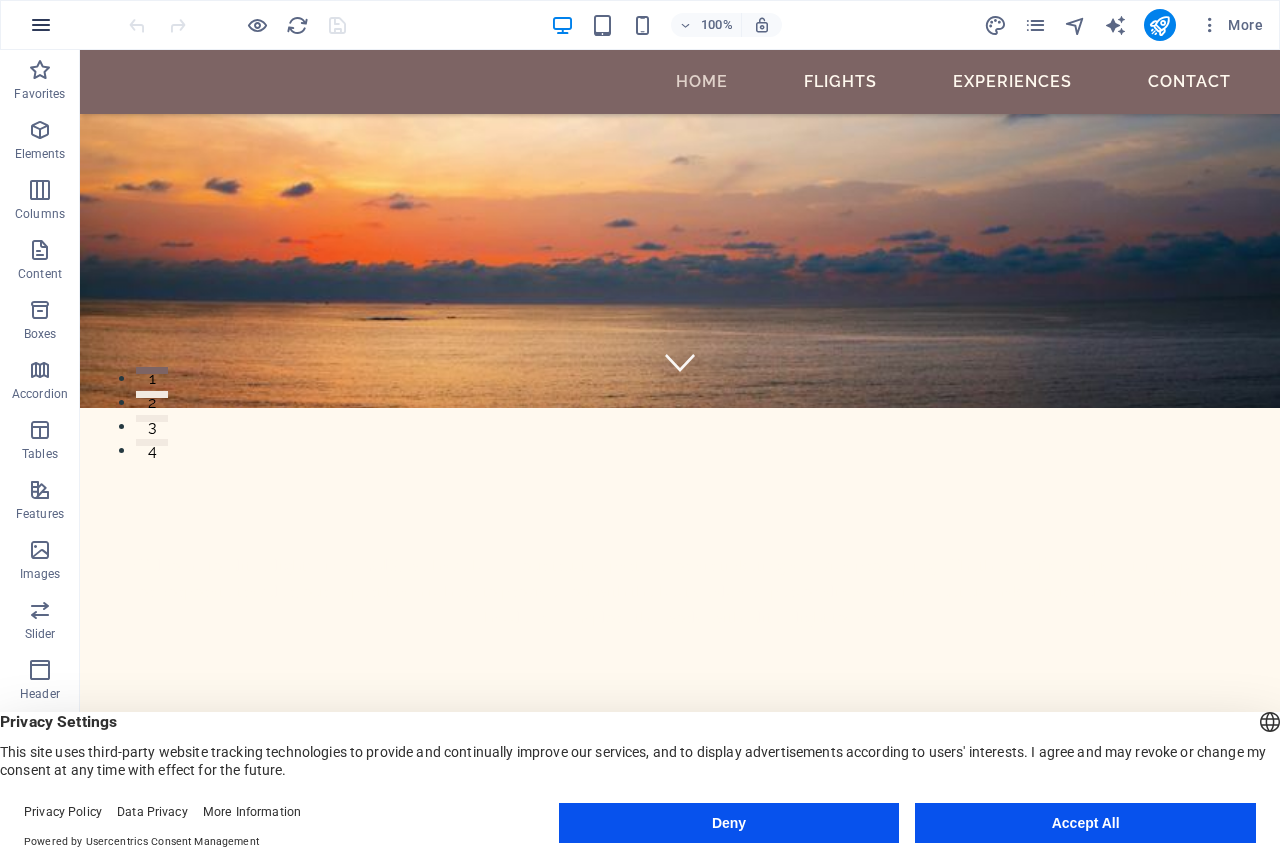 click at bounding box center [41, 25] 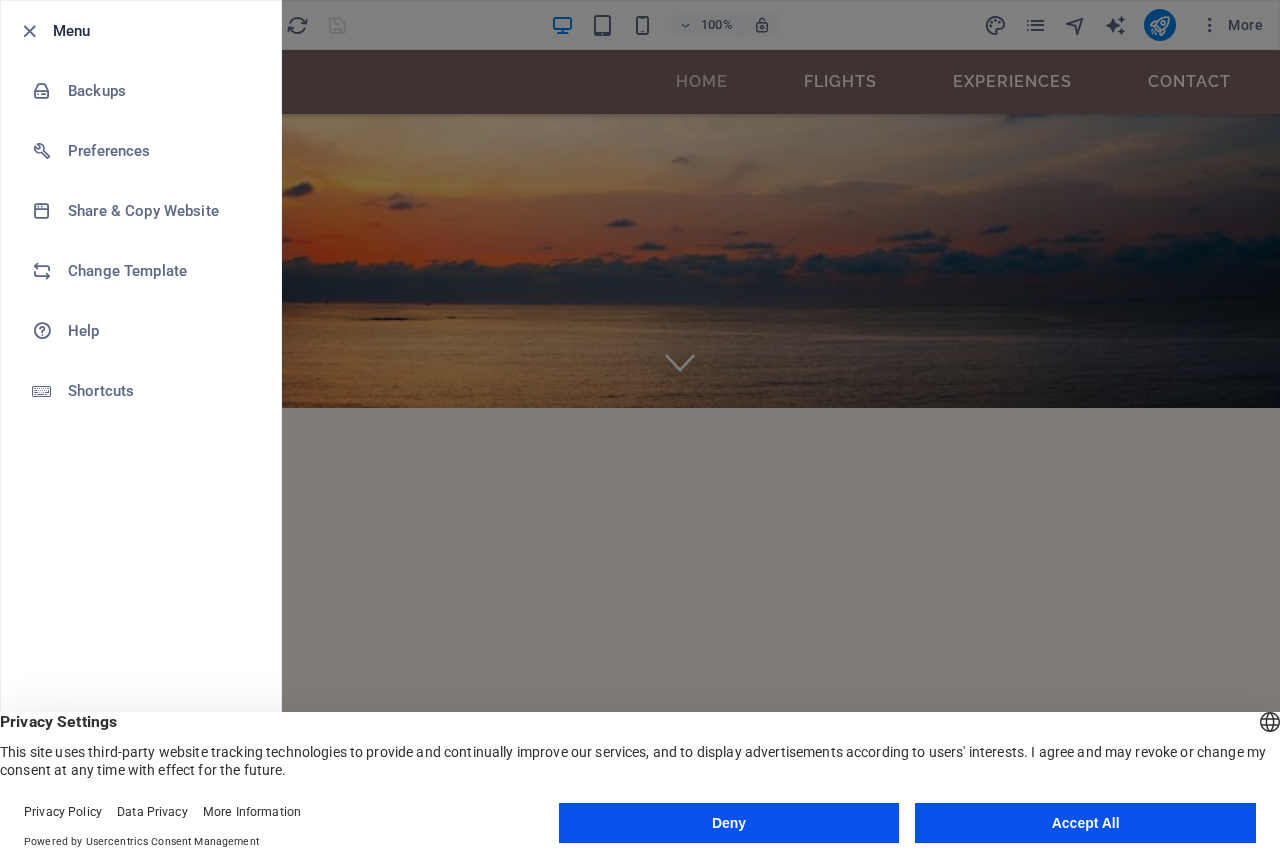 click at bounding box center (640, 431) 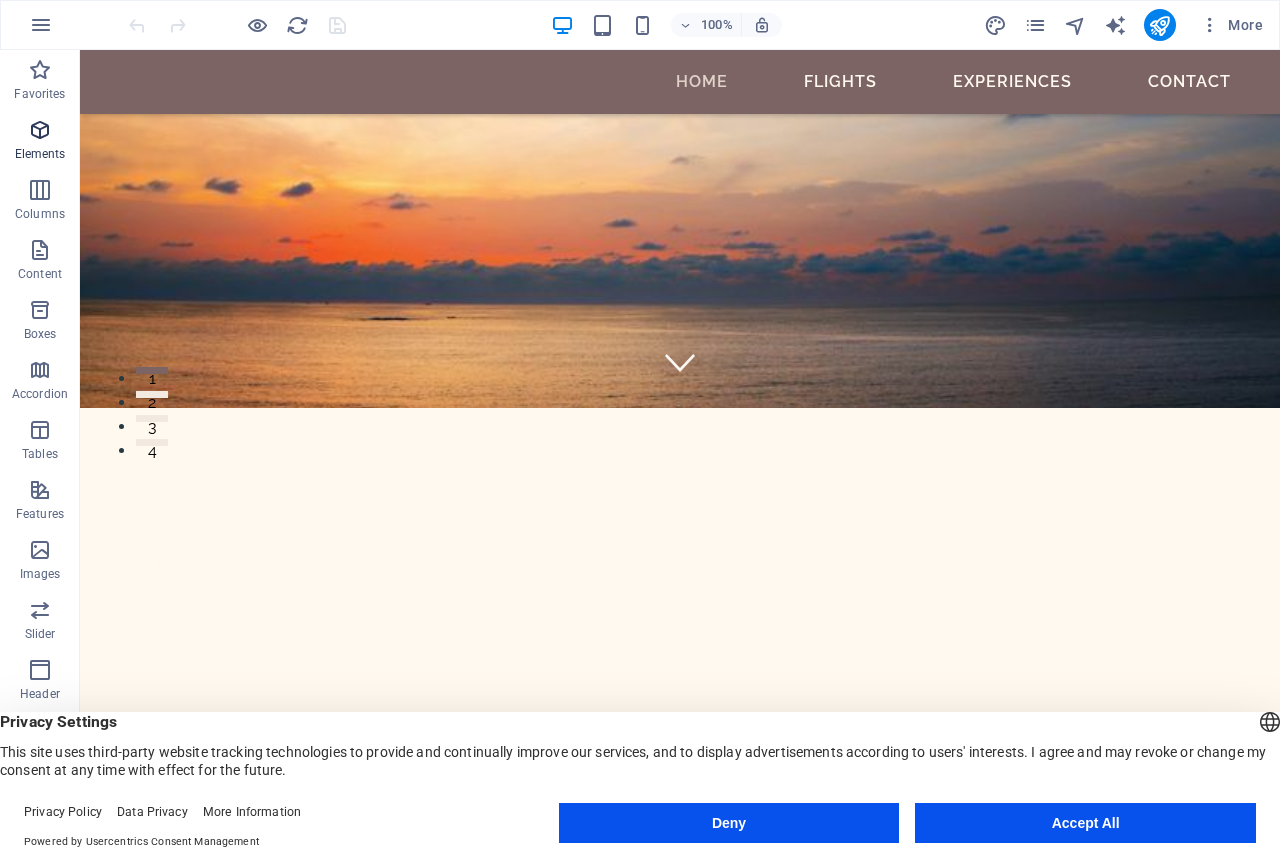 click on "Elements" at bounding box center (40, 154) 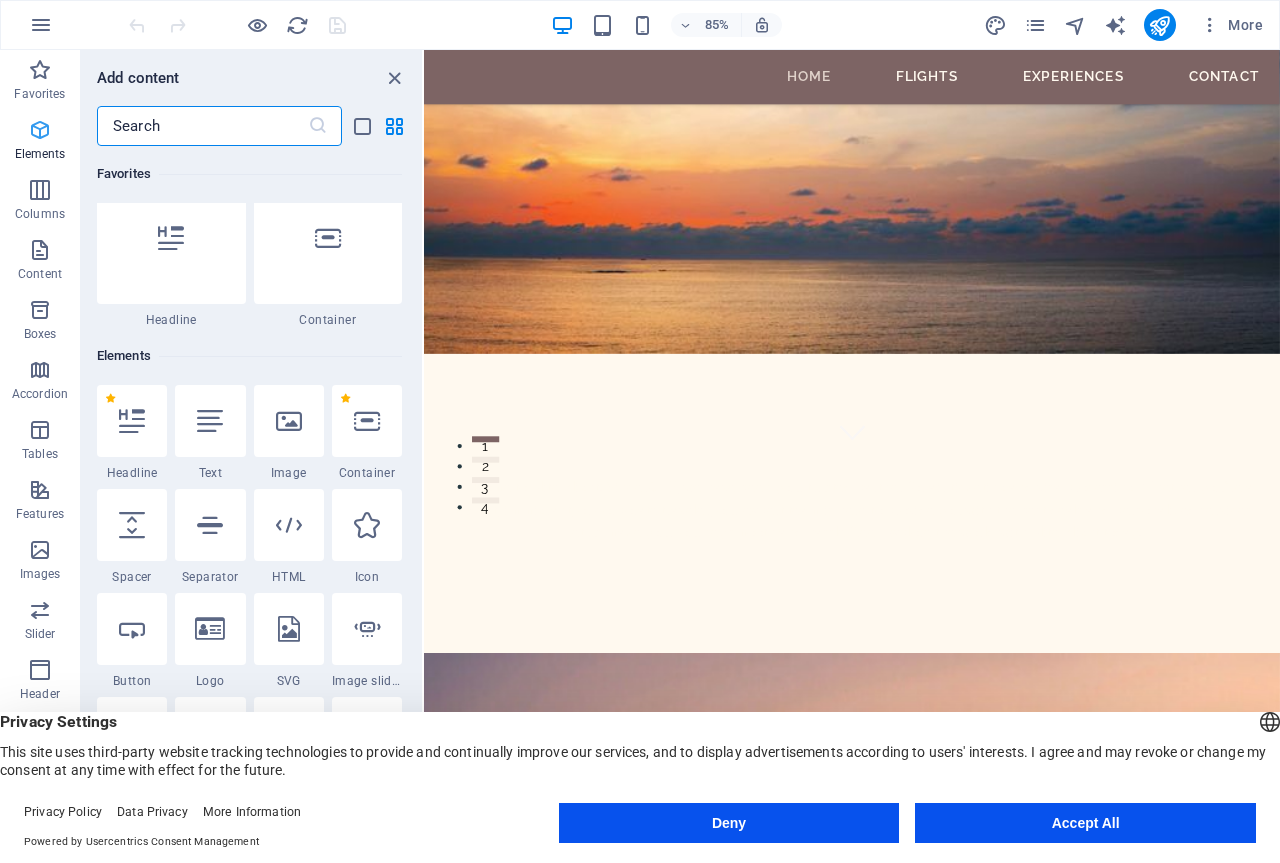 scroll, scrollTop: 213, scrollLeft: 0, axis: vertical 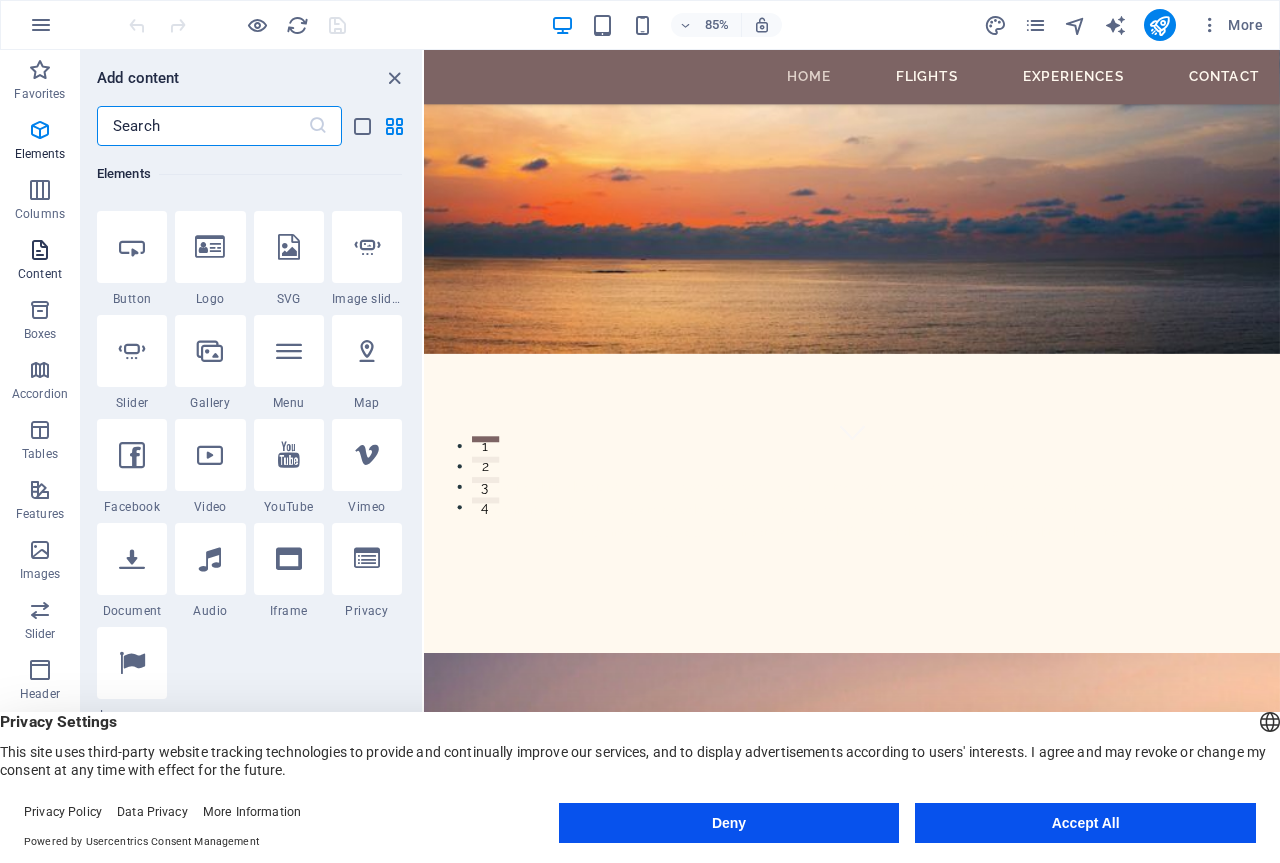 click at bounding box center (40, 250) 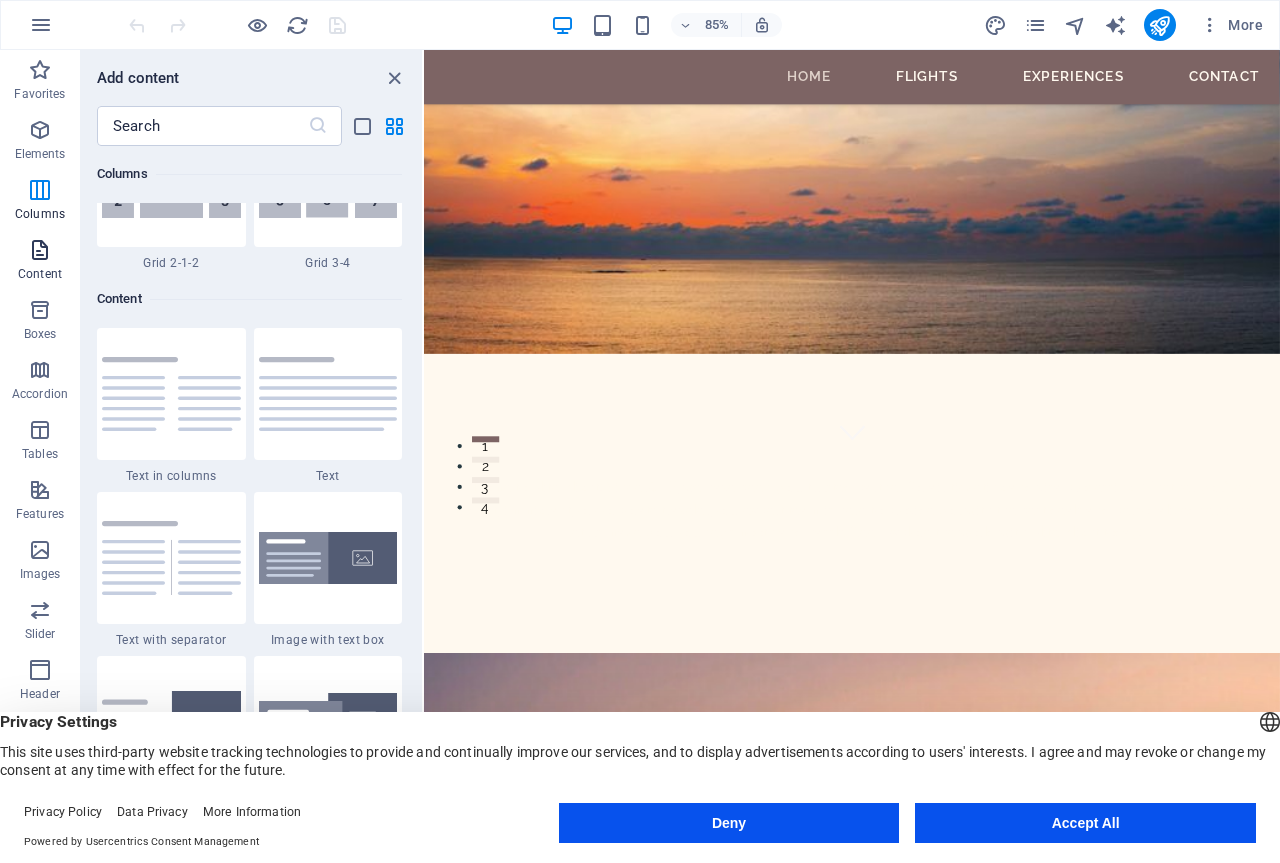 scroll, scrollTop: 3499, scrollLeft: 0, axis: vertical 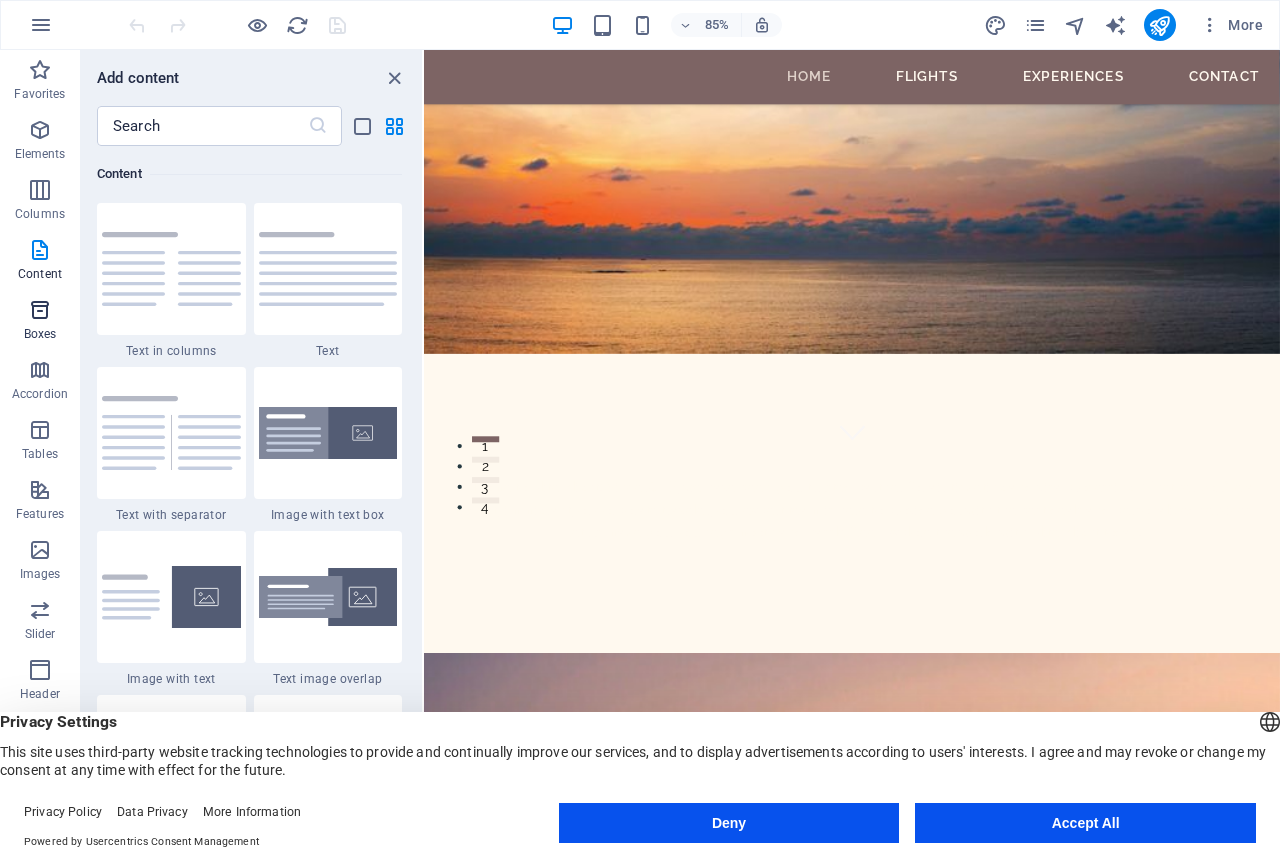 click at bounding box center [40, 310] 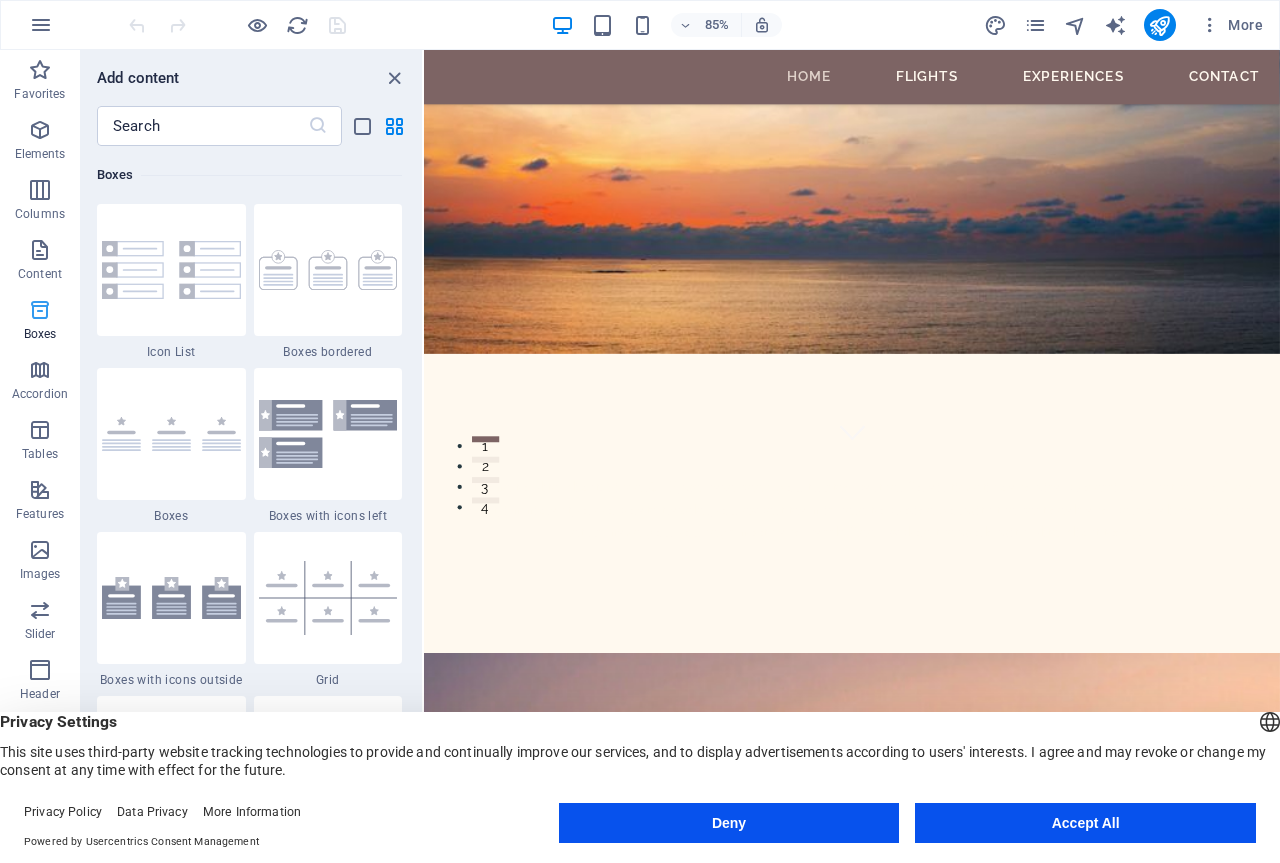 scroll, scrollTop: 5516, scrollLeft: 0, axis: vertical 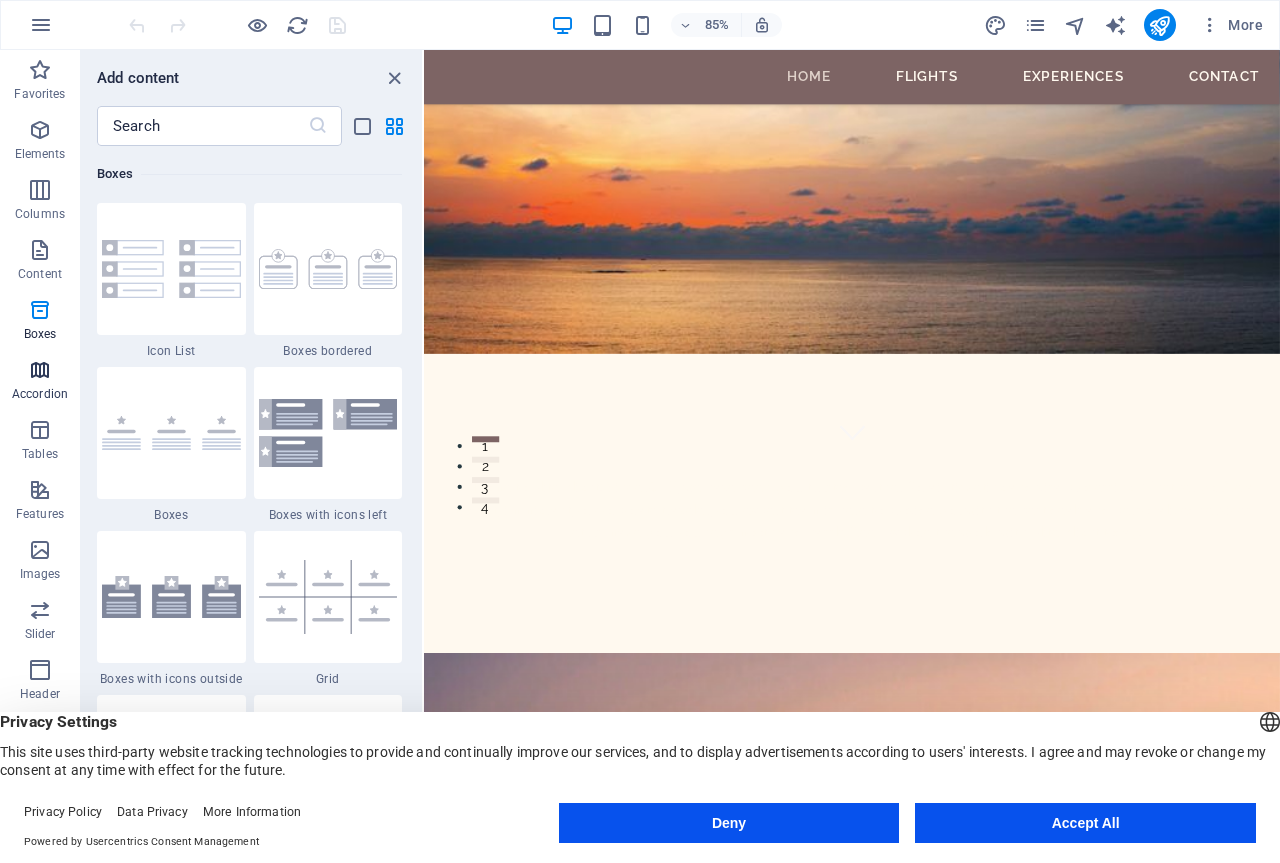 click at bounding box center [40, 370] 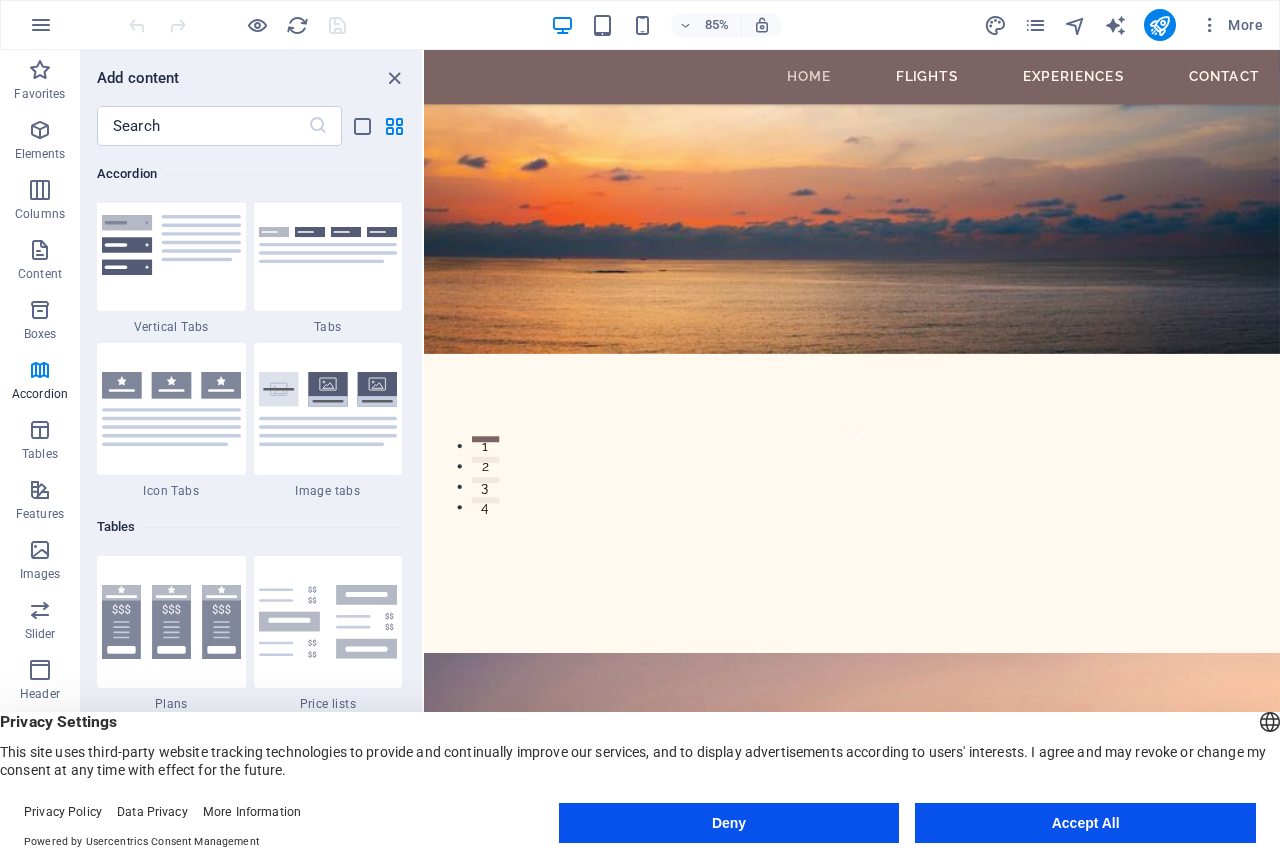 scroll, scrollTop: 6585, scrollLeft: 0, axis: vertical 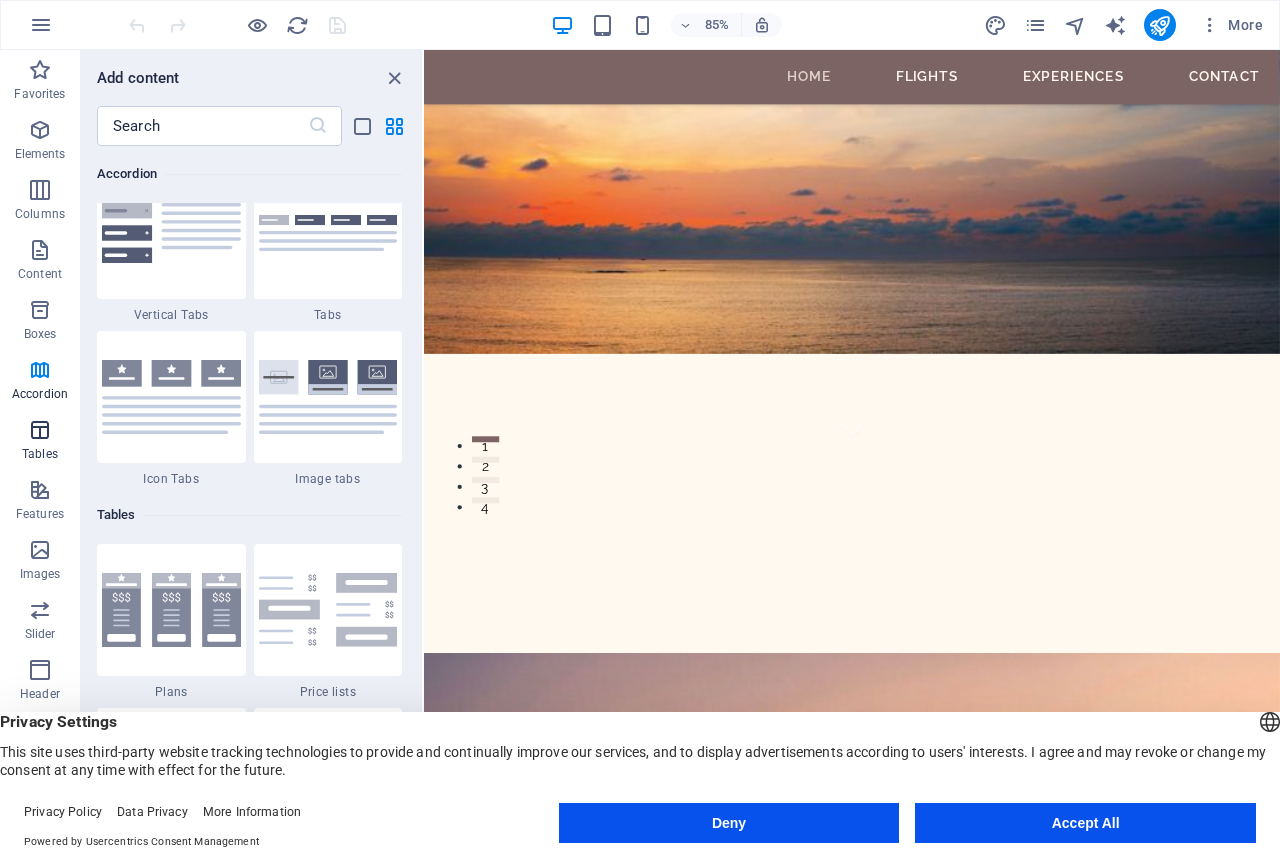 click at bounding box center [40, 430] 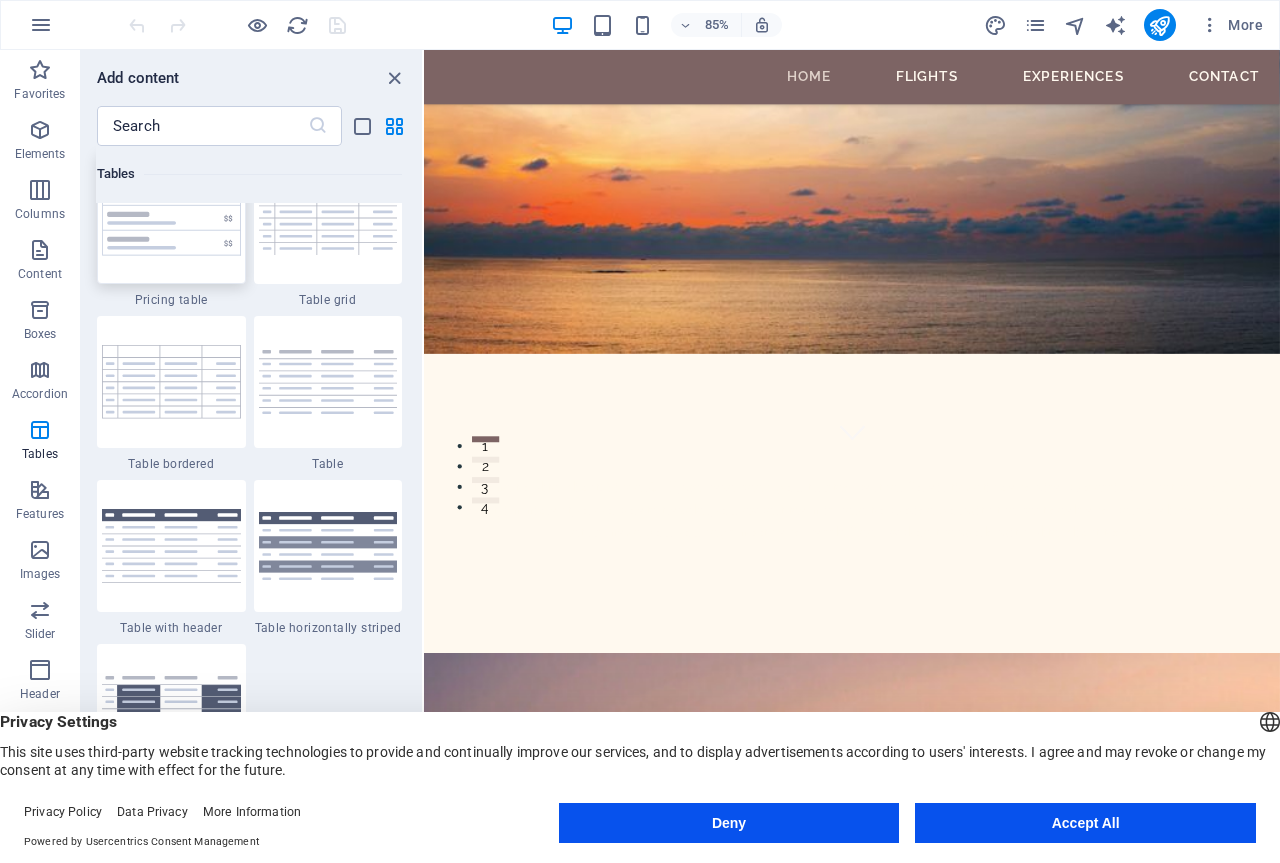 scroll, scrollTop: 7226, scrollLeft: 0, axis: vertical 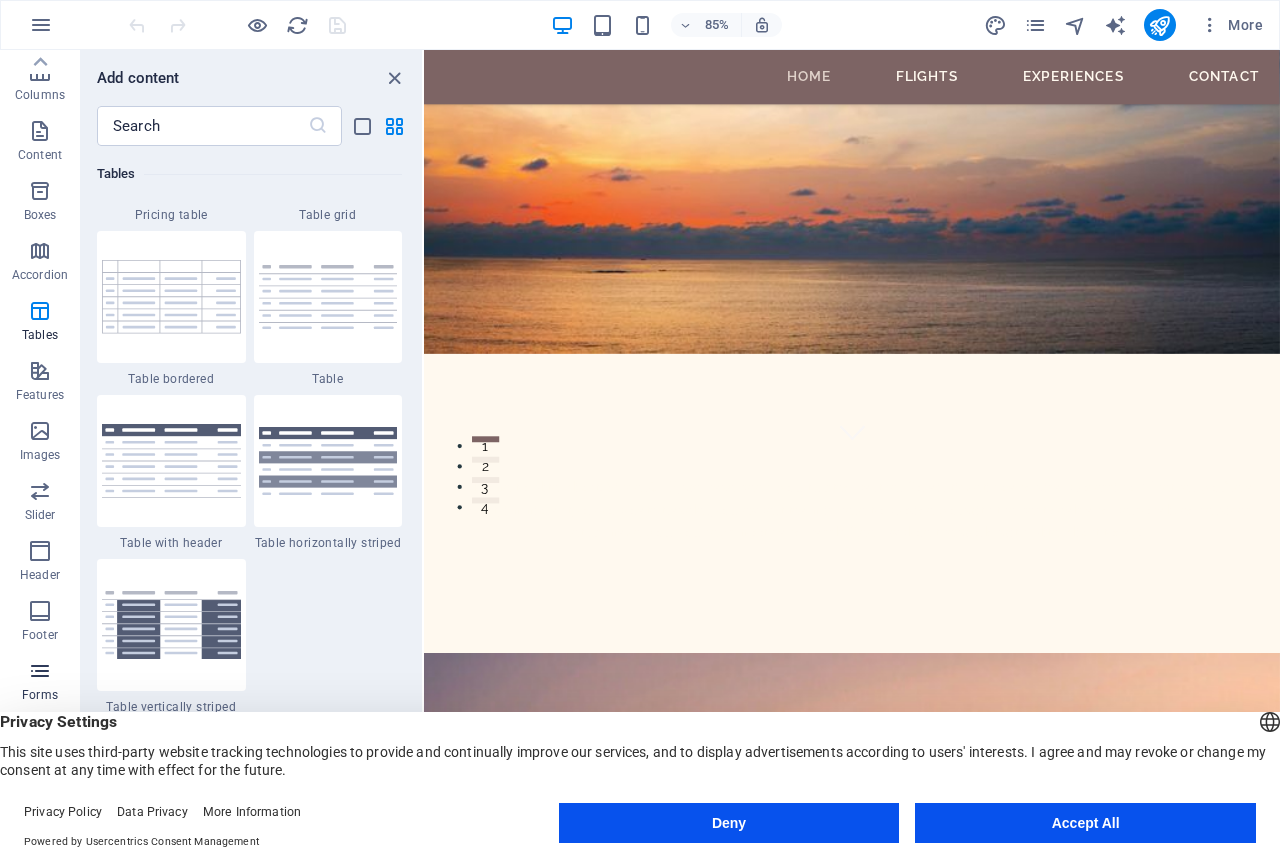 click at bounding box center [40, 671] 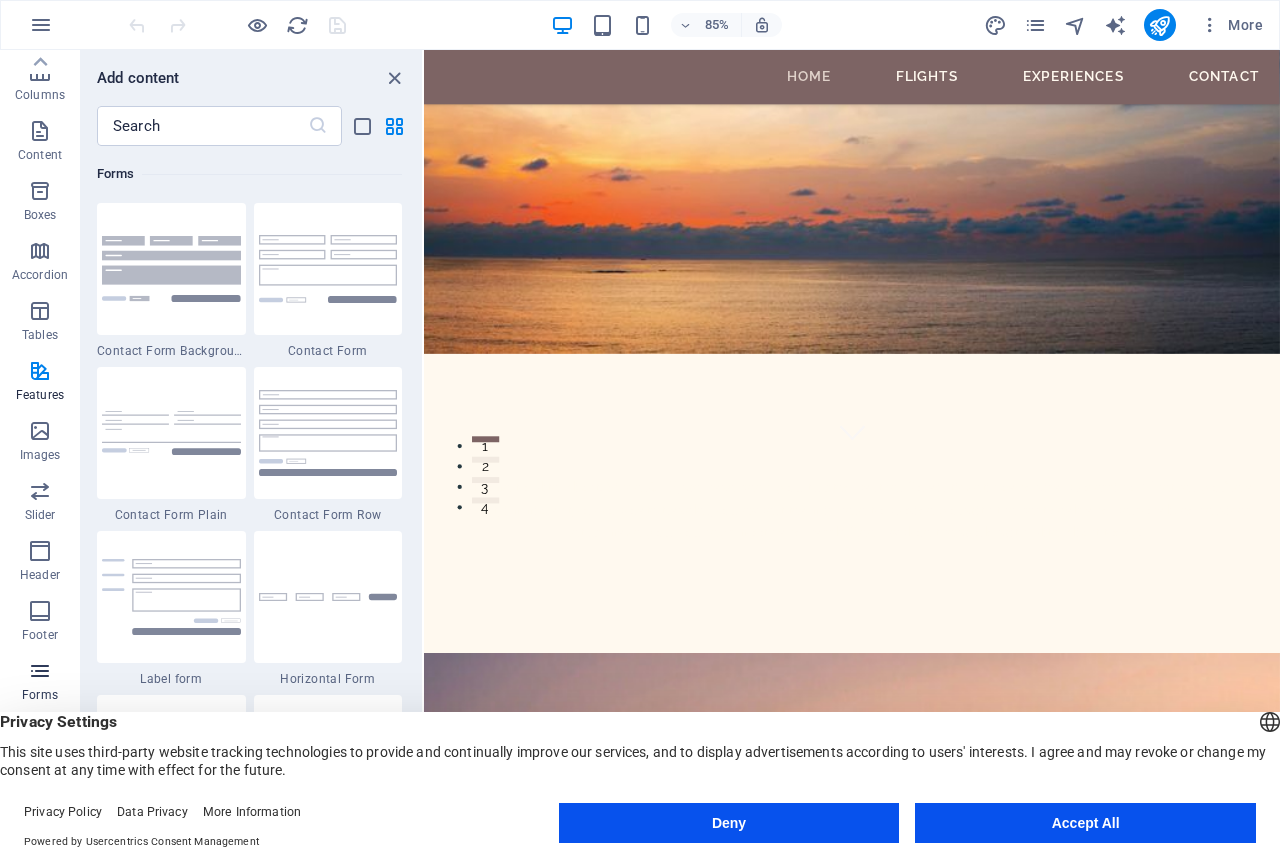scroll, scrollTop: 14600, scrollLeft: 0, axis: vertical 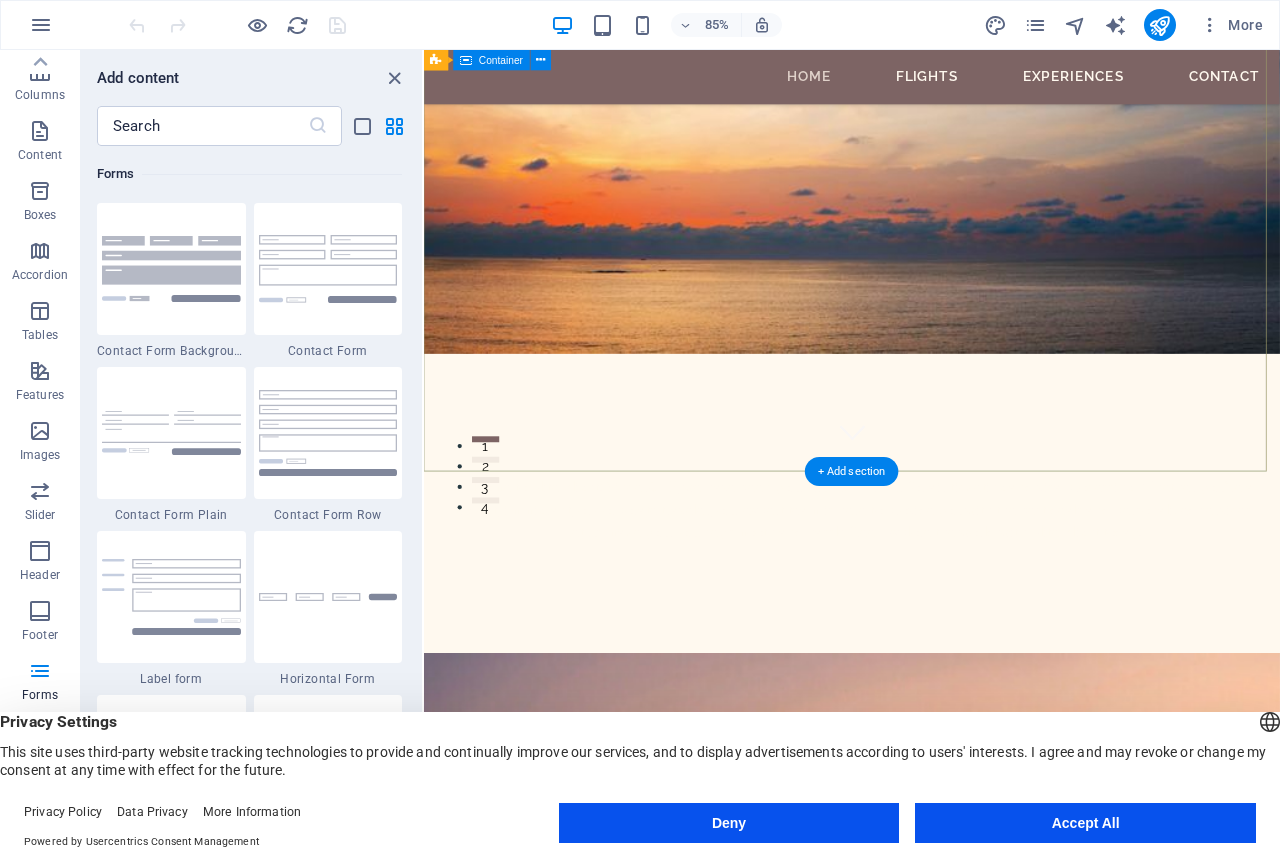 click on "Welcome to Elite Flight! Since 2016, we have been your trusted partner for air ticketing and visa processing. Whether you’re a student, immigrant, or corporate traveler, our expert team is here to provide you with the best deals and personalized services. Let us make your journey smooth and hassle-free. Explore the world with Elite Flight today!" at bounding box center [927, 616] 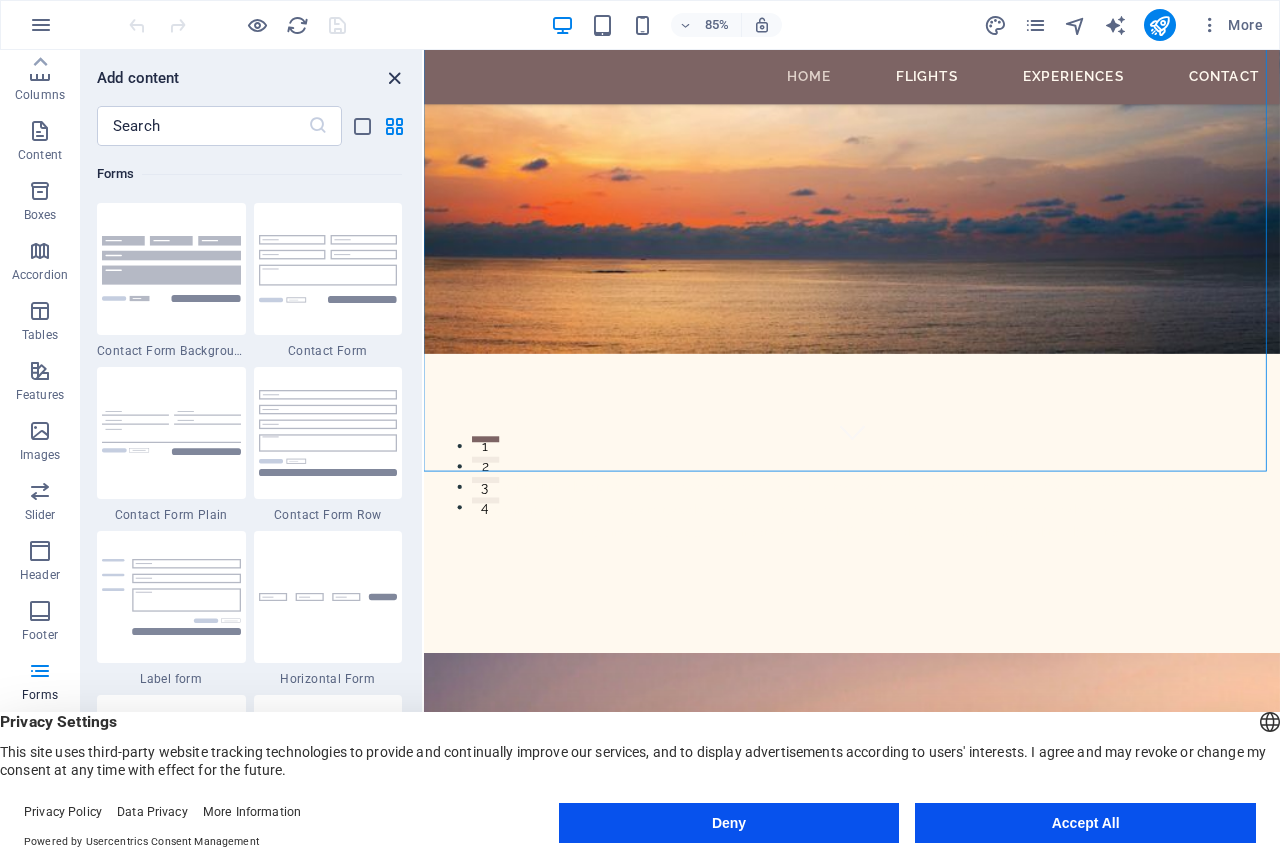 click at bounding box center (394, 78) 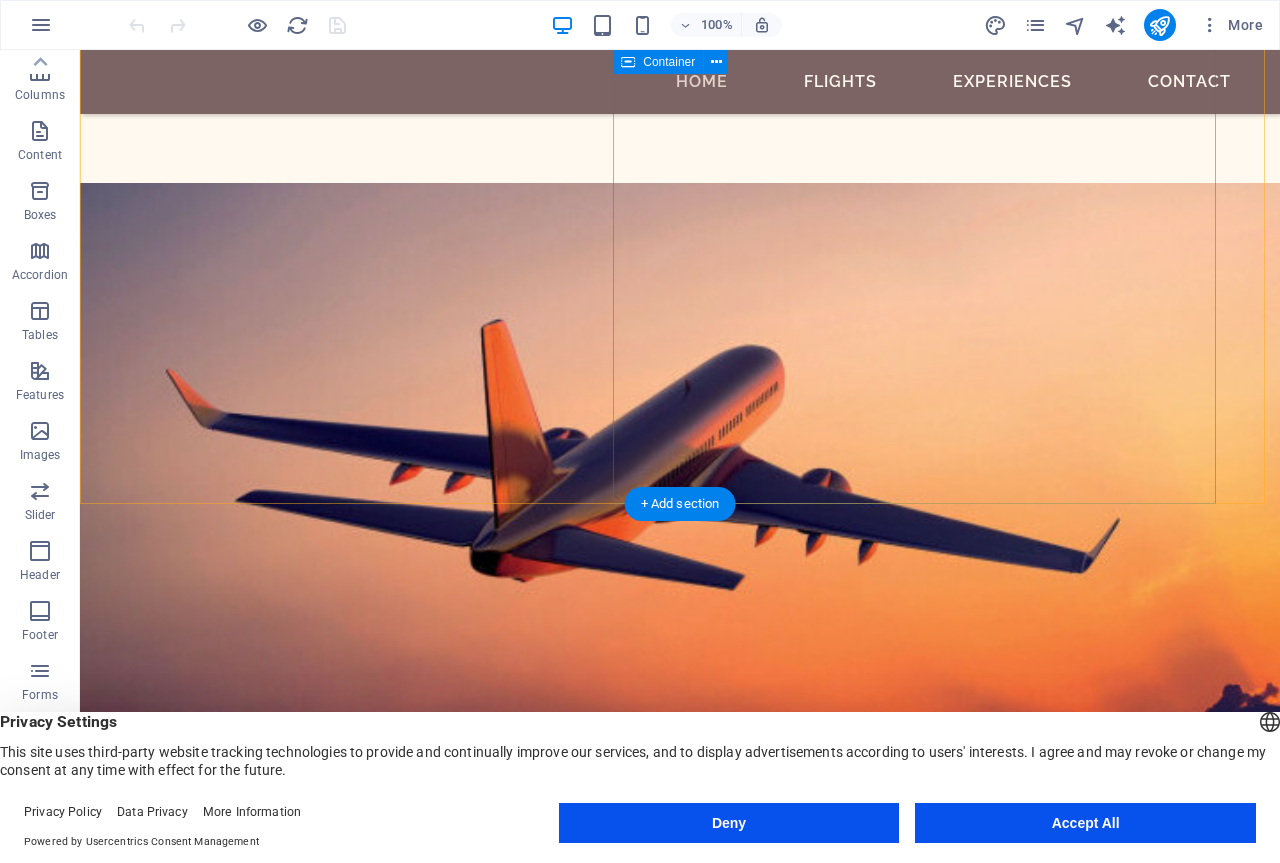 scroll, scrollTop: 1100, scrollLeft: 0, axis: vertical 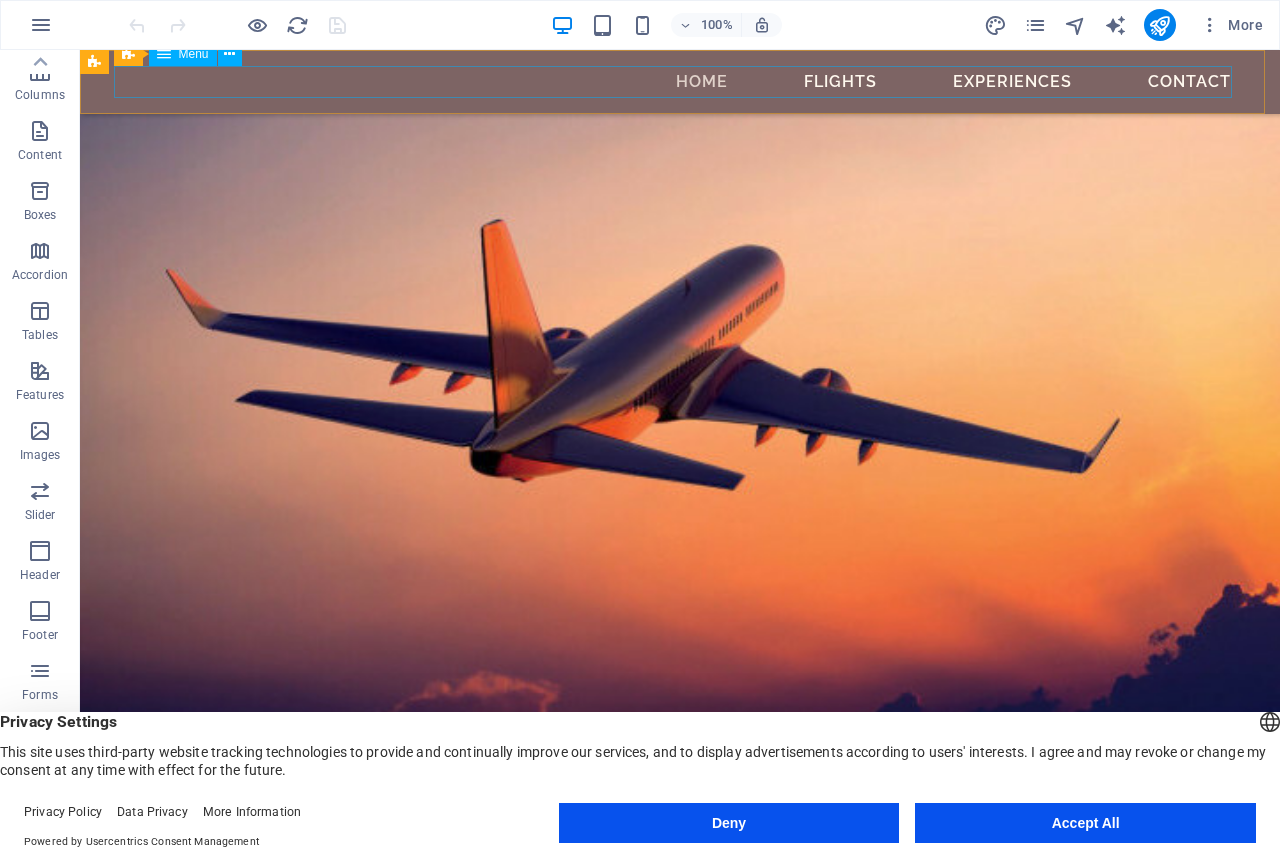 click on "Home Flights Experiences Contact" at bounding box center [680, 82] 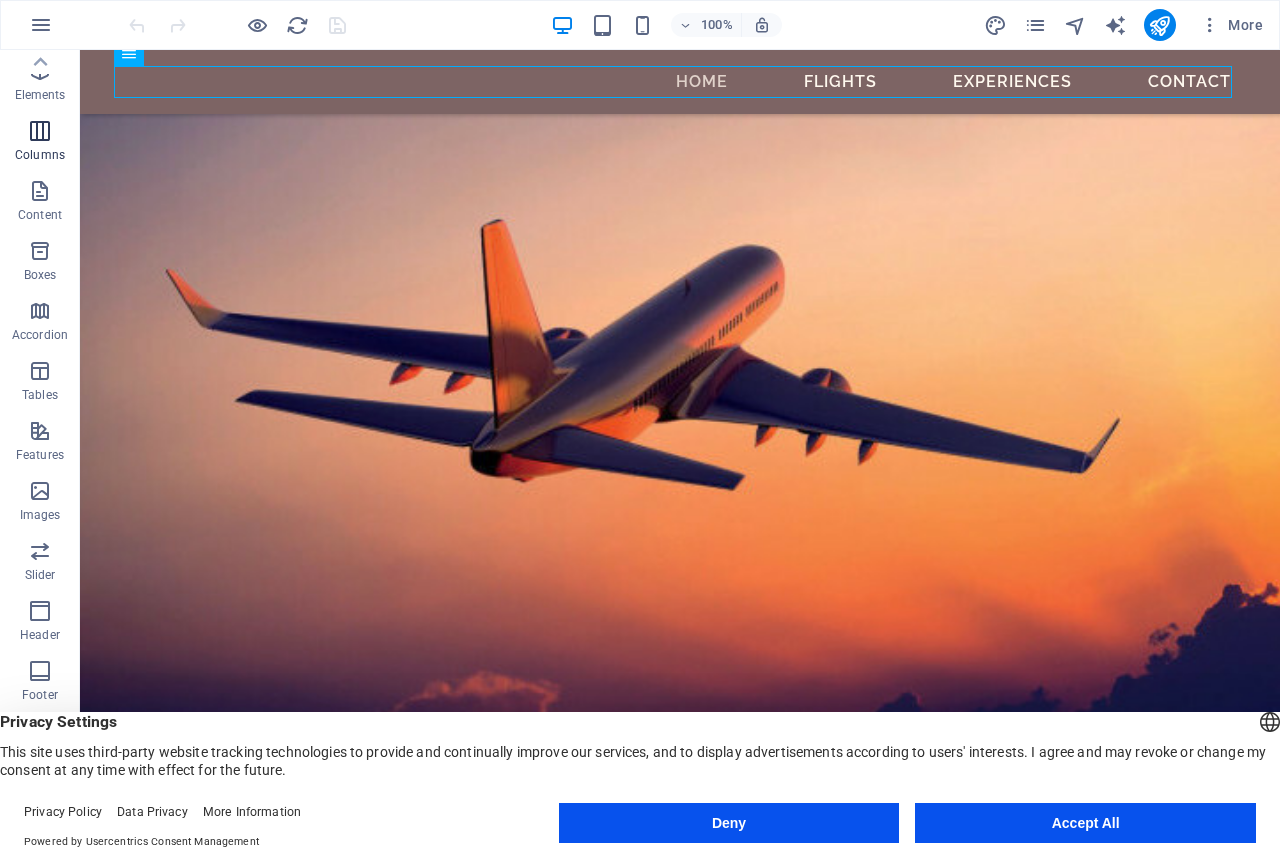 scroll, scrollTop: 0, scrollLeft: 0, axis: both 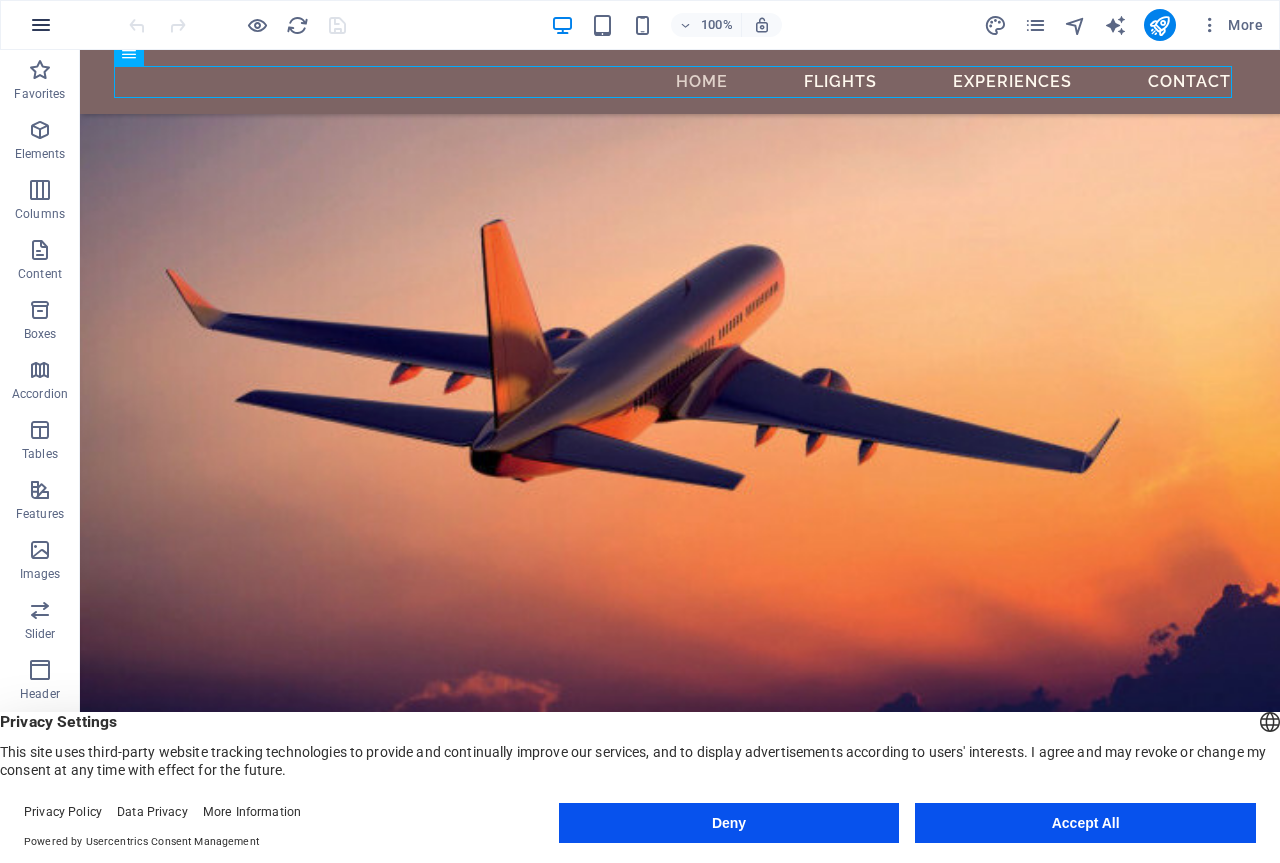 click at bounding box center (41, 25) 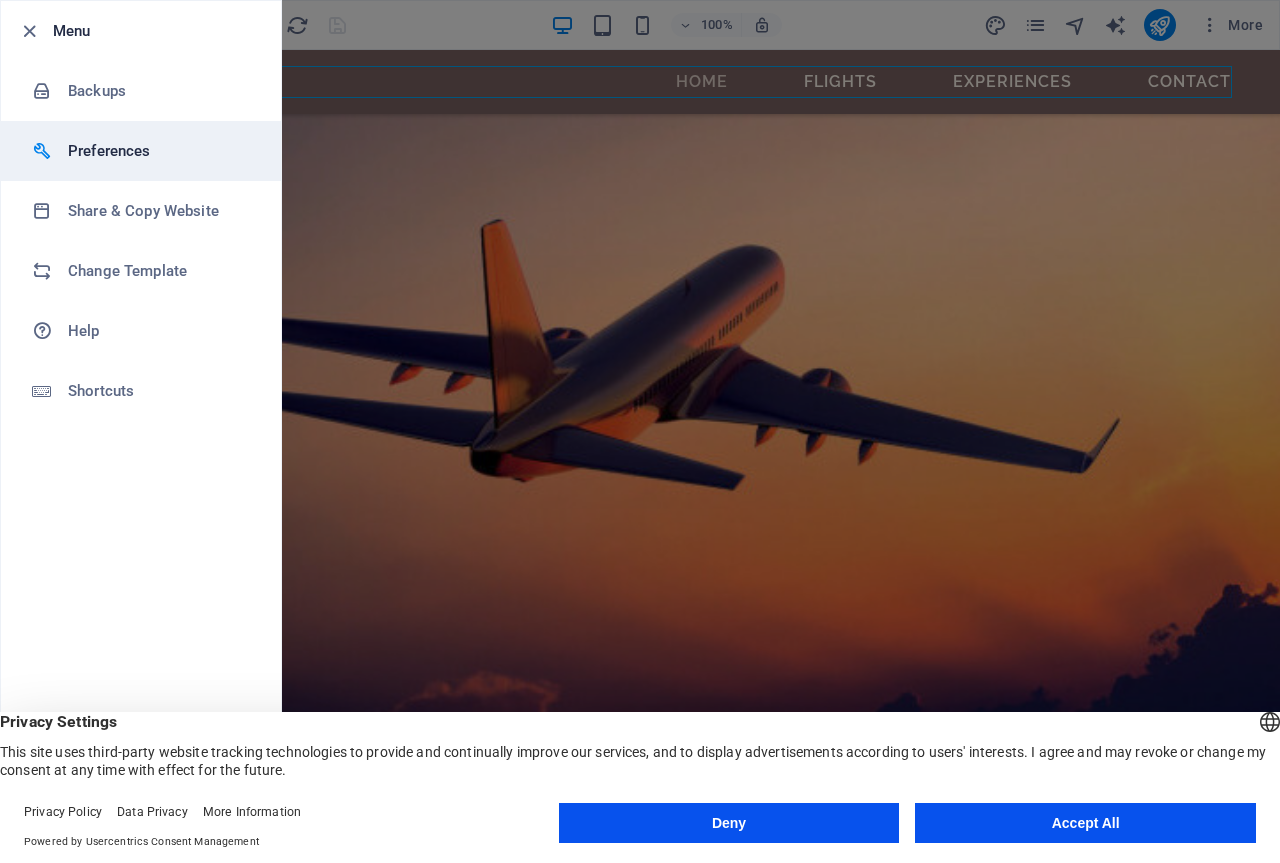 click on "Preferences" at bounding box center [160, 151] 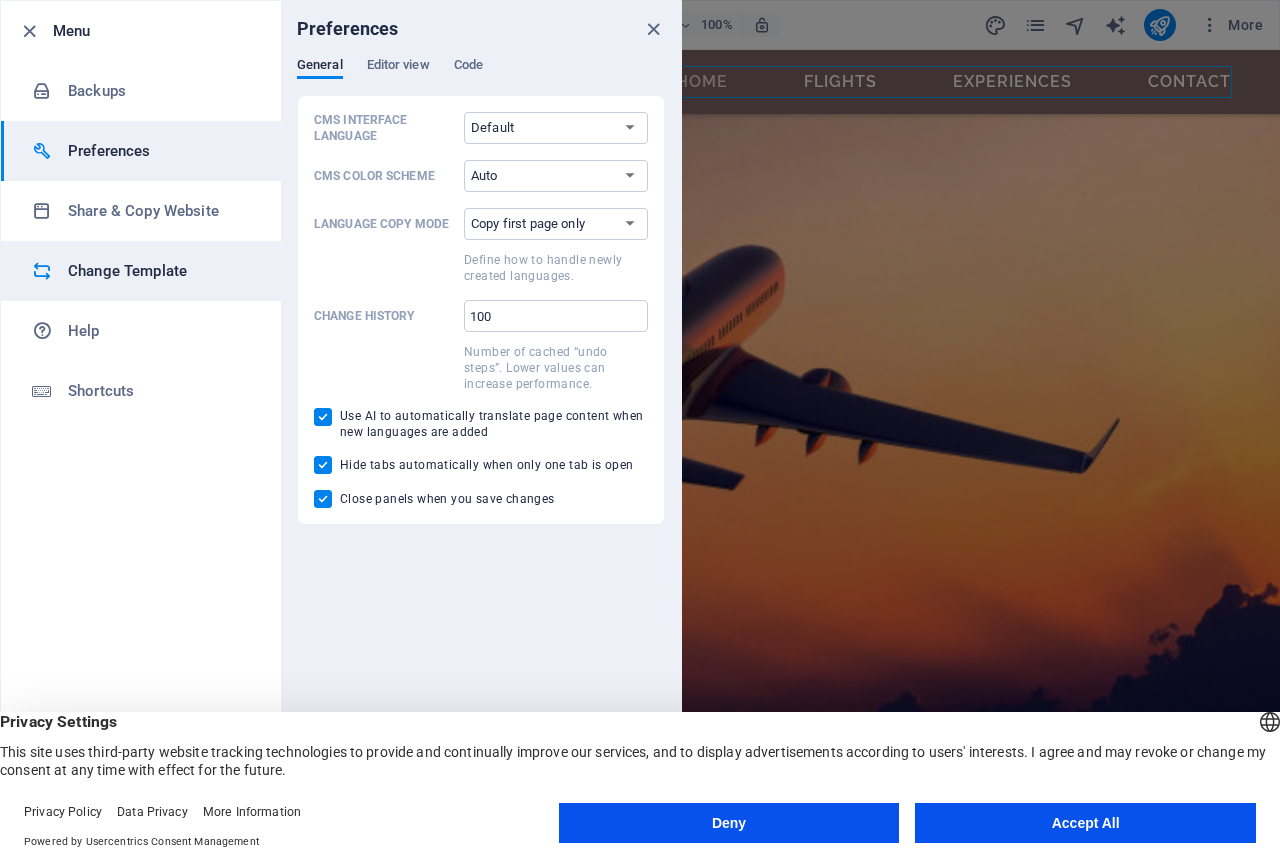 click on "Change Template" at bounding box center (160, 271) 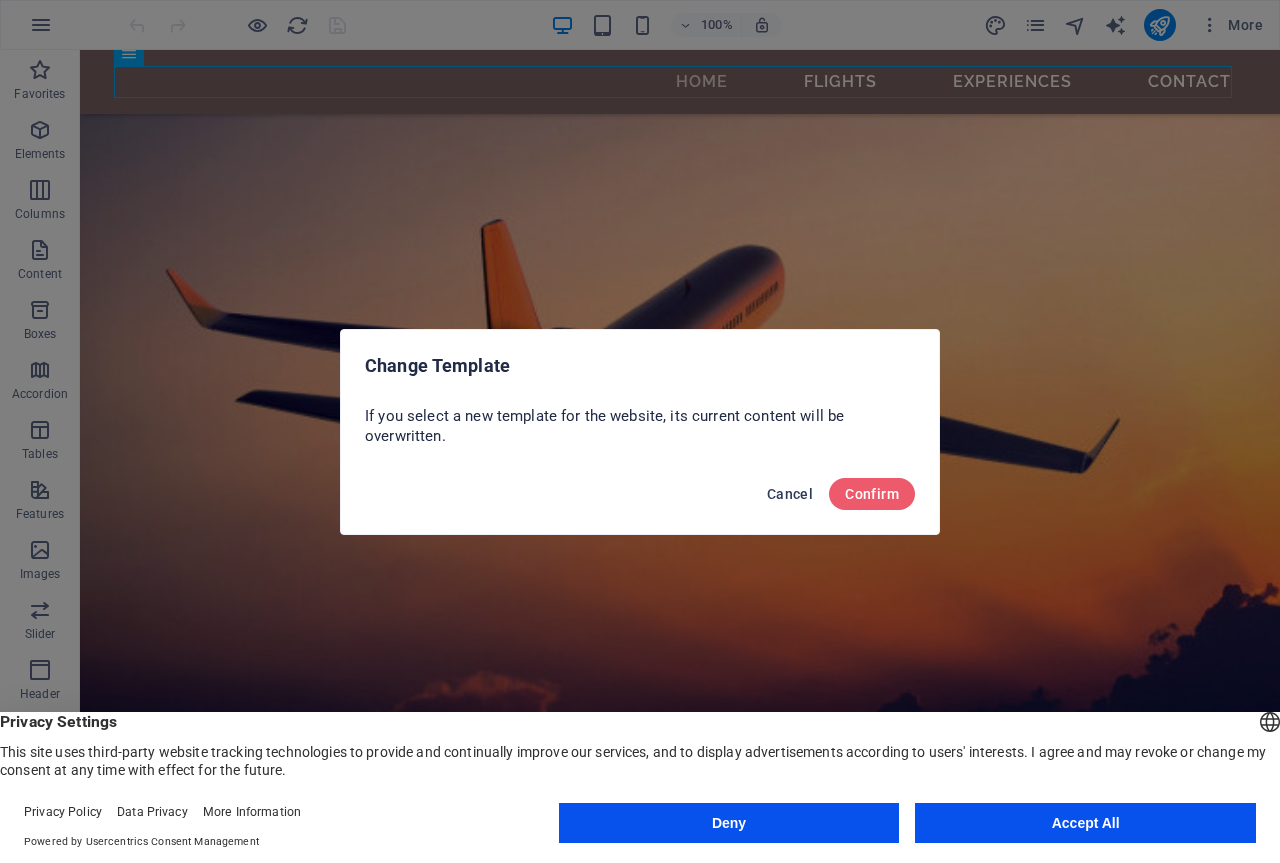 click on "Cancel" at bounding box center (790, 494) 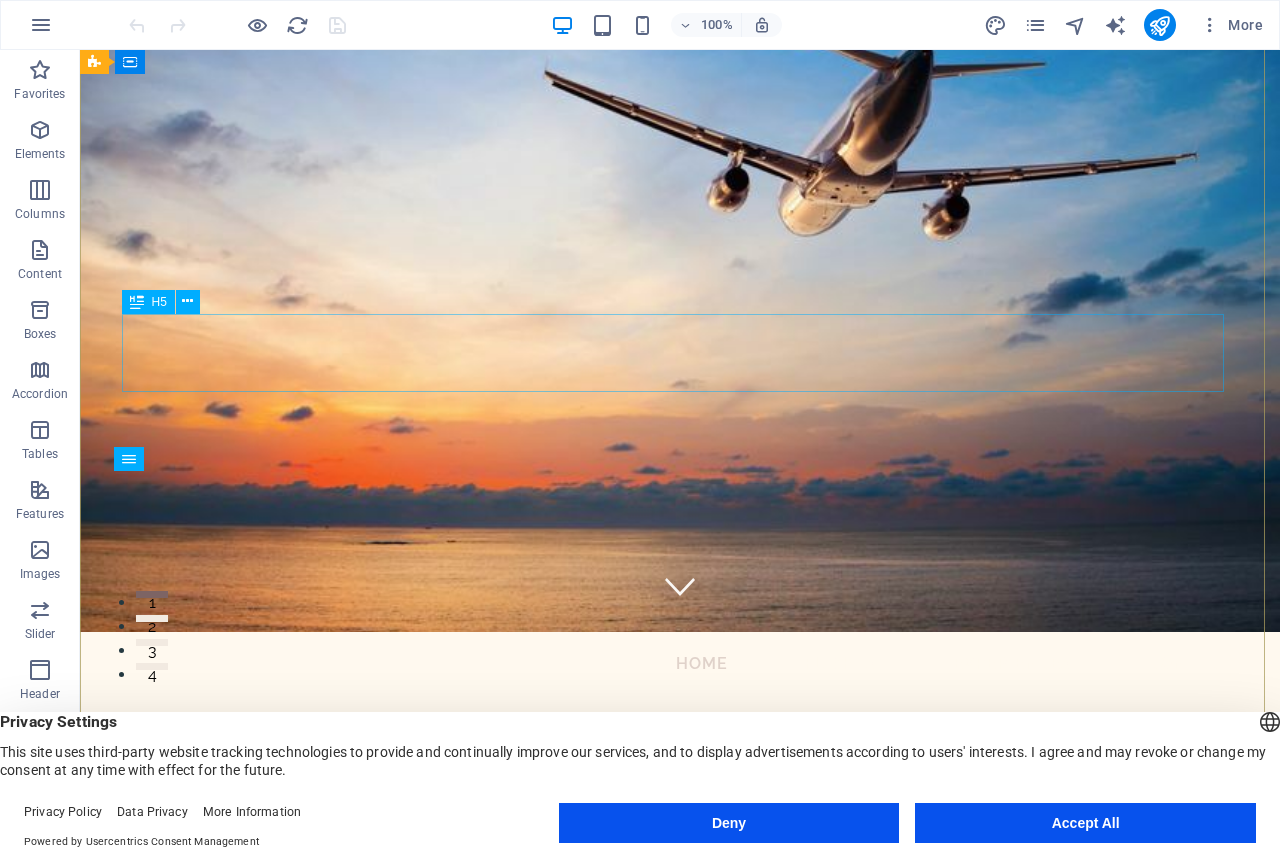scroll, scrollTop: 0, scrollLeft: 0, axis: both 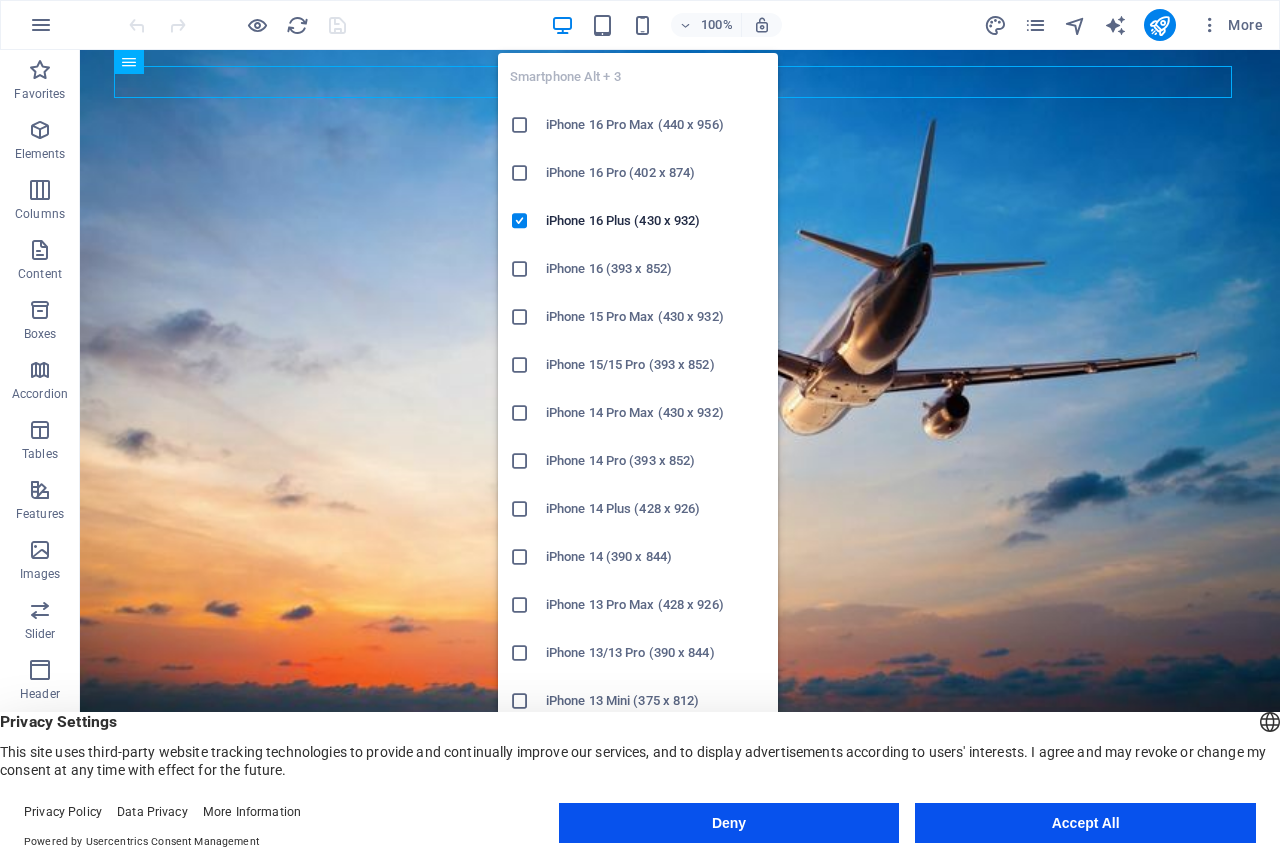 click on "iPhone 16 Pro (402 x 874)" at bounding box center [656, 173] 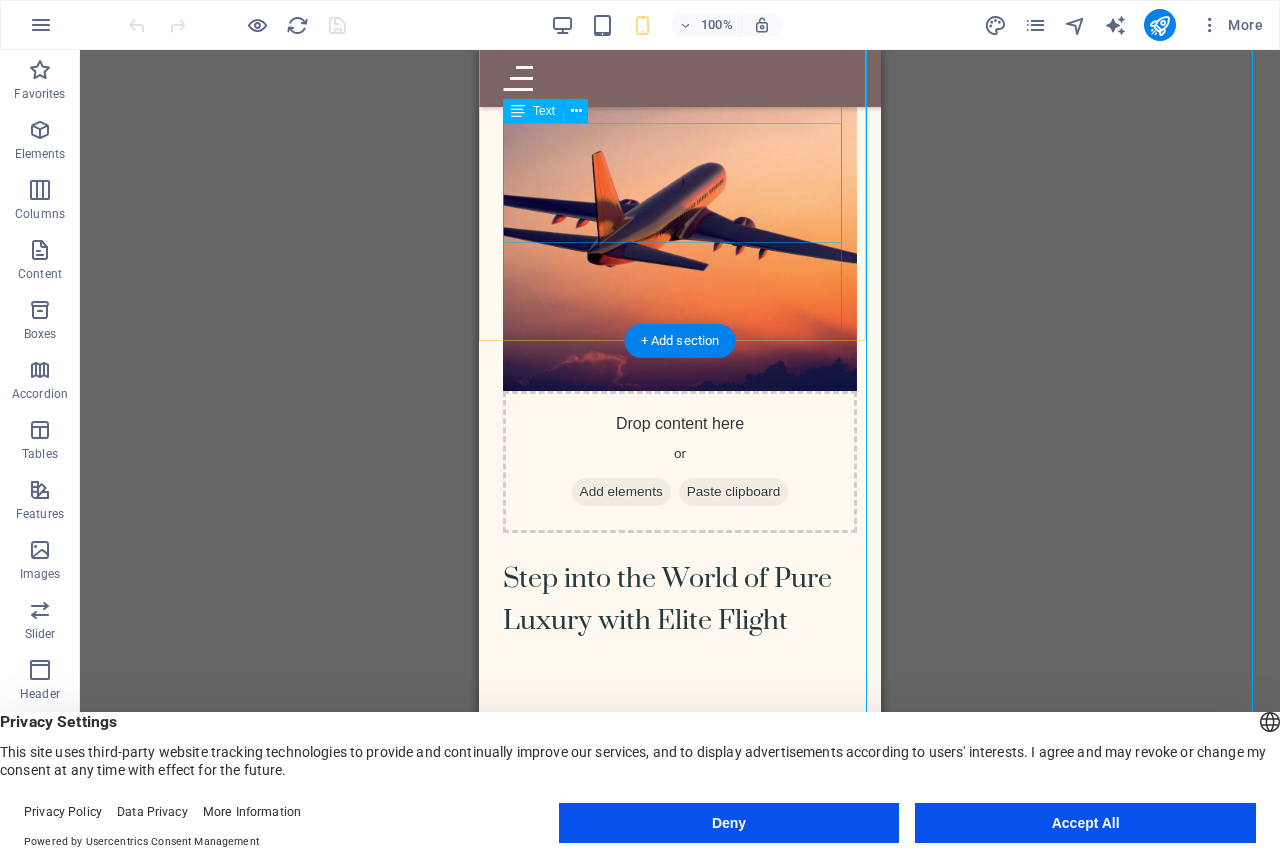 scroll, scrollTop: 1100, scrollLeft: 0, axis: vertical 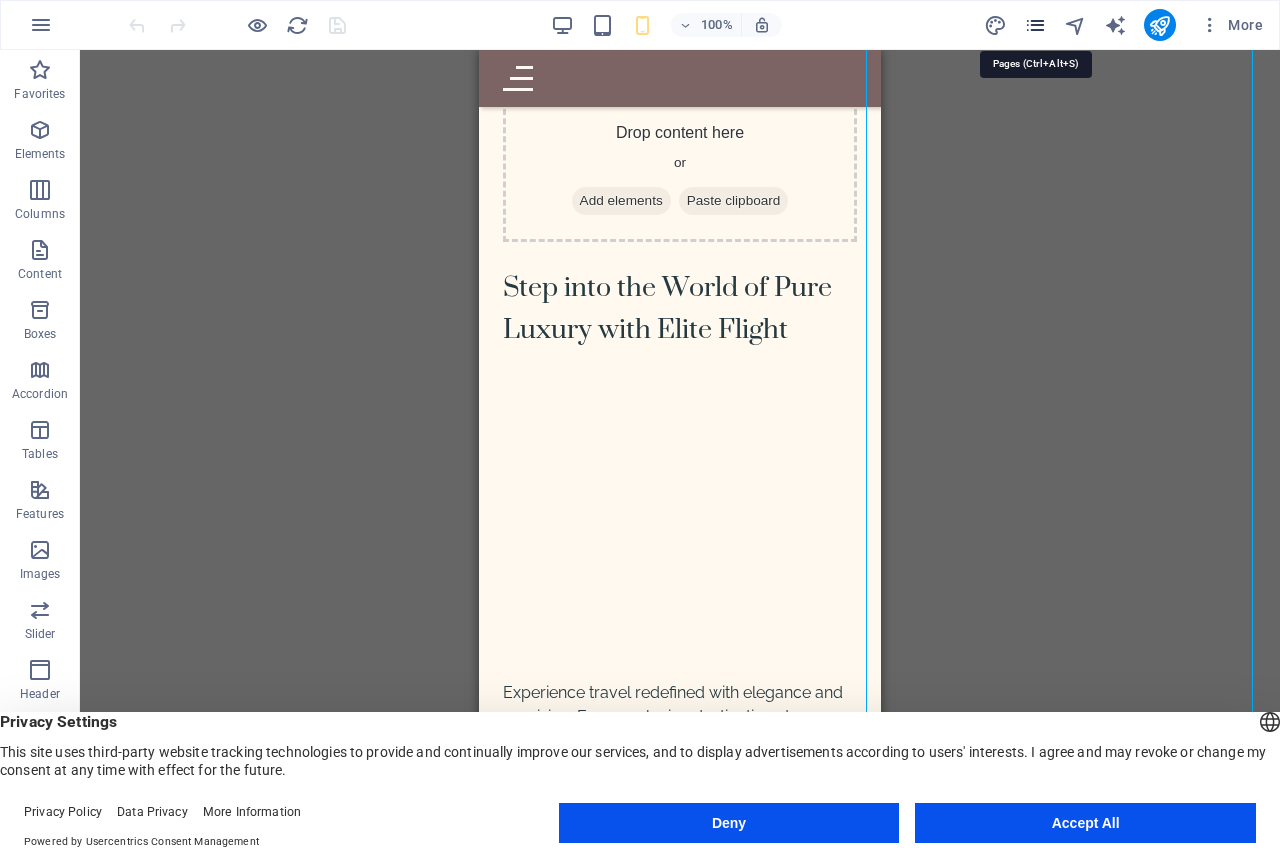 click at bounding box center [1035, 25] 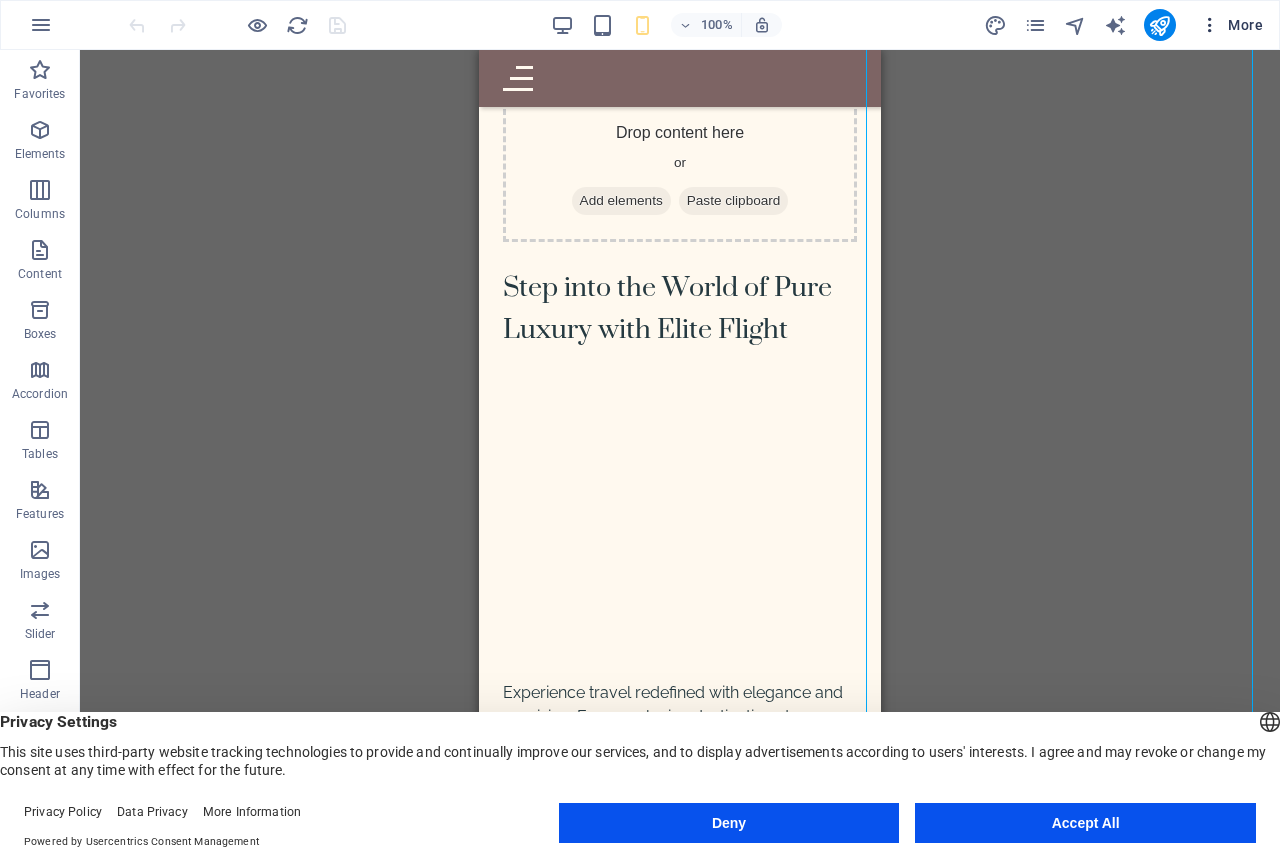 click on "More" at bounding box center (1231, 25) 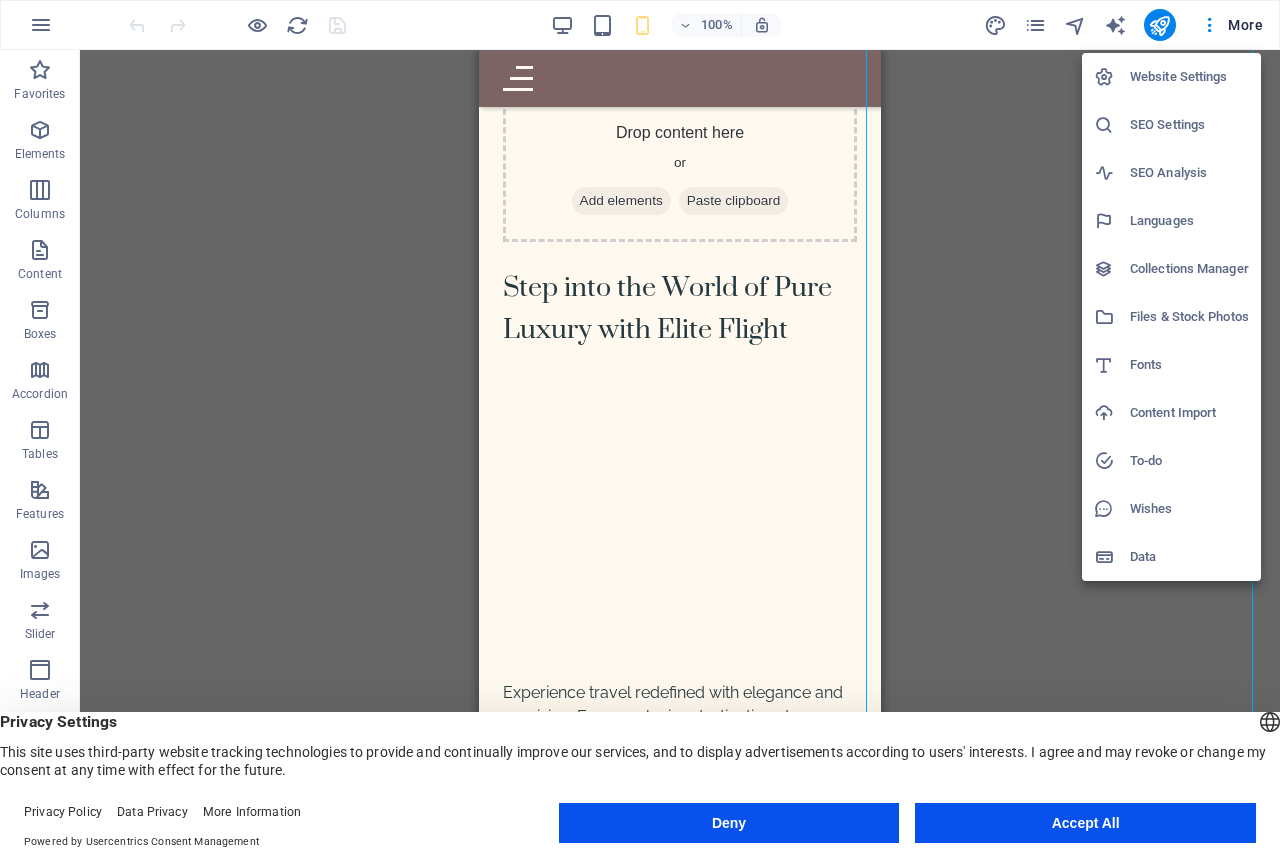 click on "Website Settings" at bounding box center (1189, 77) 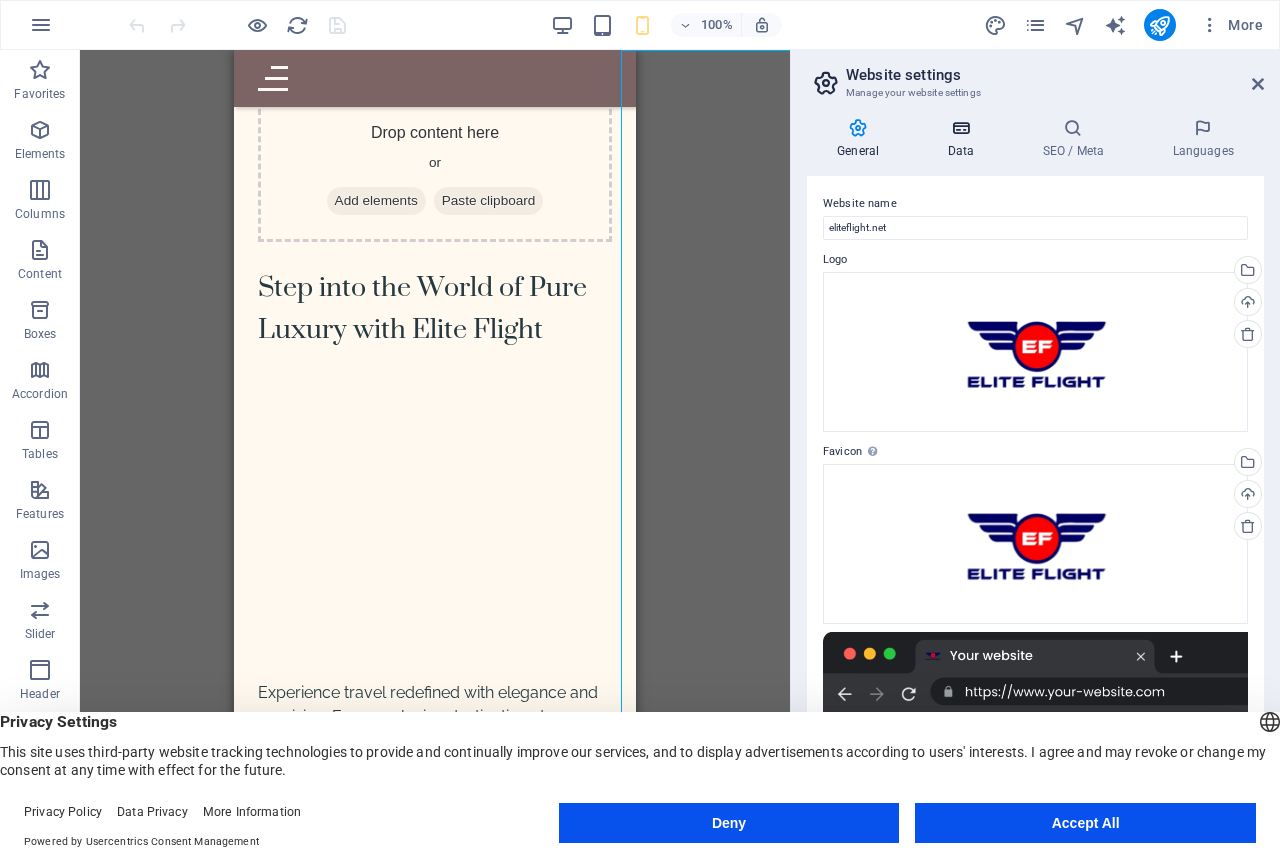 click on "Data" at bounding box center (964, 139) 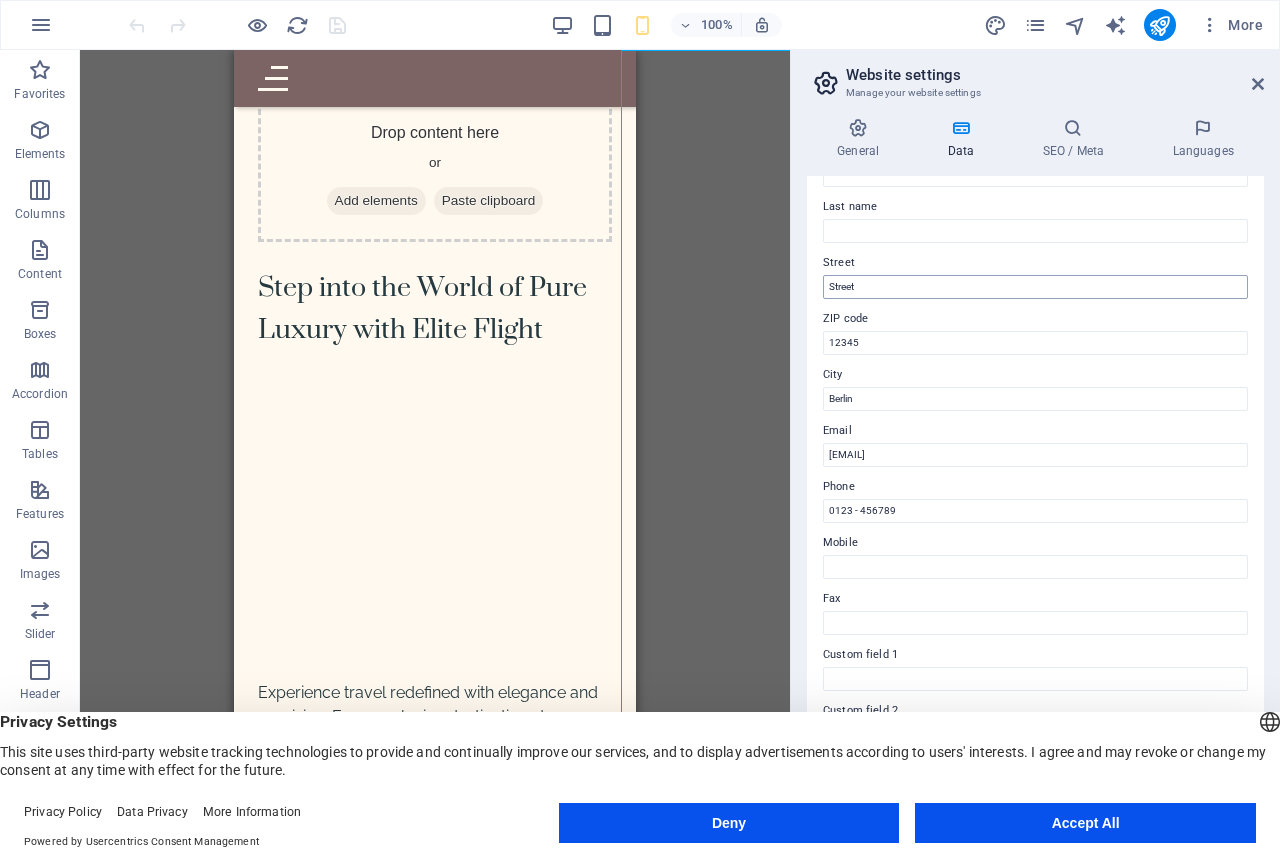 scroll, scrollTop: 322, scrollLeft: 0, axis: vertical 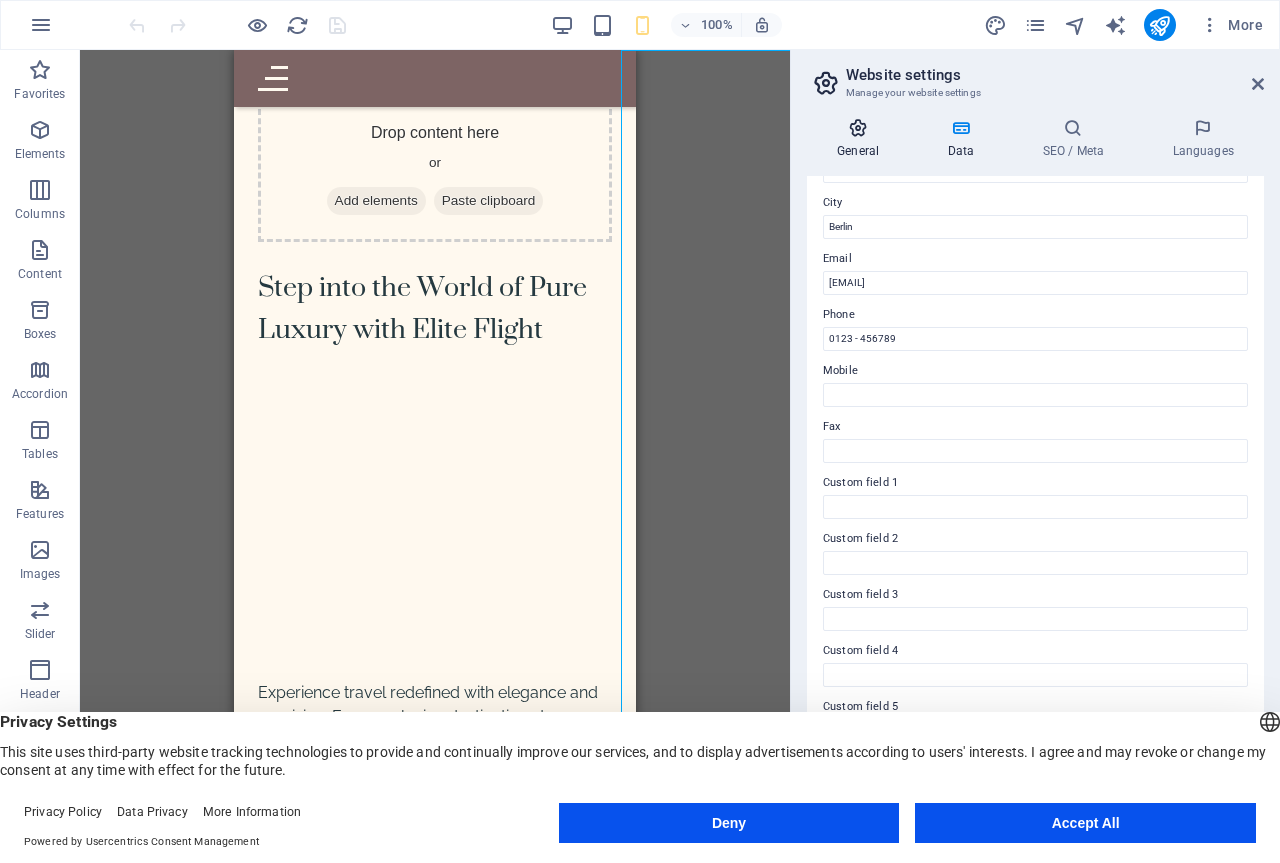 click at bounding box center (858, 128) 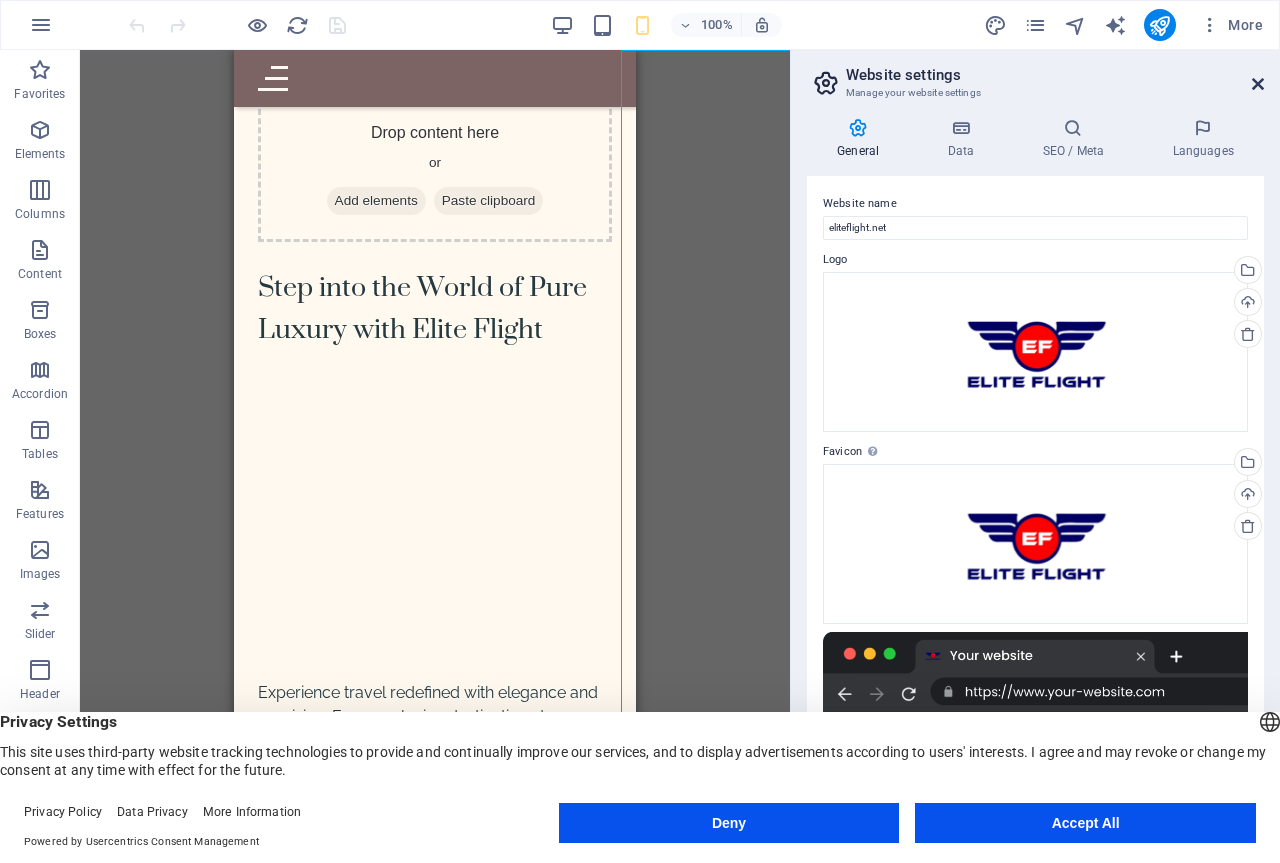click at bounding box center (1258, 84) 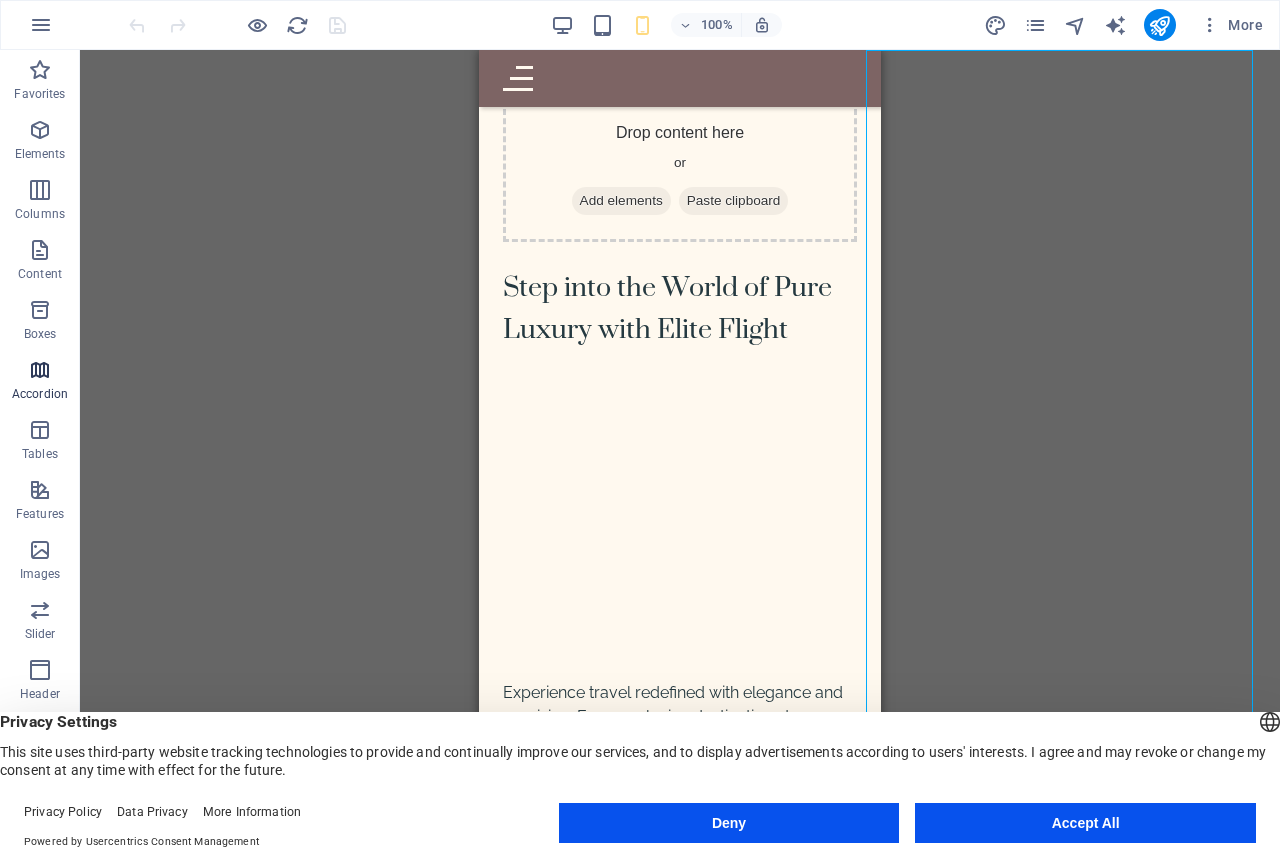 click at bounding box center (40, 370) 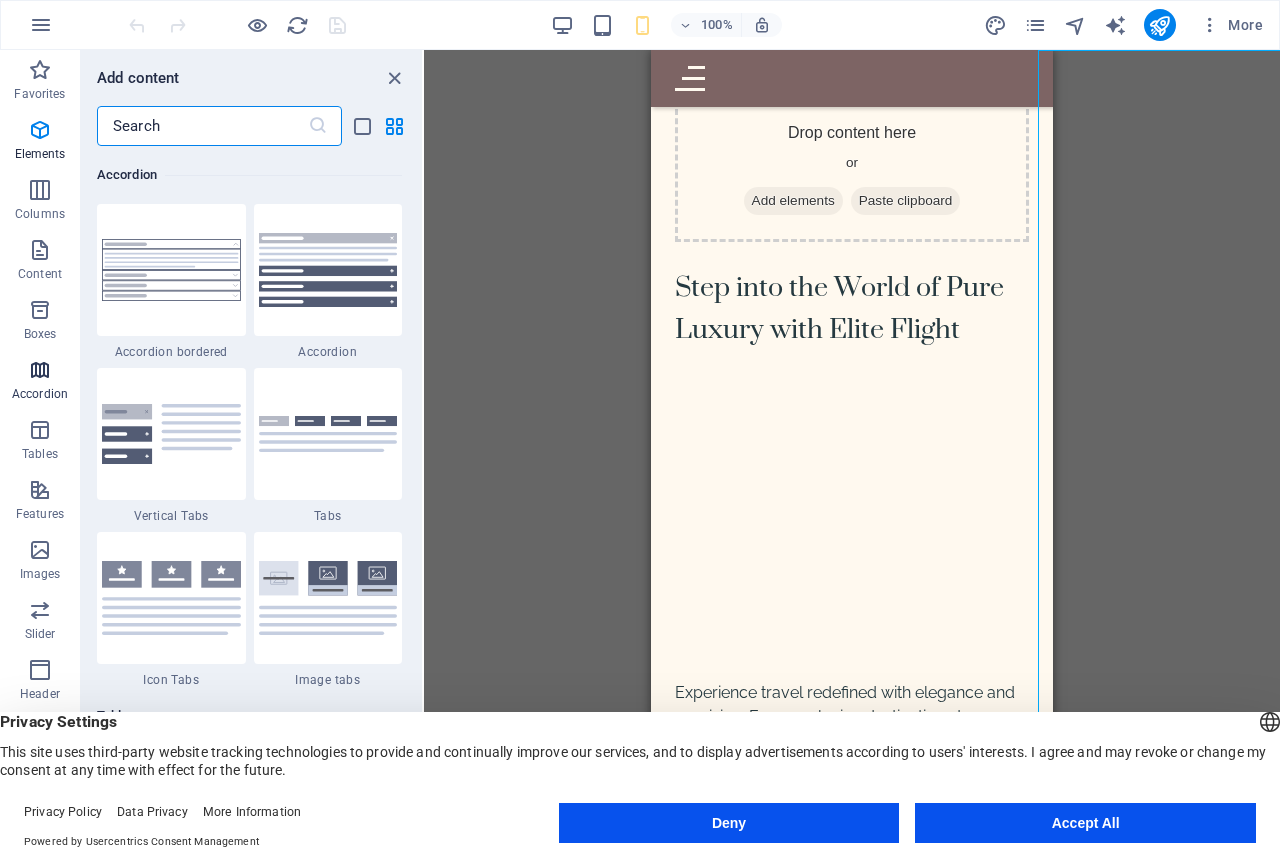 scroll, scrollTop: 6385, scrollLeft: 0, axis: vertical 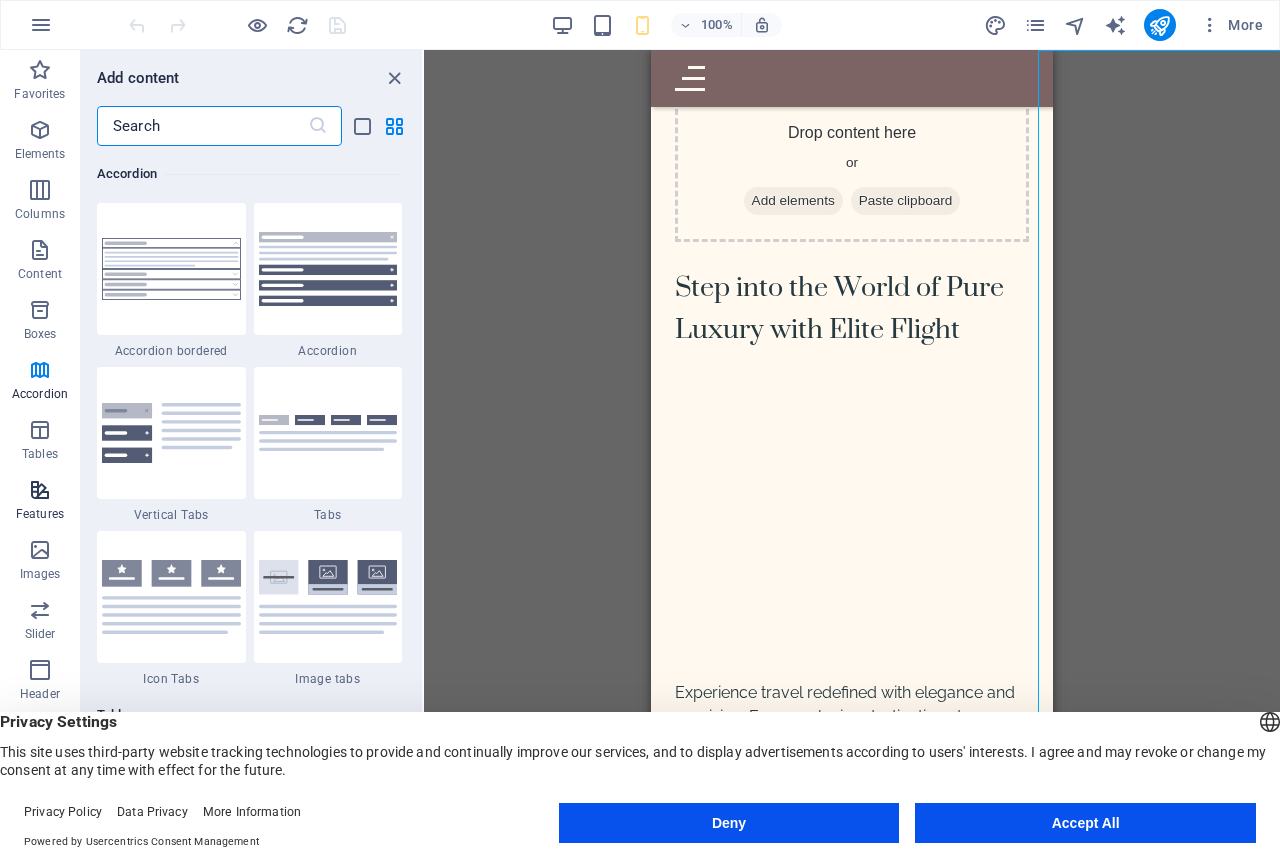click at bounding box center [40, 490] 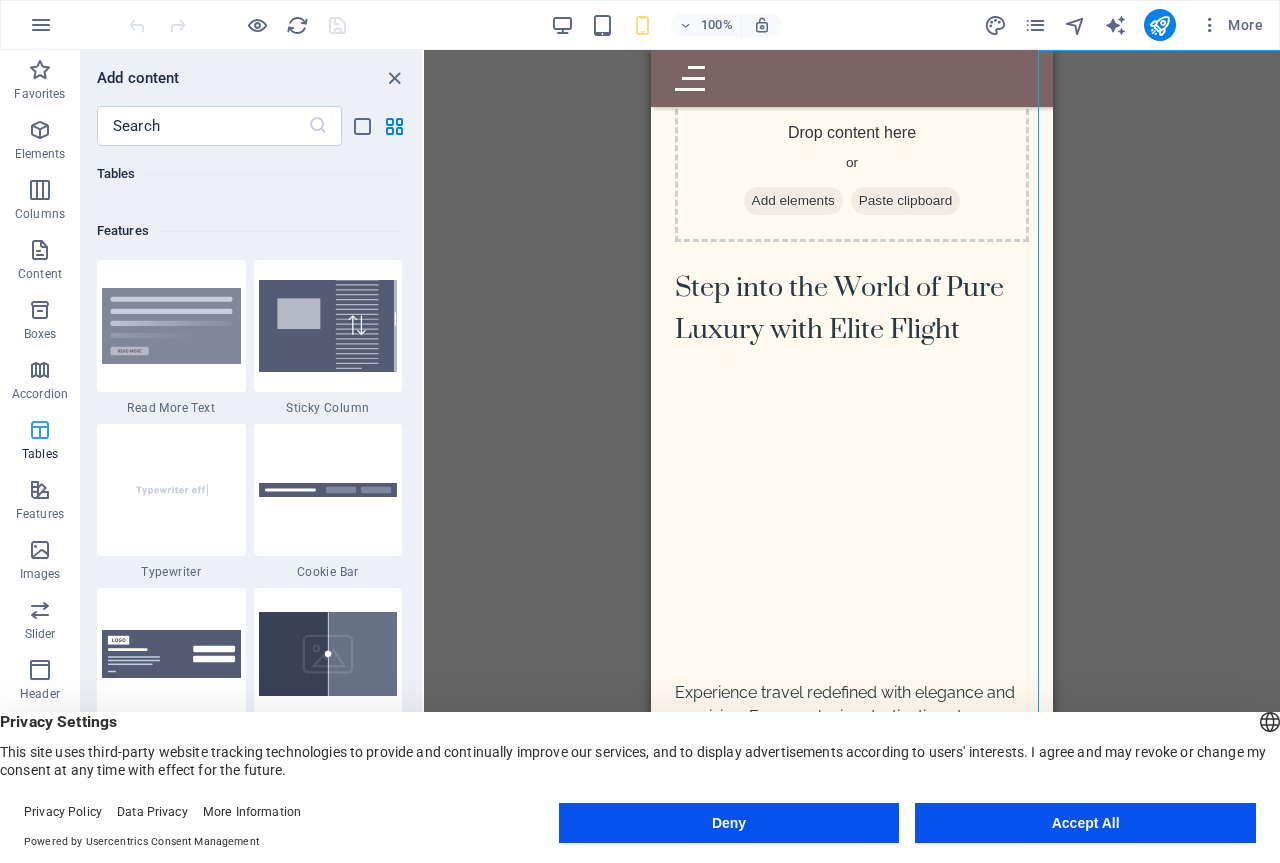 scroll, scrollTop: 7795, scrollLeft: 0, axis: vertical 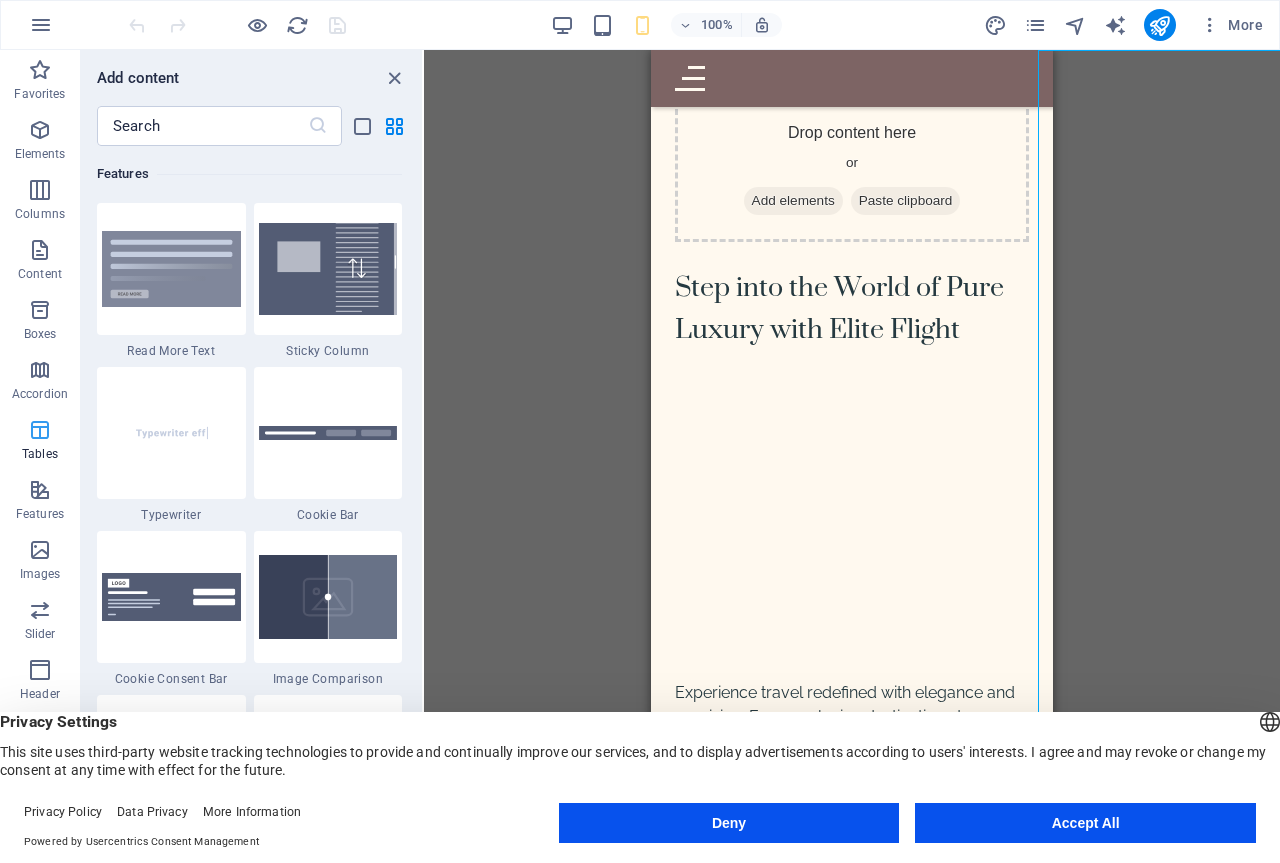 click at bounding box center (40, 430) 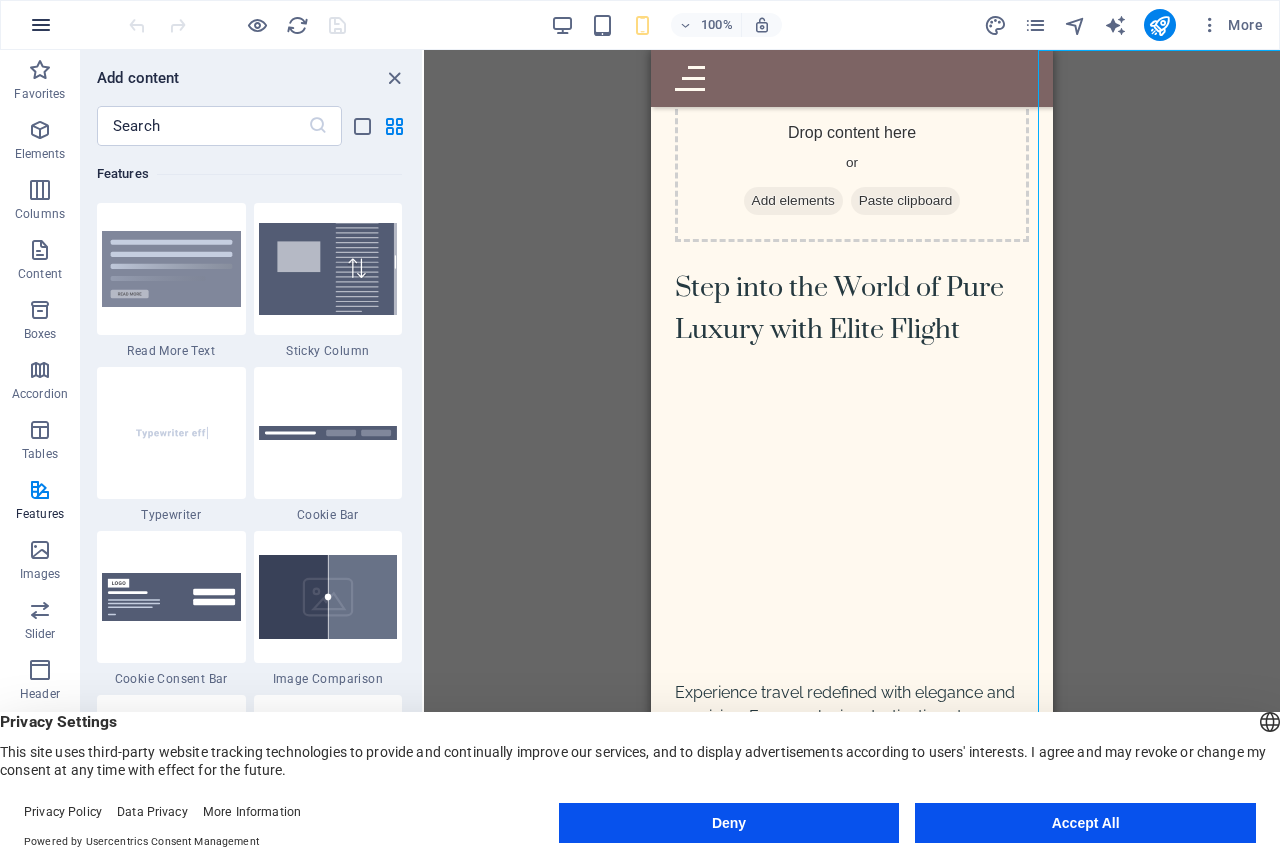 click at bounding box center (41, 25) 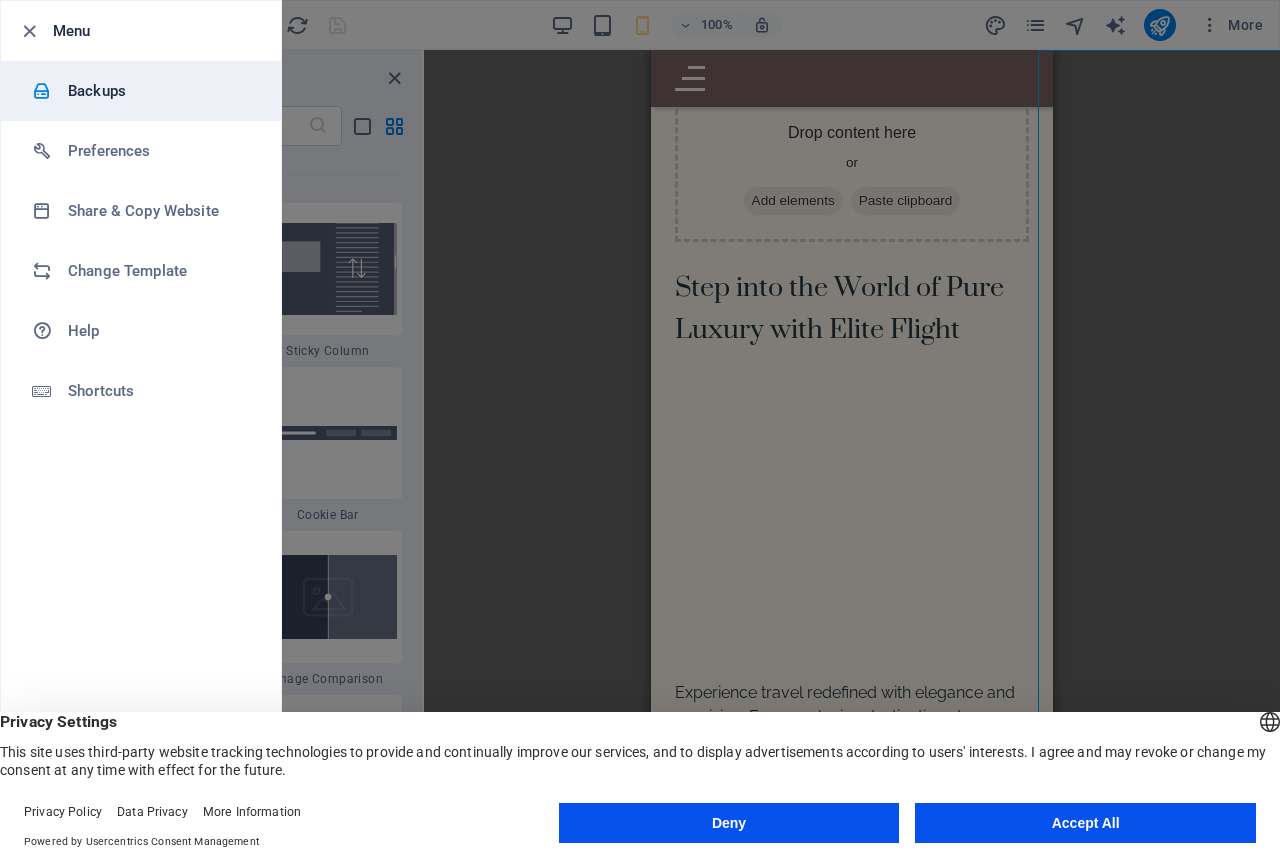 click on "Backups" at bounding box center (160, 91) 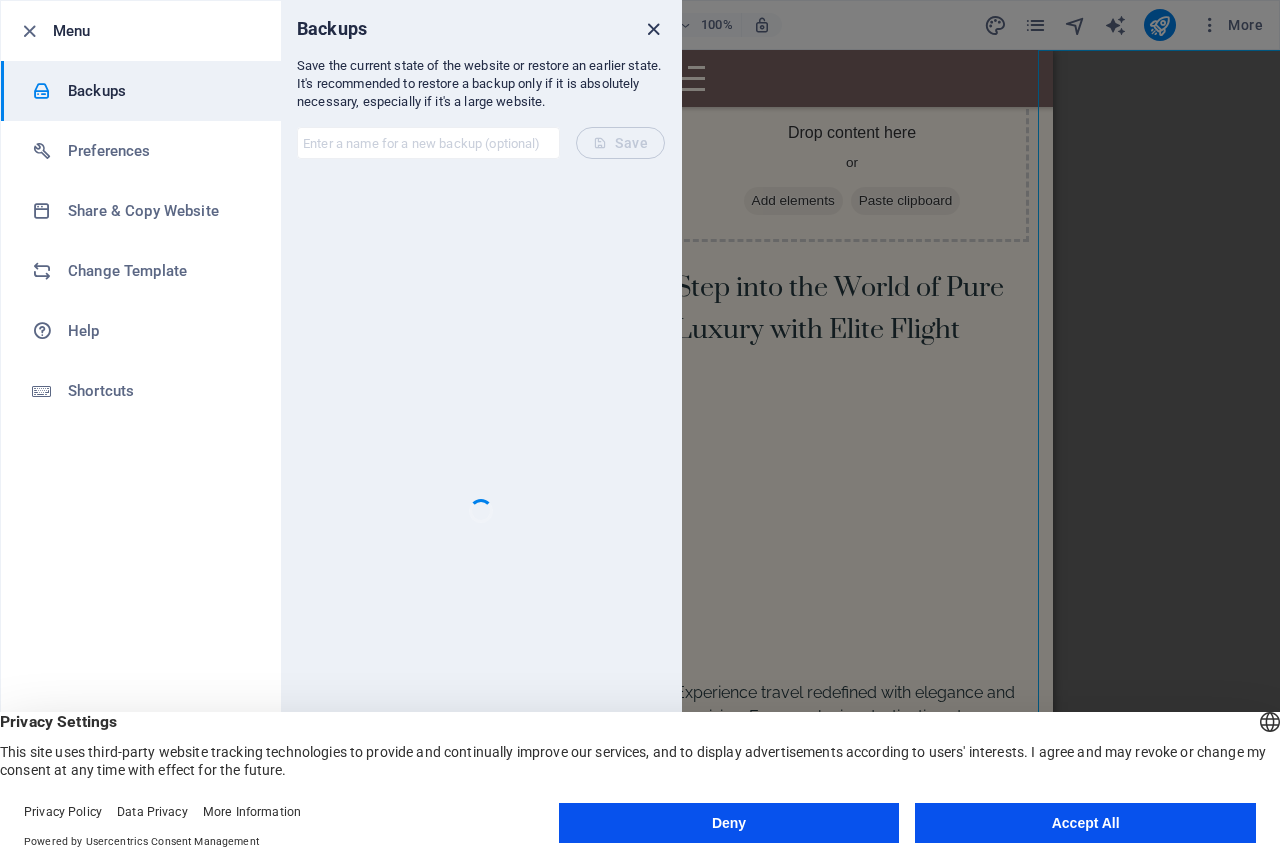 click at bounding box center [653, 29] 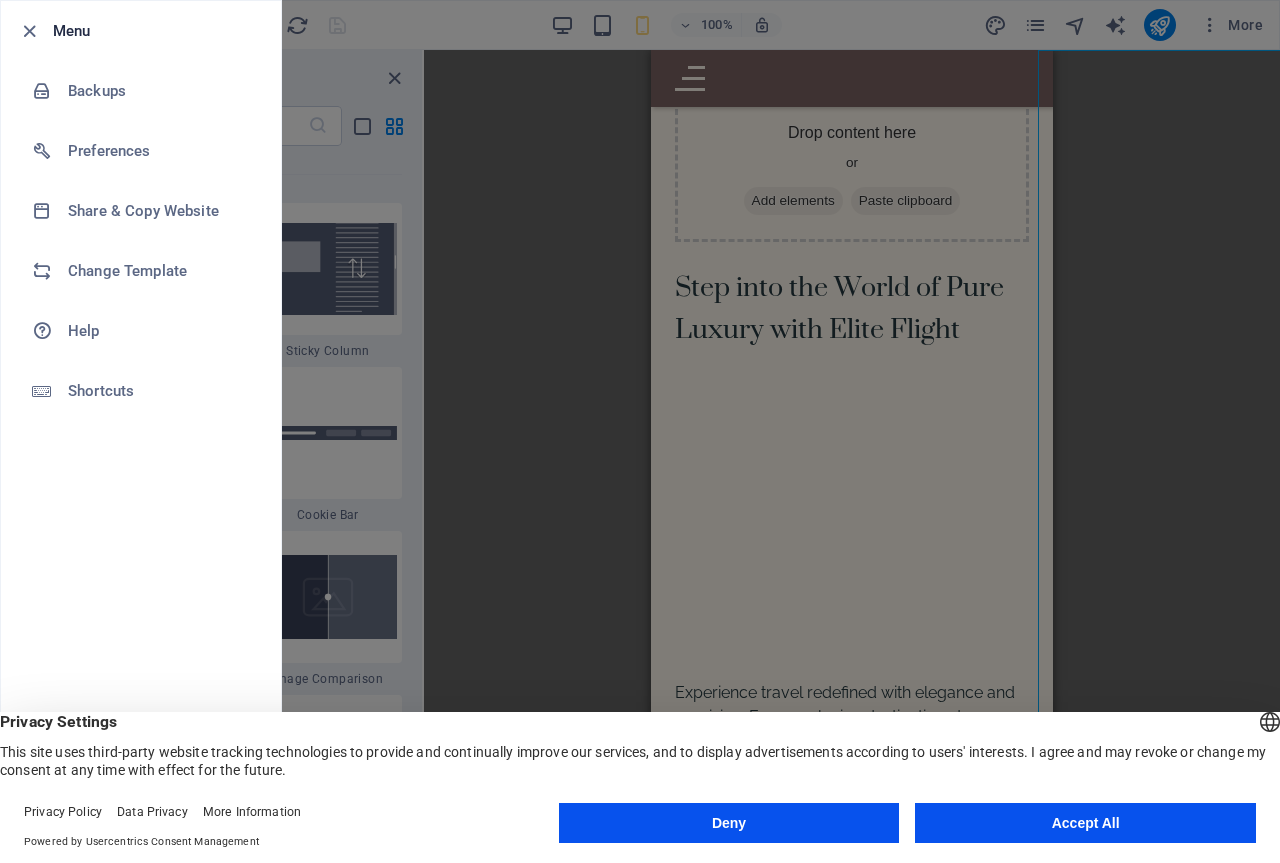click at bounding box center [640, 431] 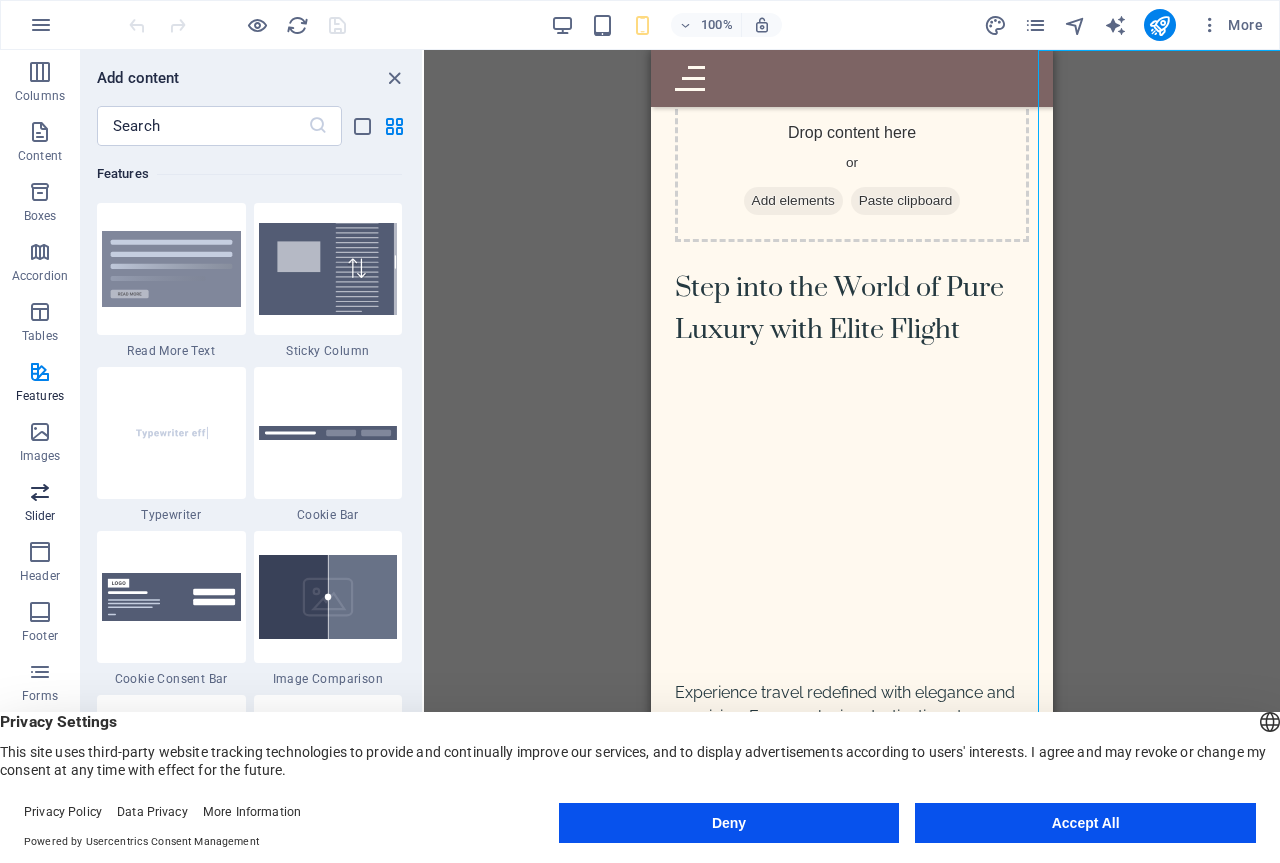scroll, scrollTop: 119, scrollLeft: 0, axis: vertical 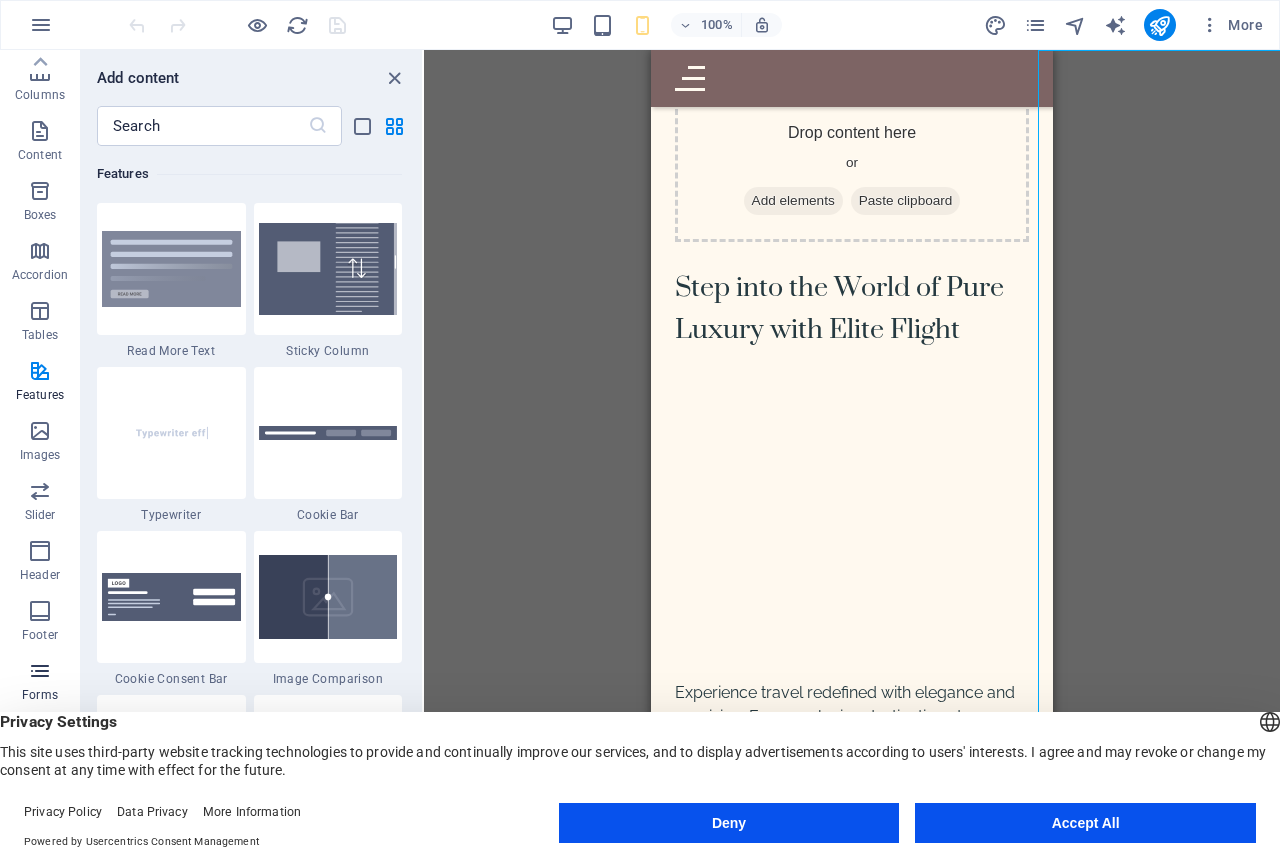 click at bounding box center (40, 671) 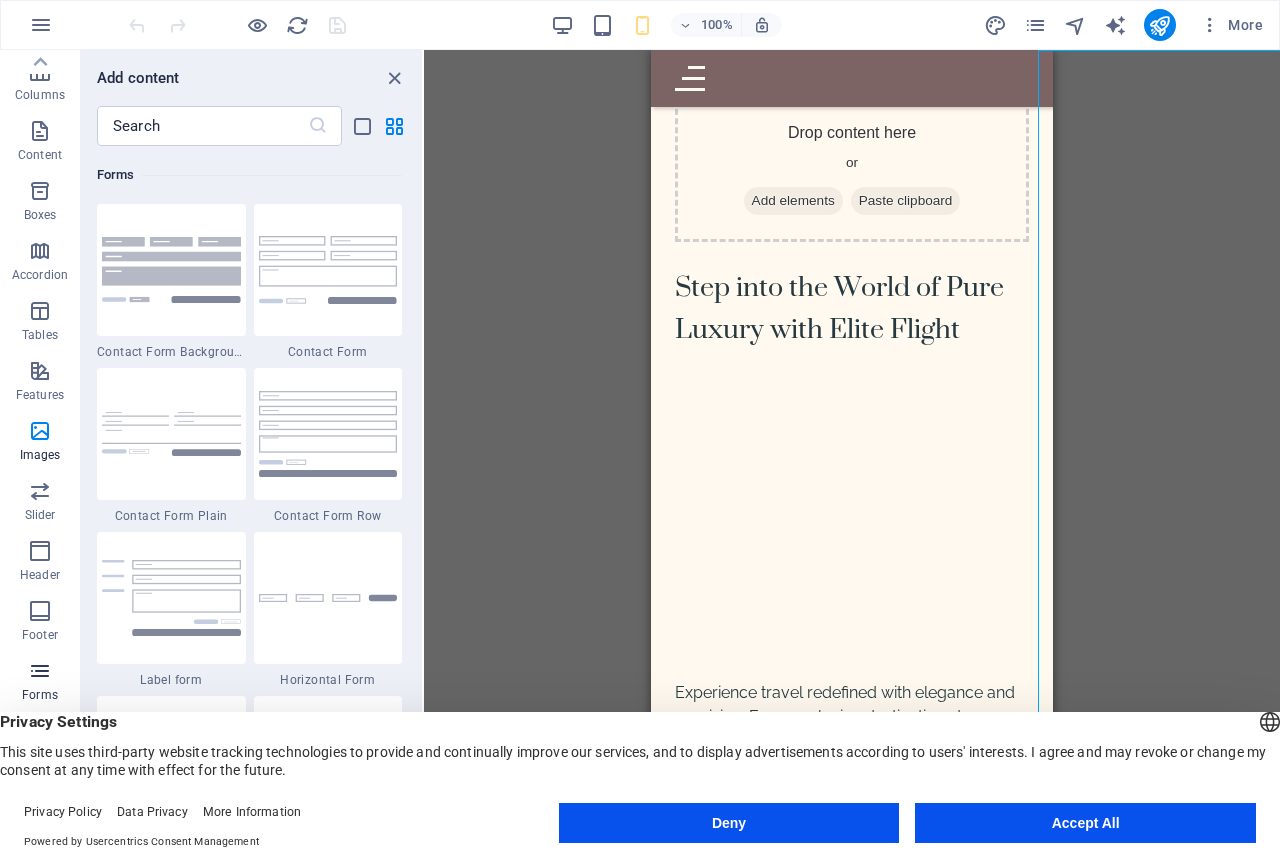 scroll, scrollTop: 14600, scrollLeft: 0, axis: vertical 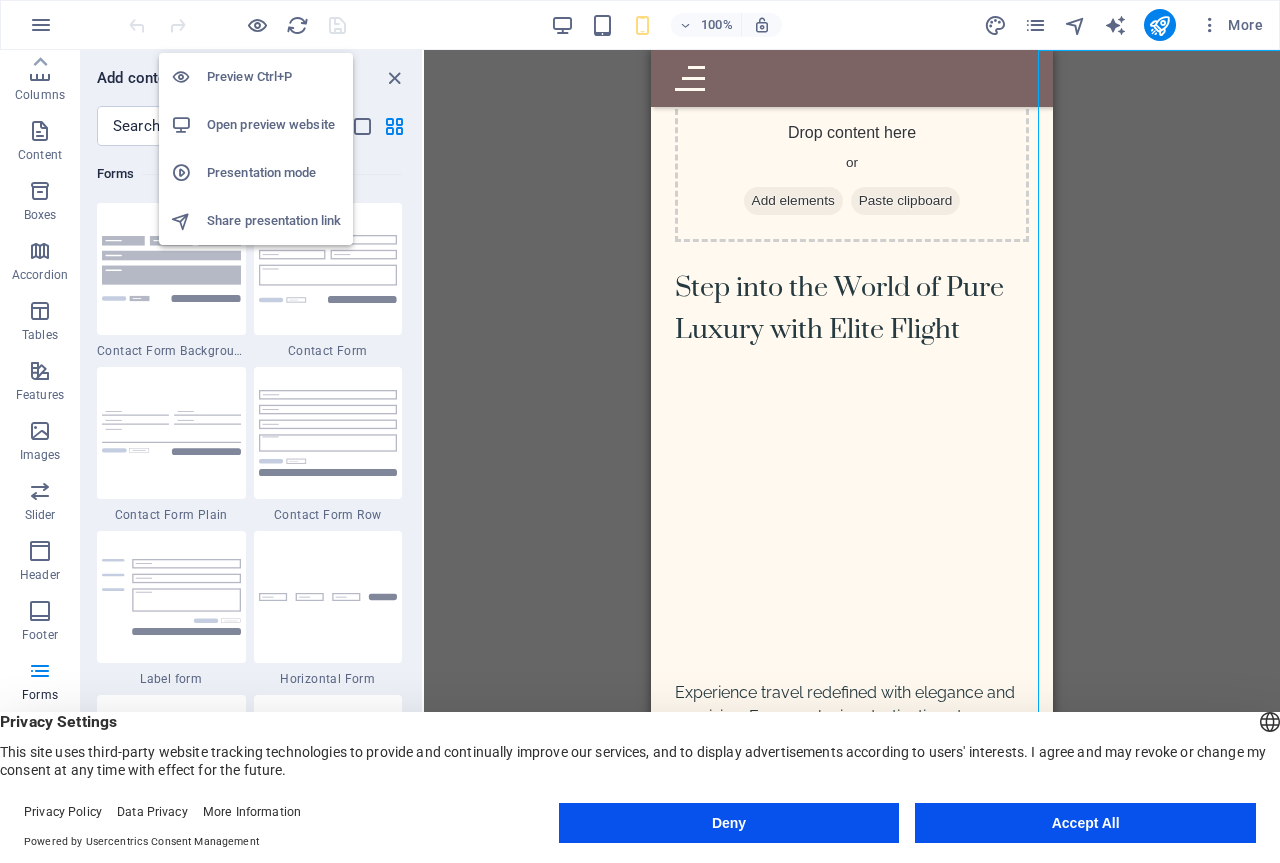 click on "Open preview website" at bounding box center (274, 125) 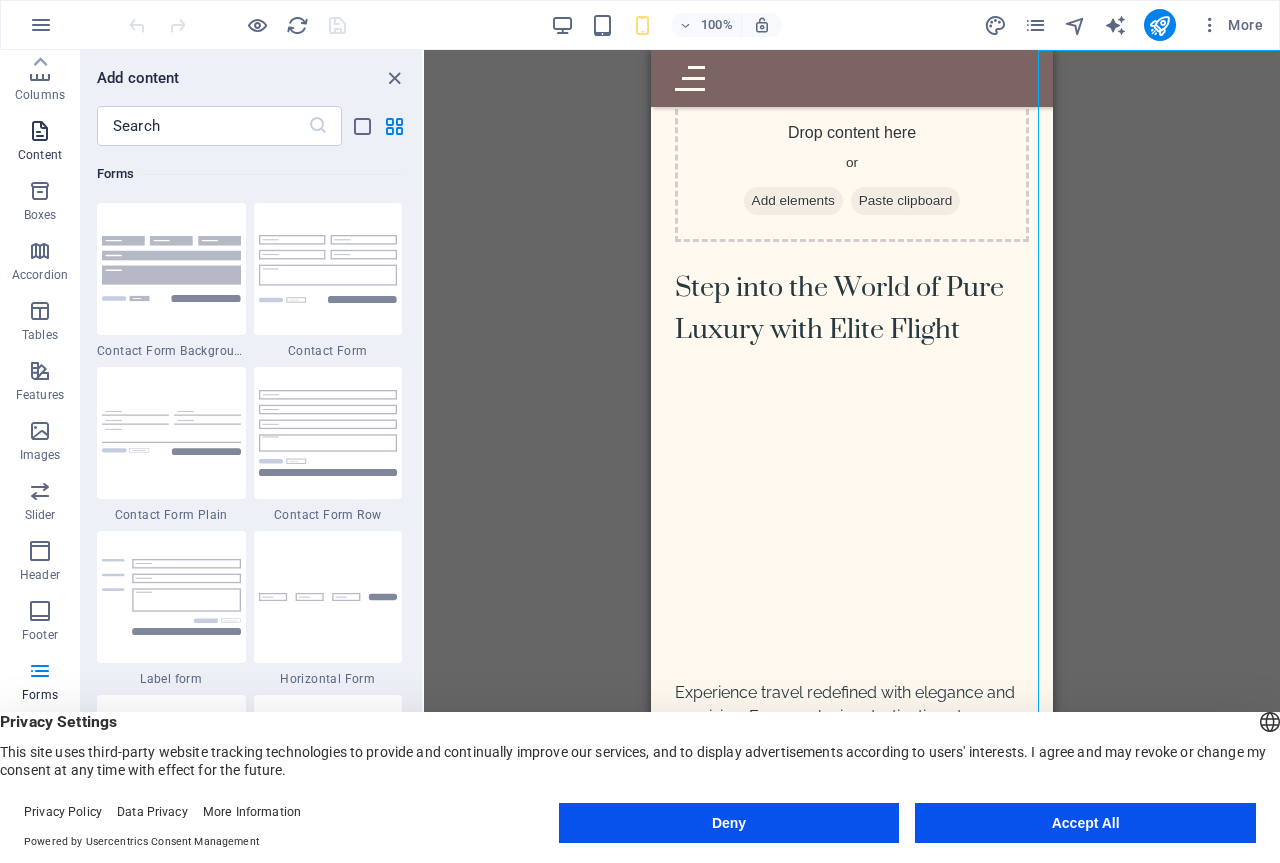 click at bounding box center (40, 131) 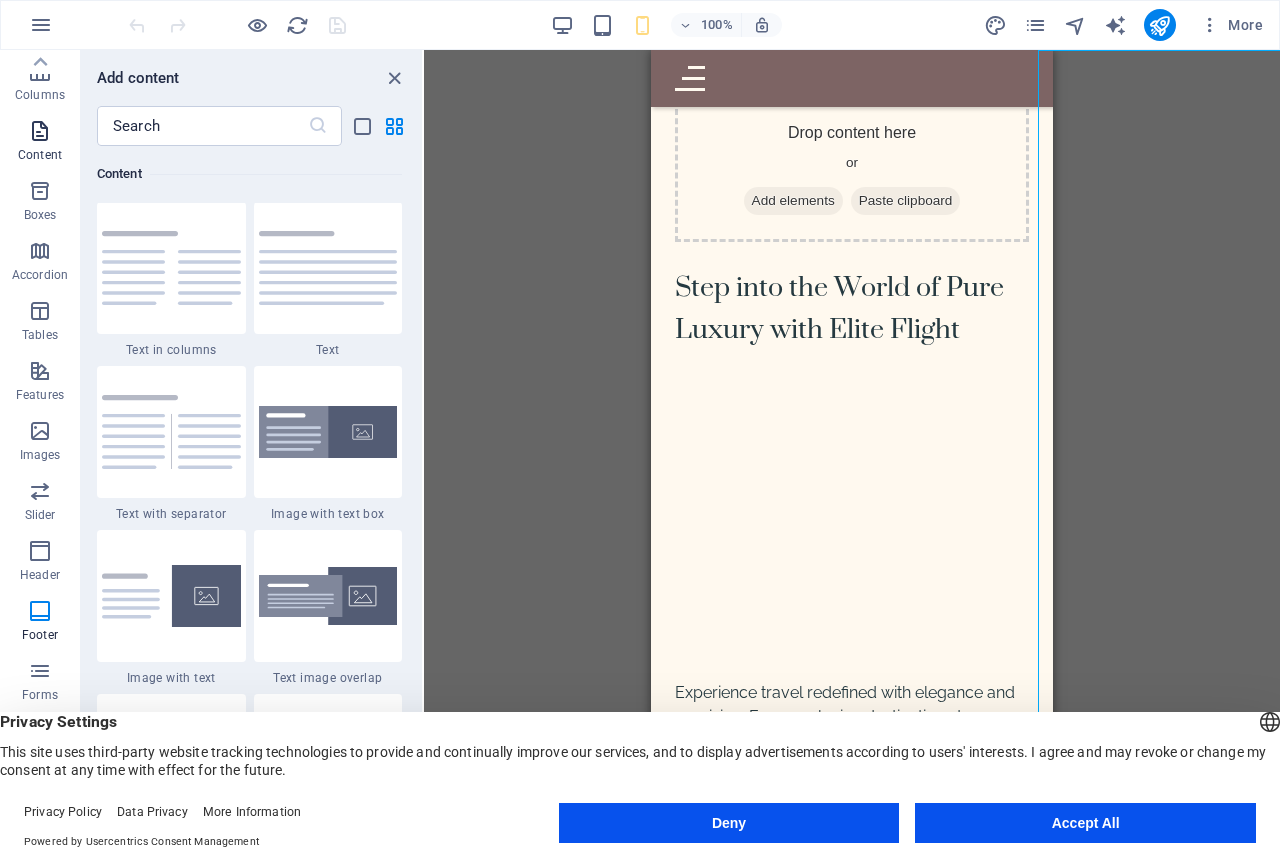 scroll, scrollTop: 3499, scrollLeft: 0, axis: vertical 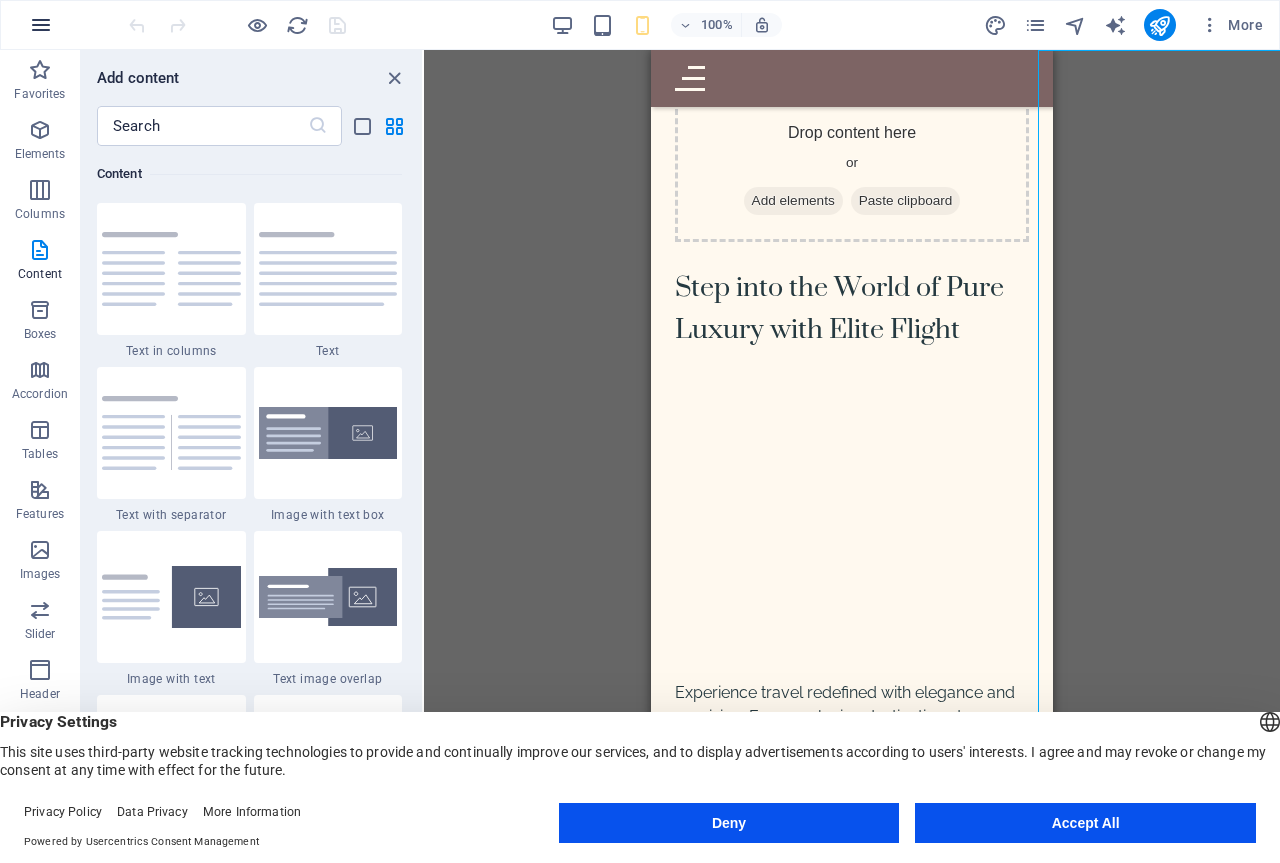 click at bounding box center (41, 25) 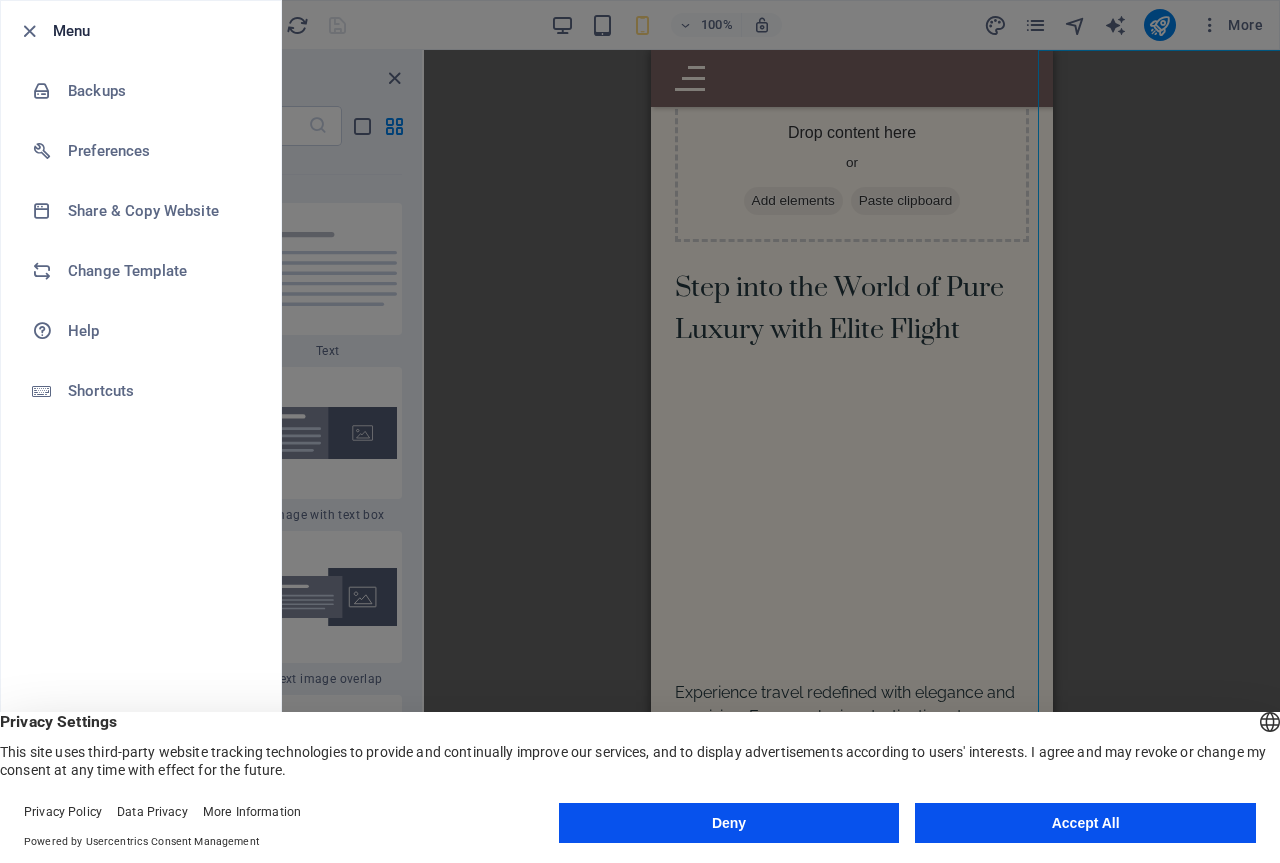 click at bounding box center [640, 431] 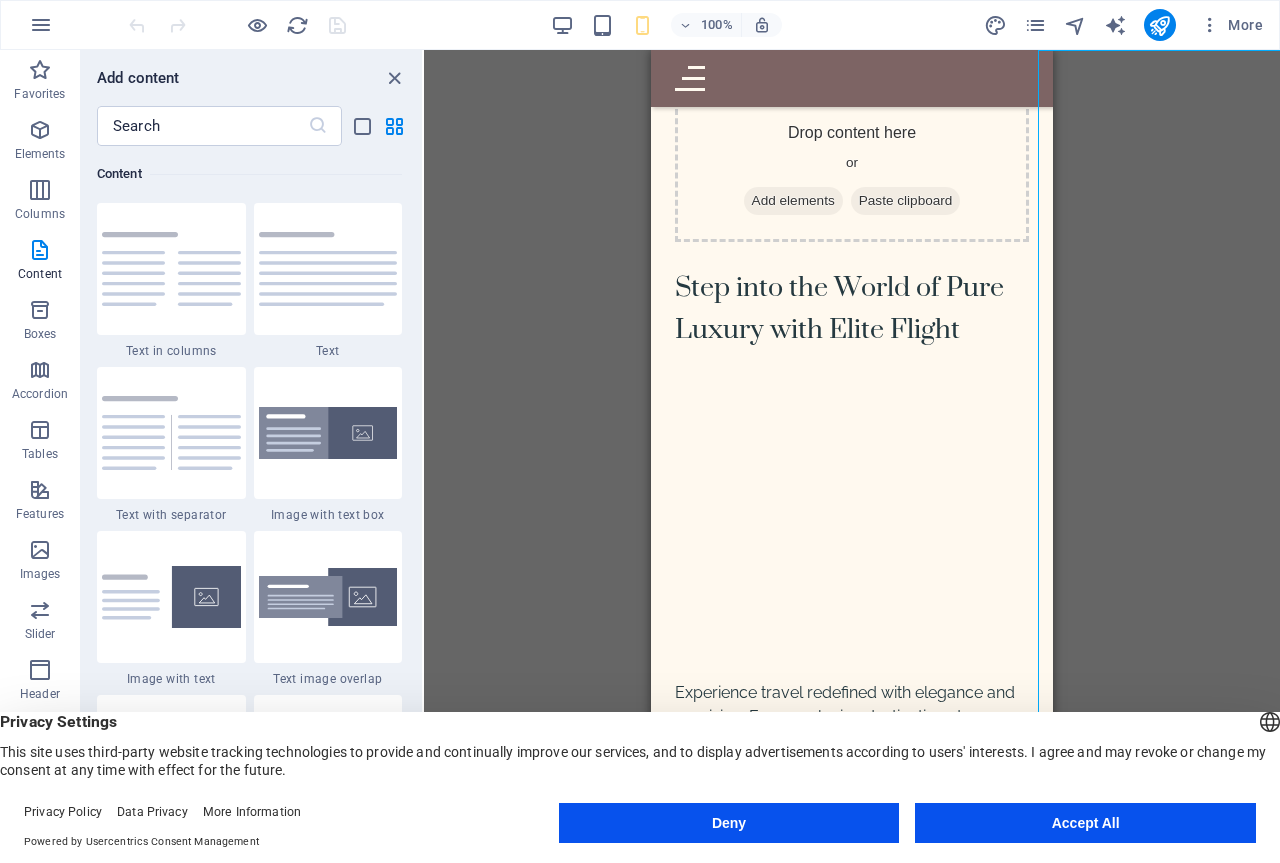 click on "More" at bounding box center [1231, 25] 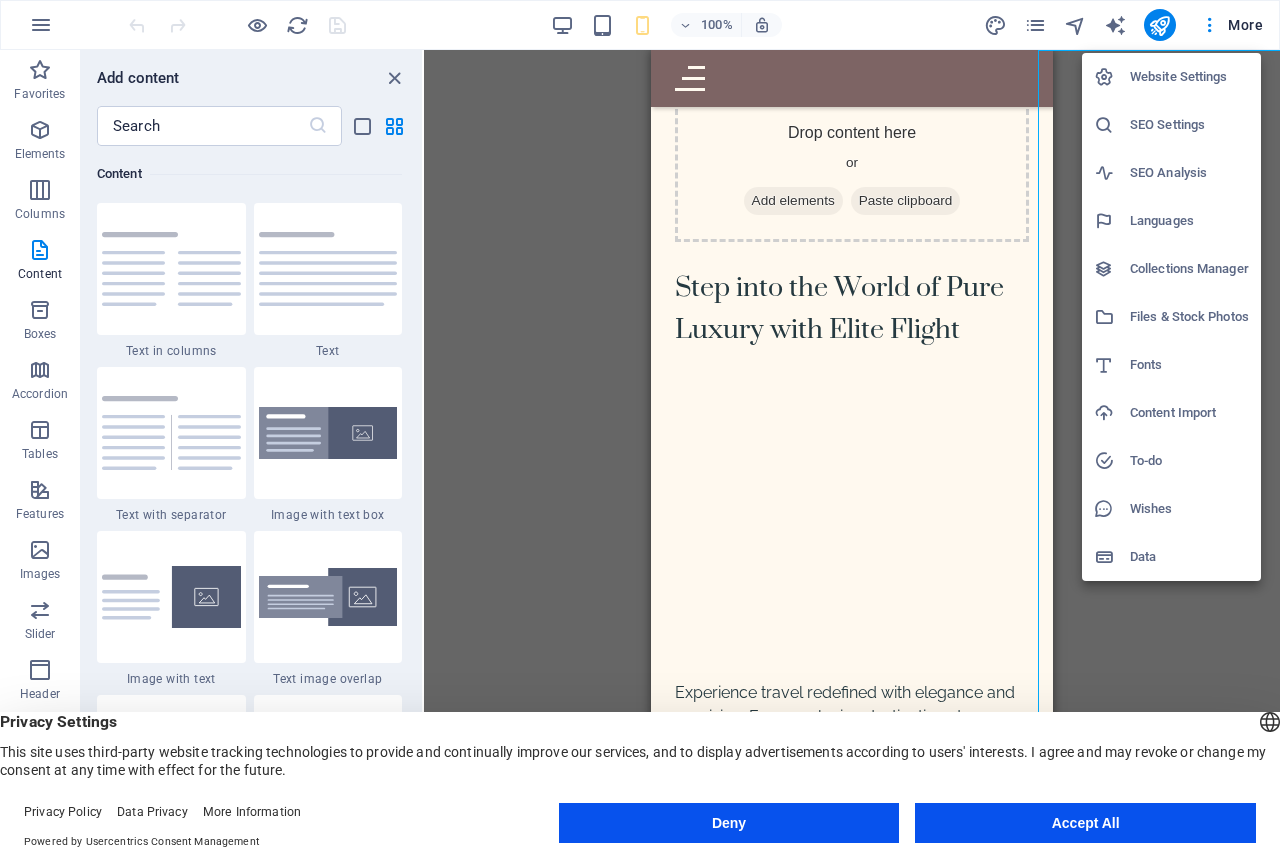 click on "Accept All" at bounding box center [1085, 823] 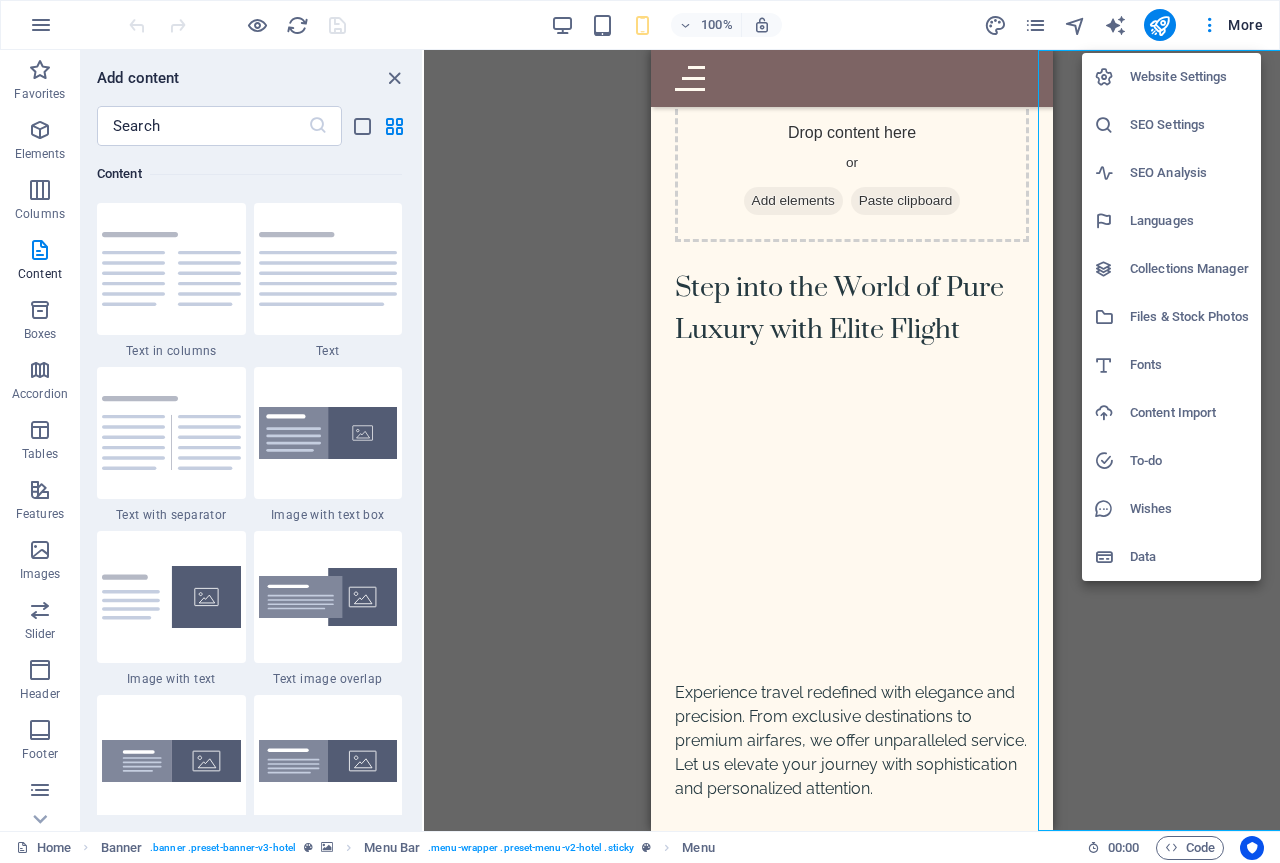 click at bounding box center [640, 431] 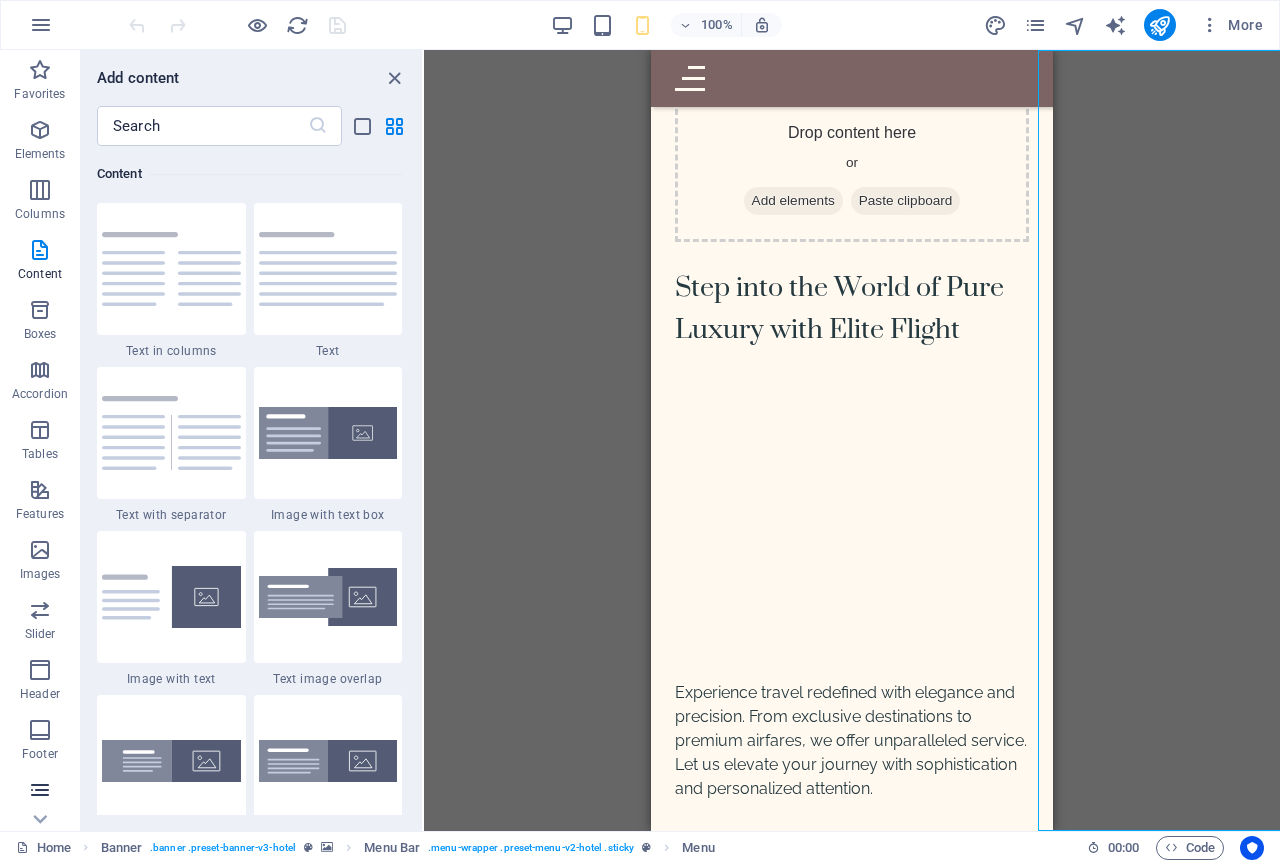 click at bounding box center (40, 790) 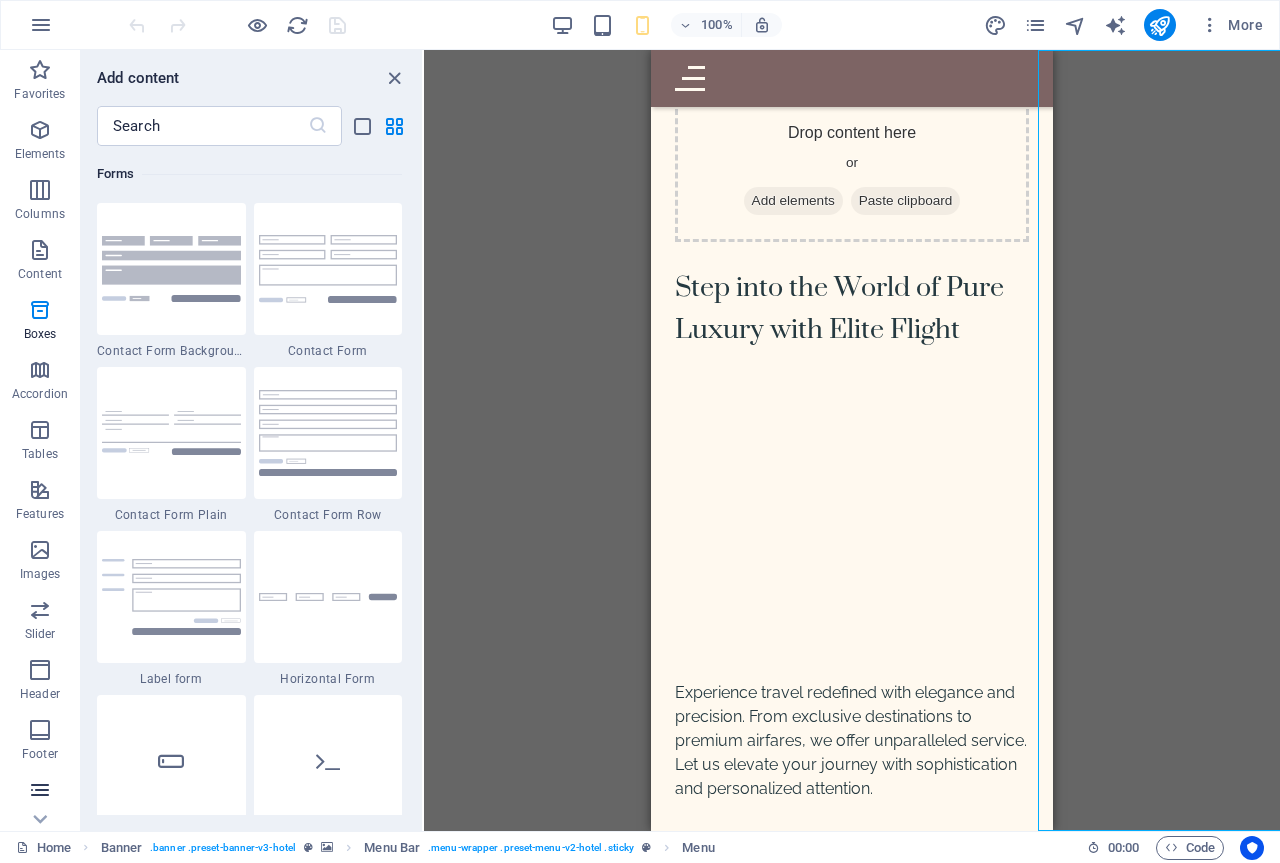 scroll, scrollTop: 14600, scrollLeft: 0, axis: vertical 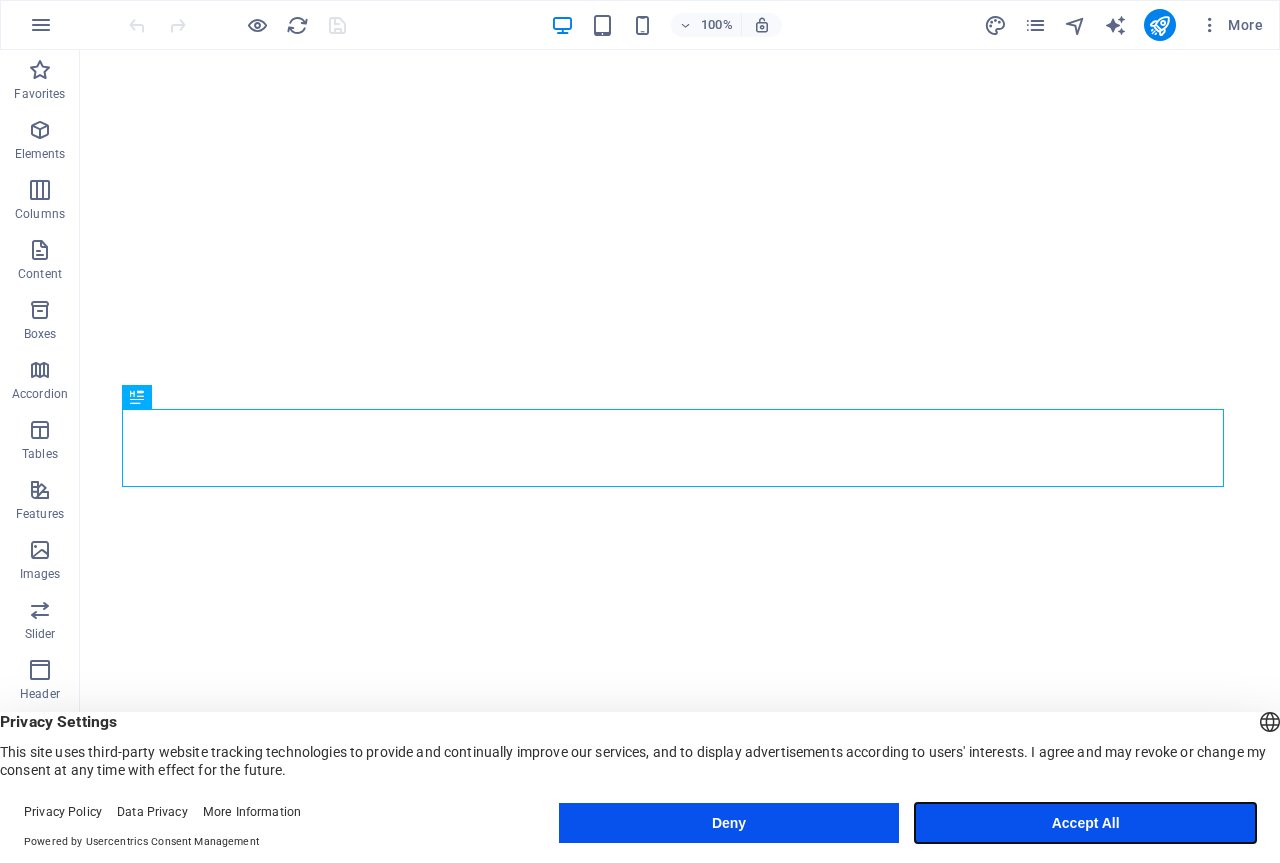 click on "Accept All" at bounding box center (1085, 823) 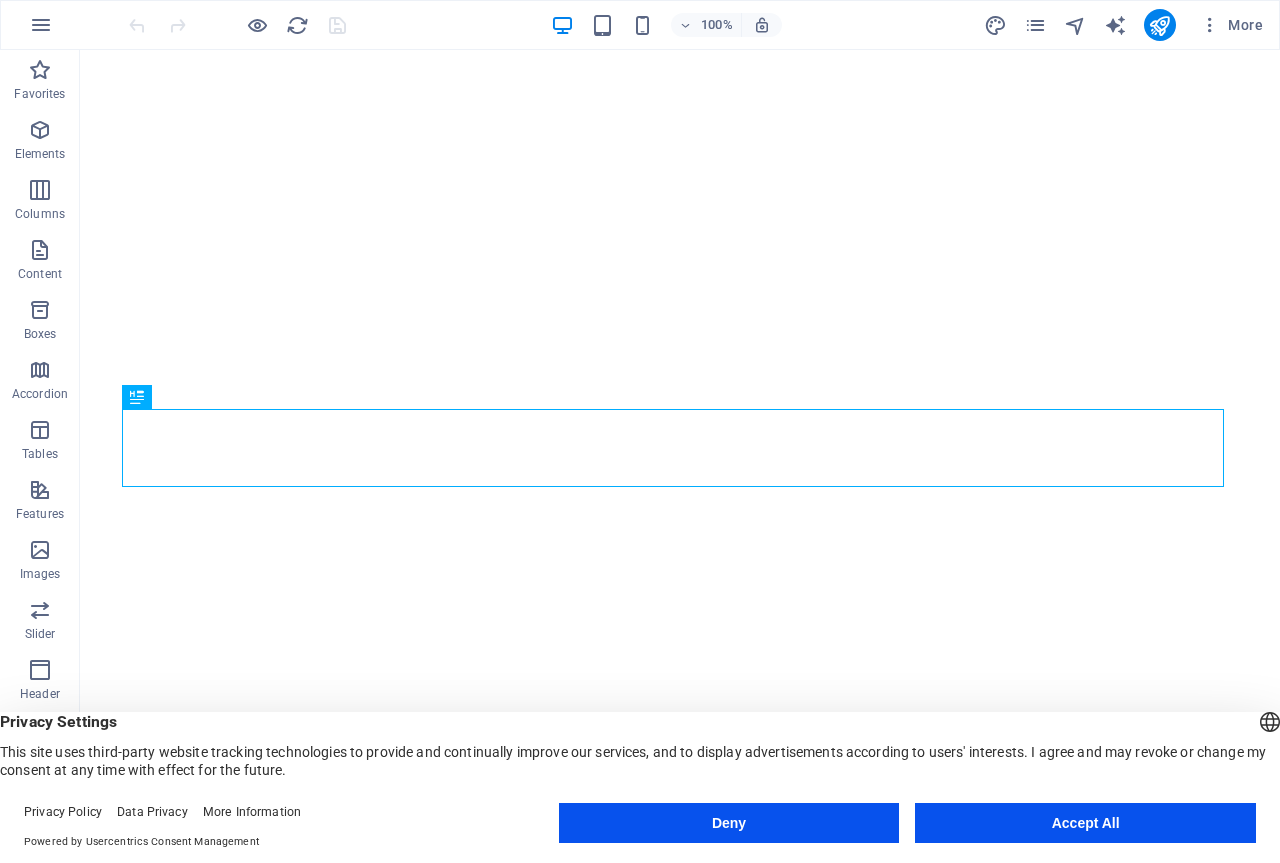 scroll, scrollTop: 0, scrollLeft: 0, axis: both 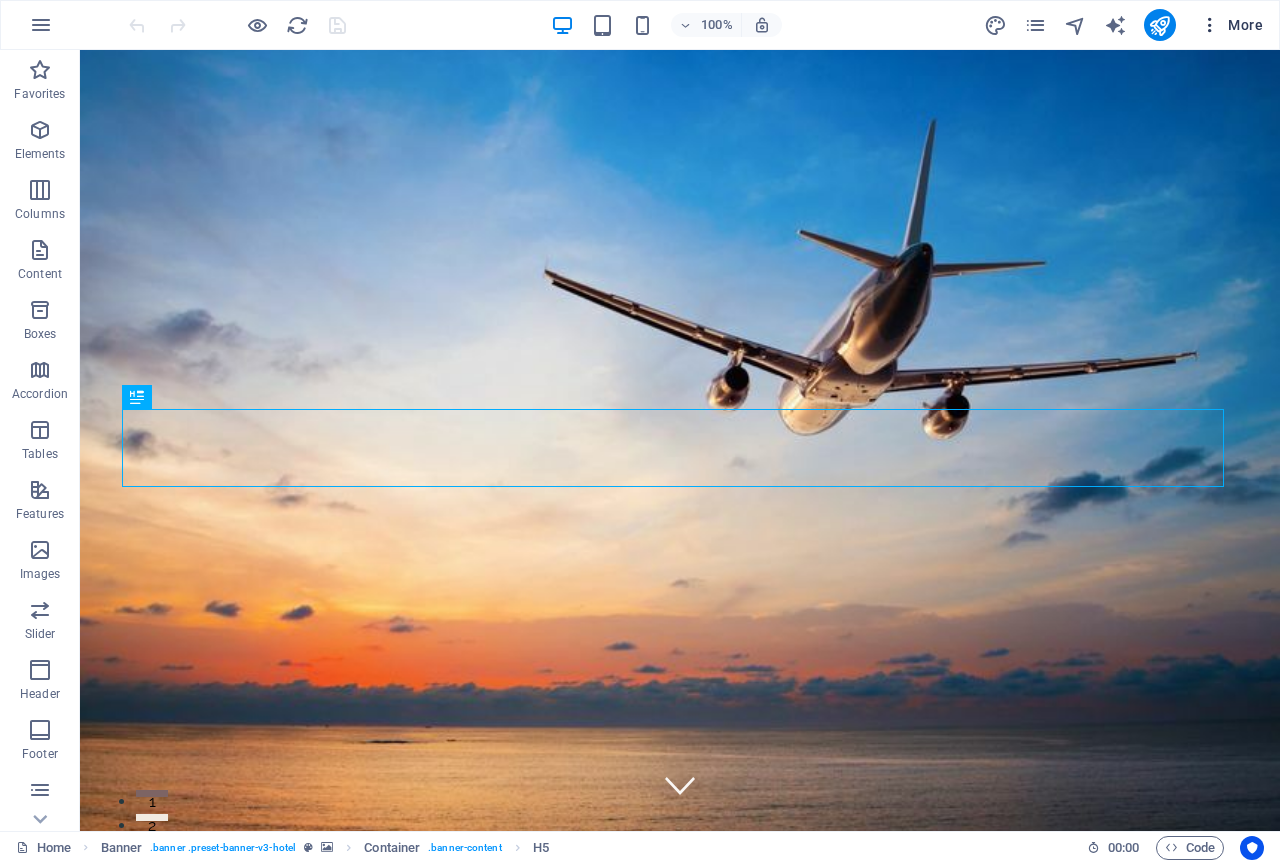 click on "More" at bounding box center [1231, 25] 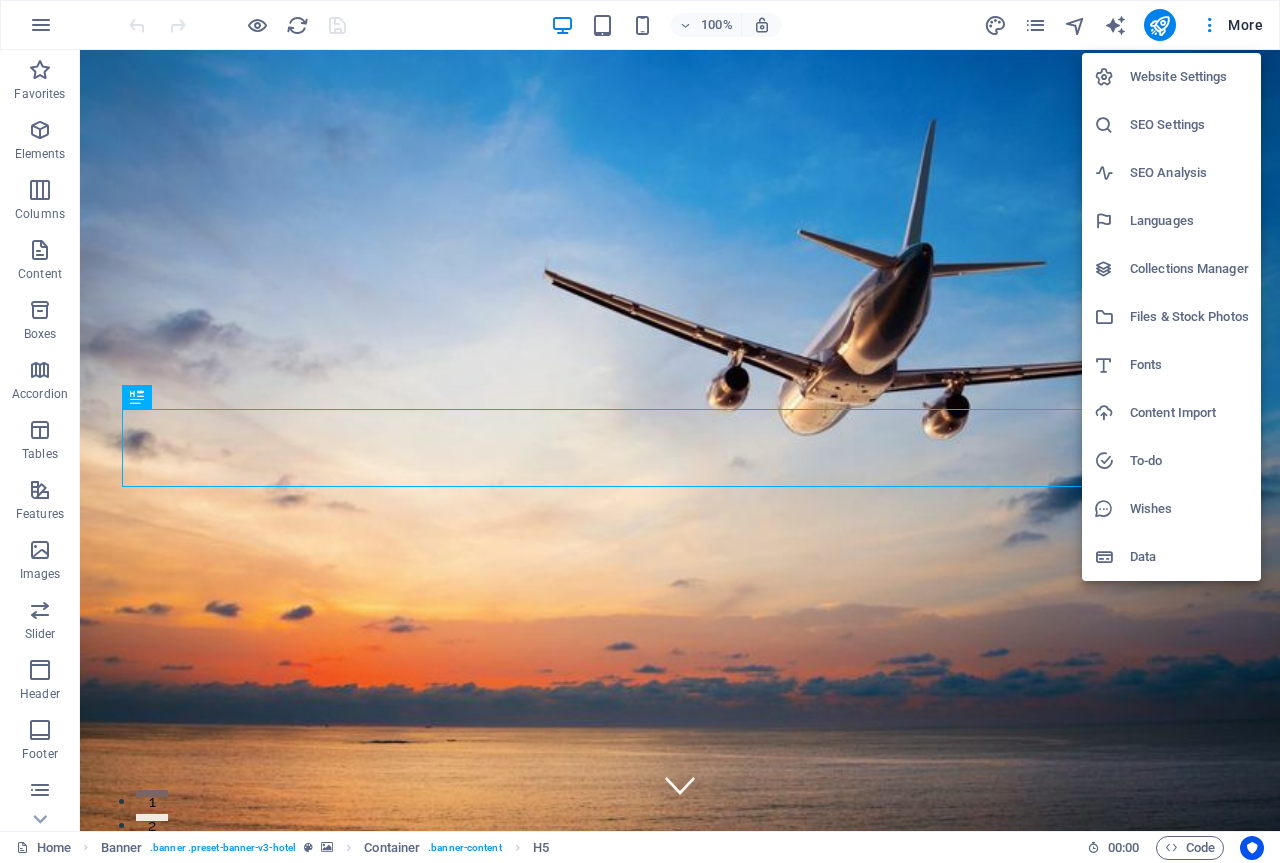 click on "Website Settings" at bounding box center [1189, 77] 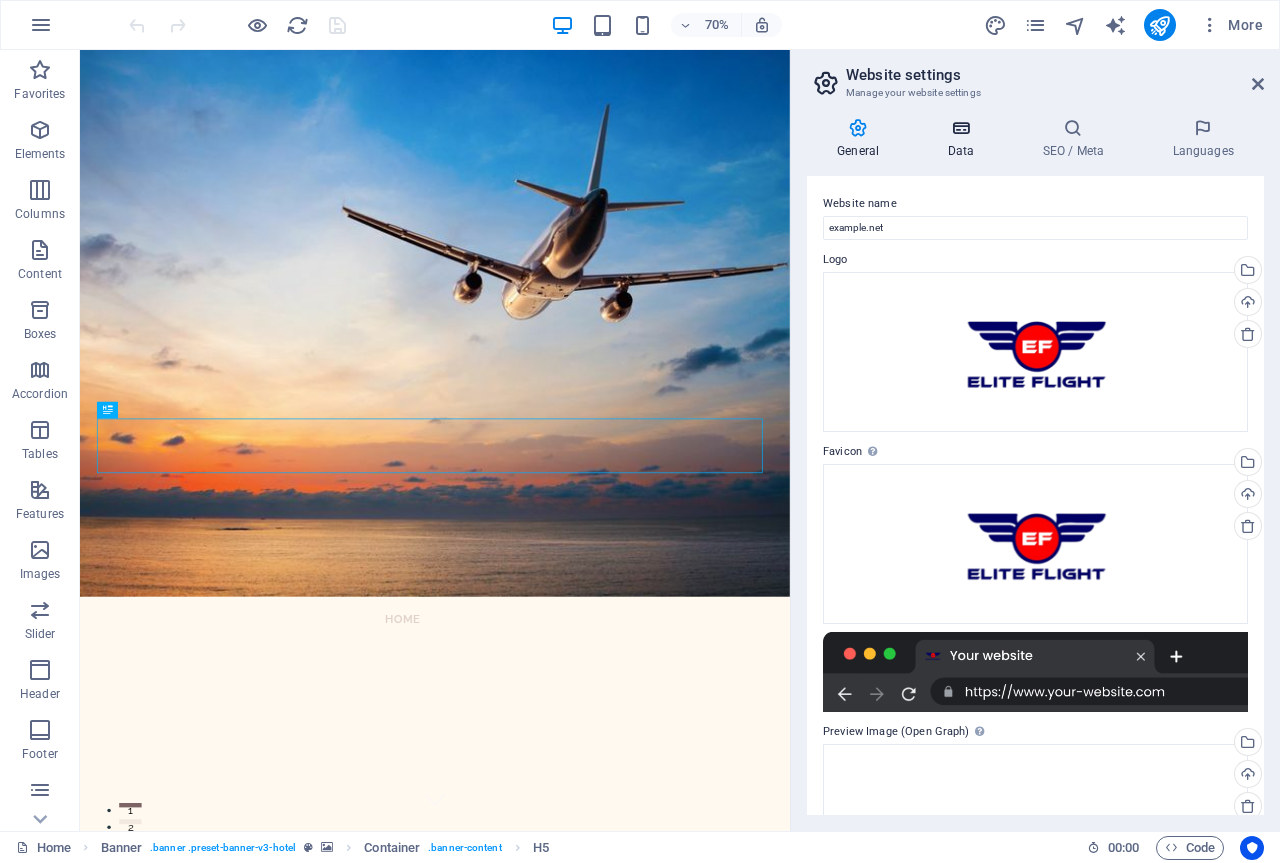 click at bounding box center [960, 128] 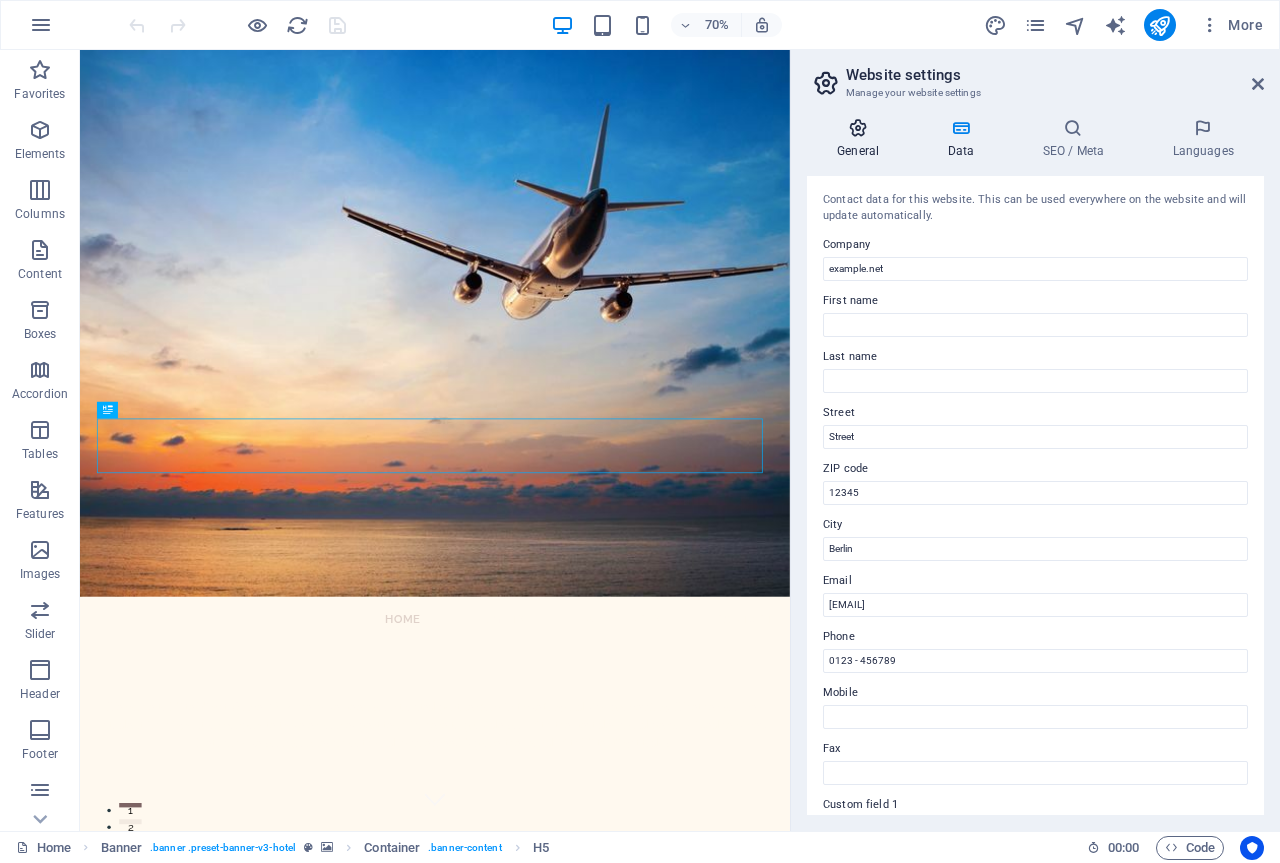 click on "General" at bounding box center (862, 139) 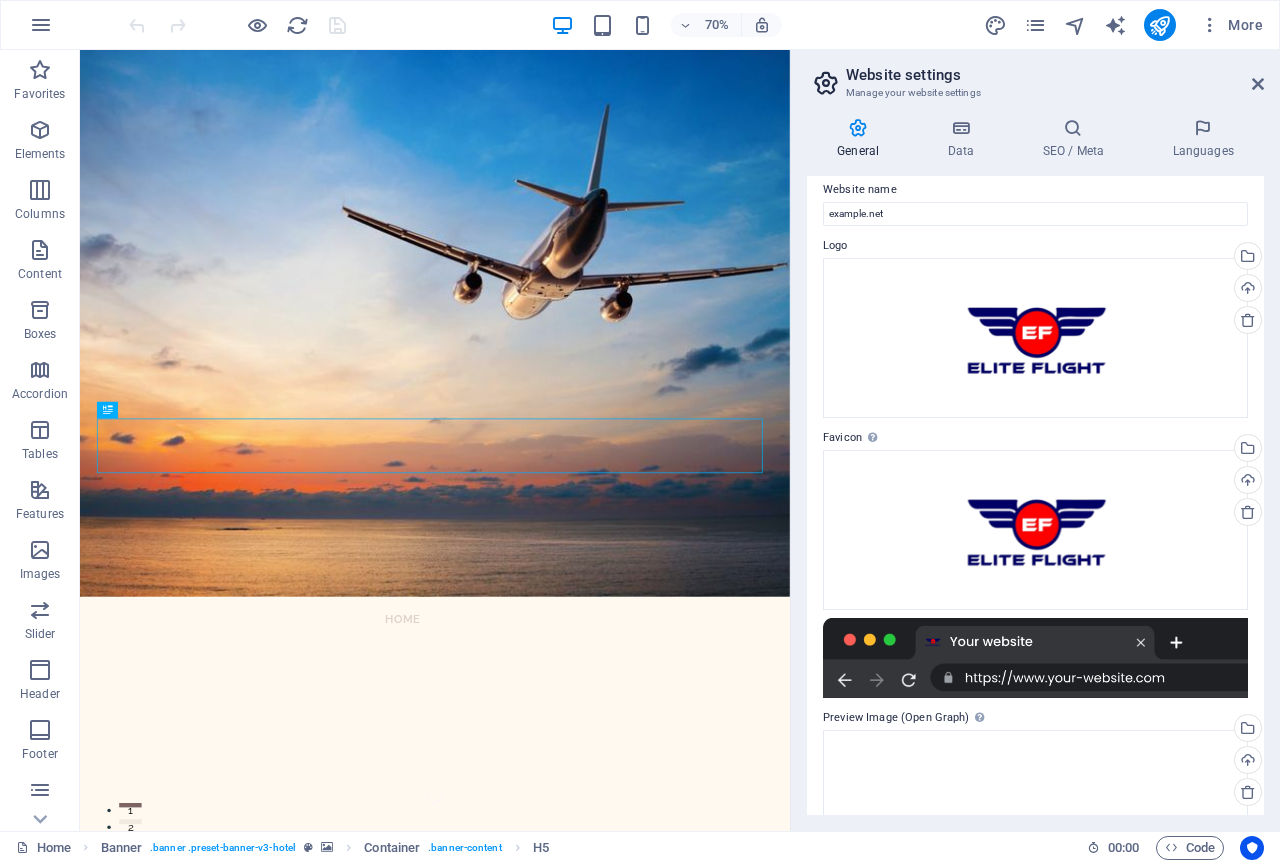 scroll, scrollTop: 0, scrollLeft: 0, axis: both 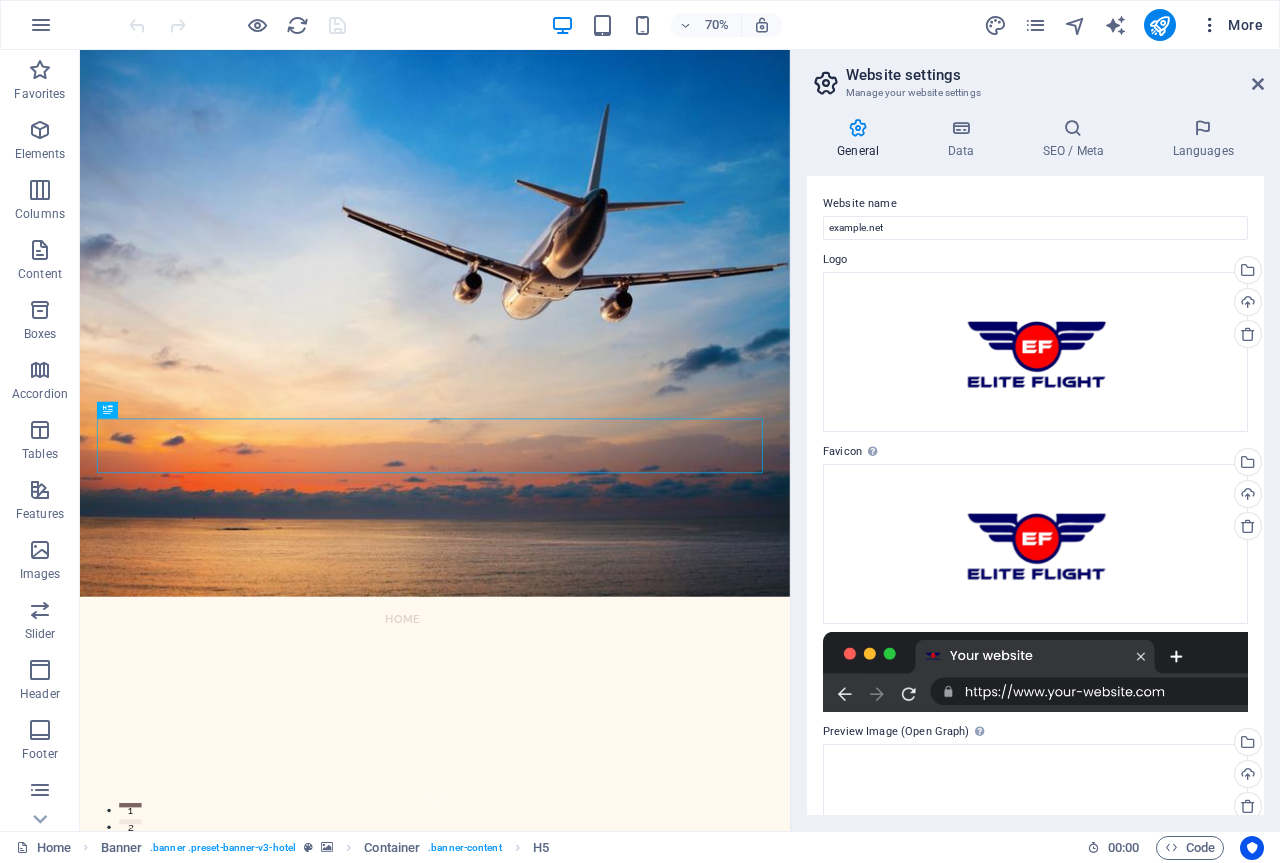 click on "More" at bounding box center [1231, 25] 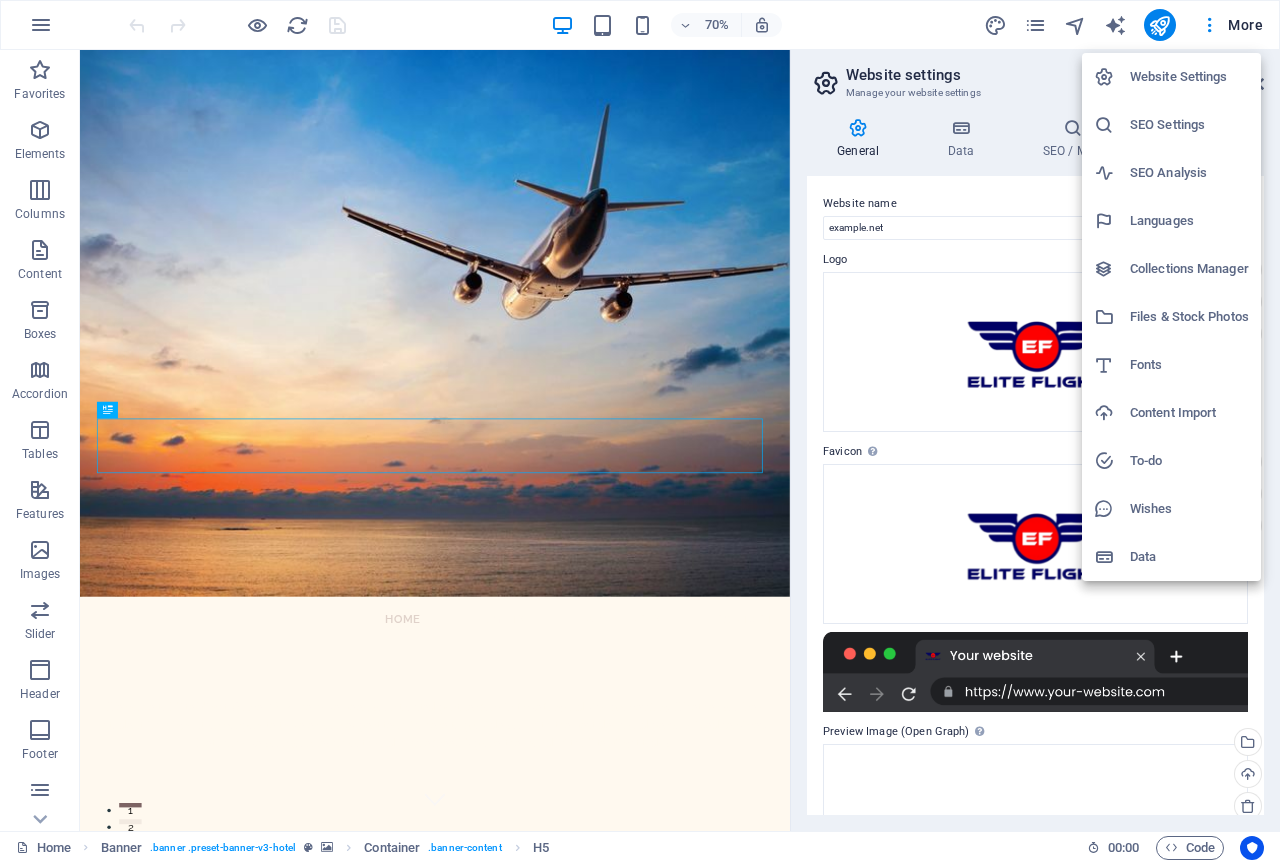 click at bounding box center [640, 431] 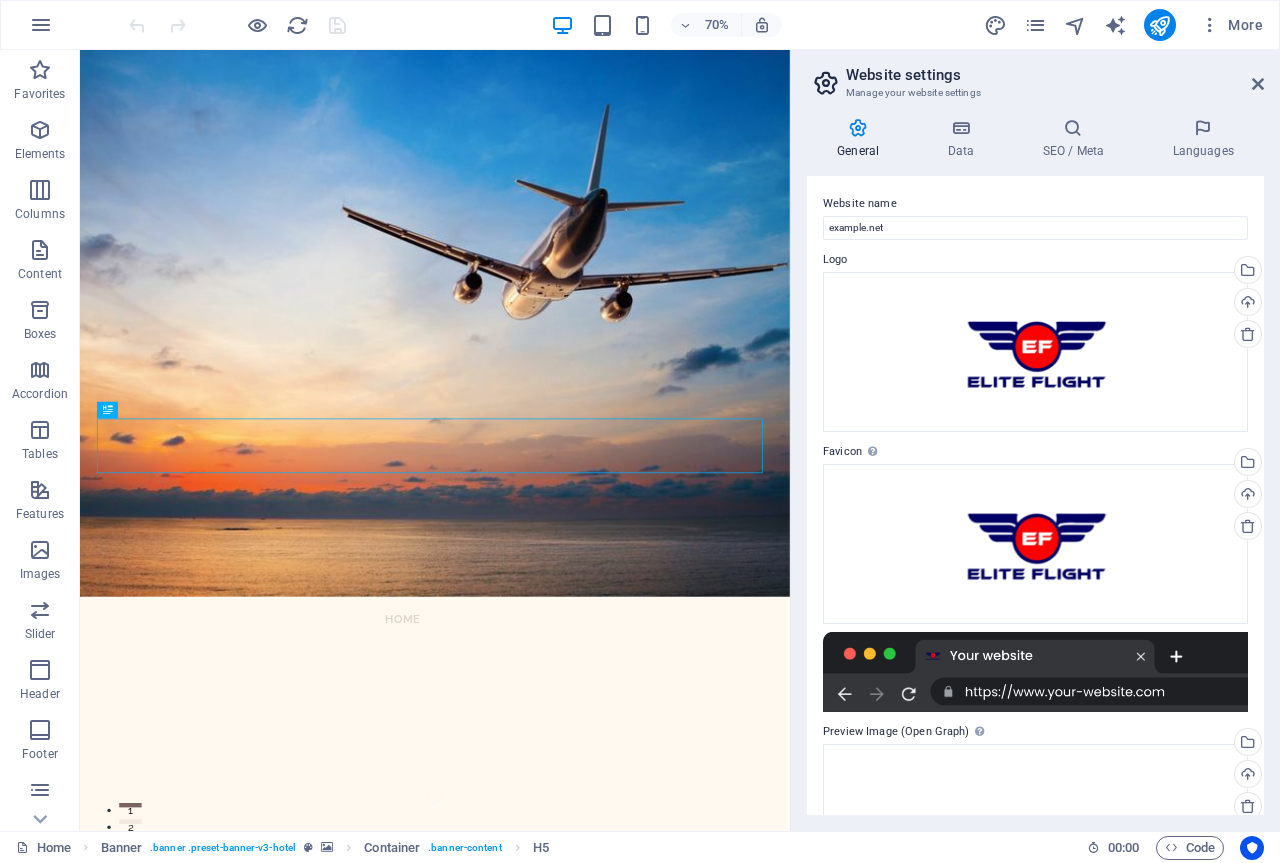 click at bounding box center [41, 25] 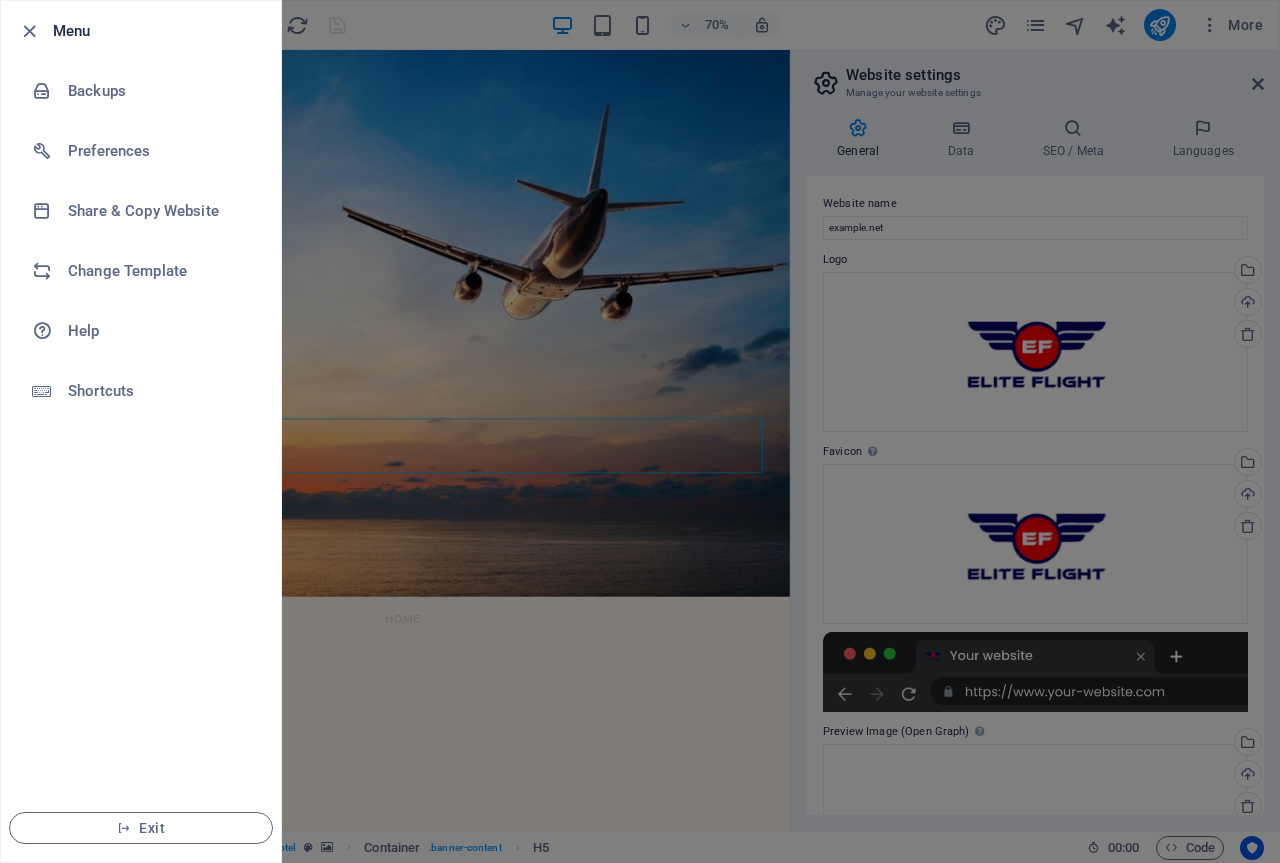 click at bounding box center (640, 431) 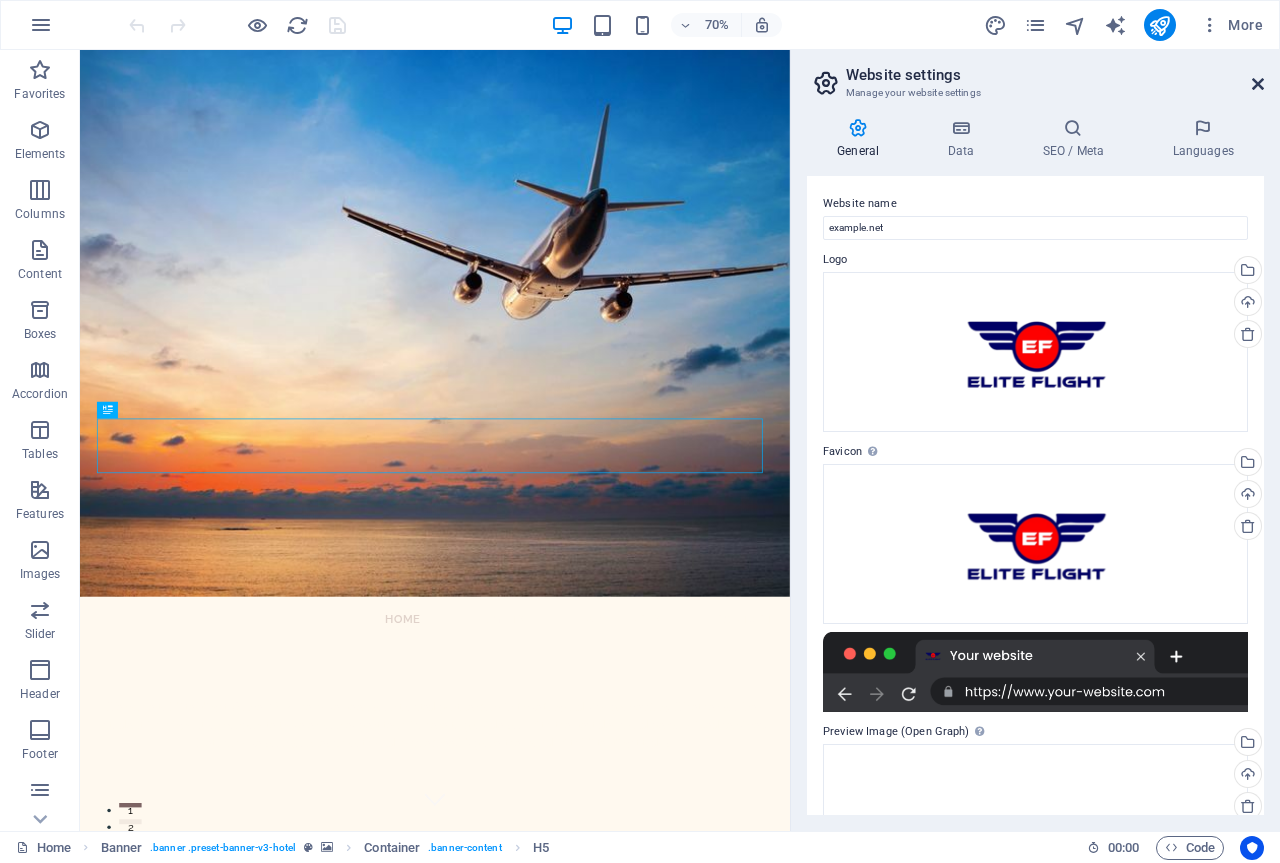 click at bounding box center (1258, 84) 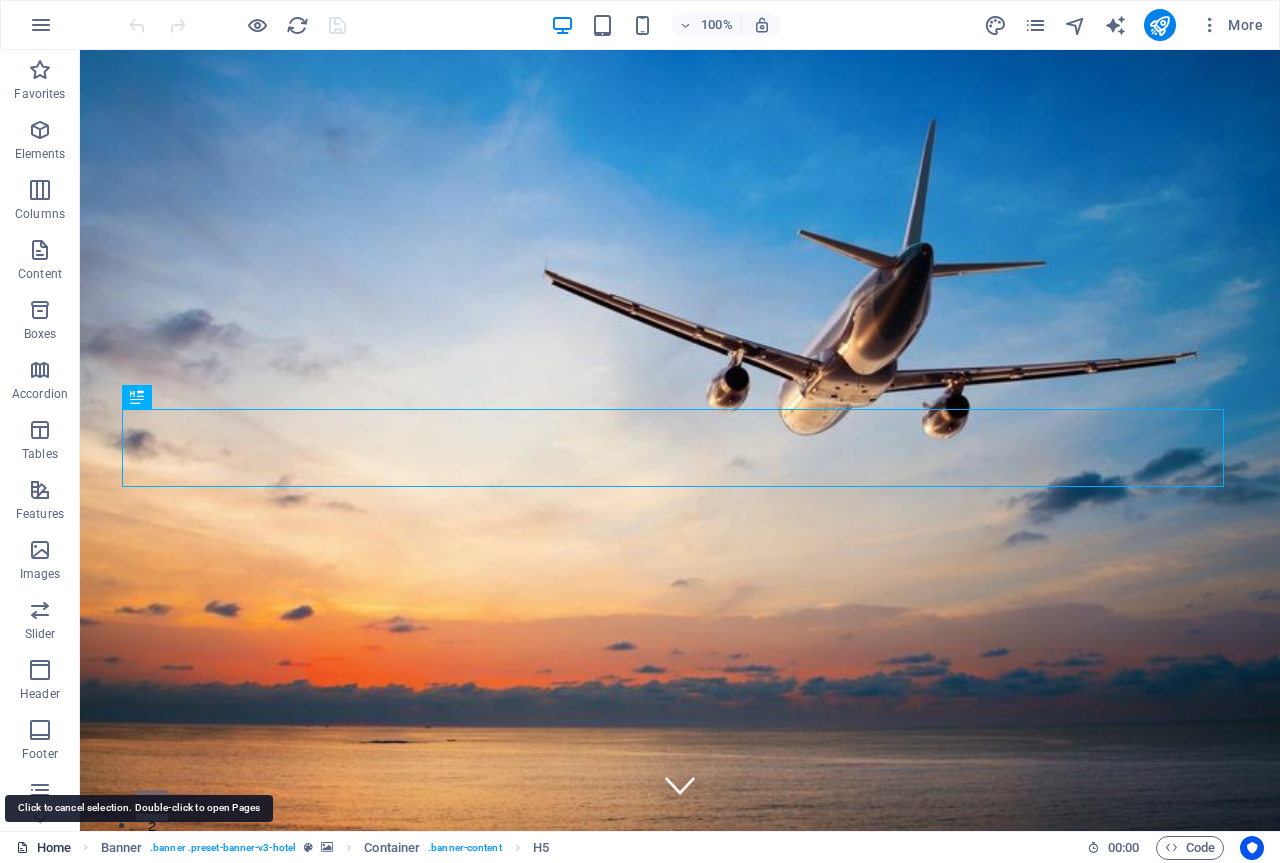 click on "Home" at bounding box center (43, 848) 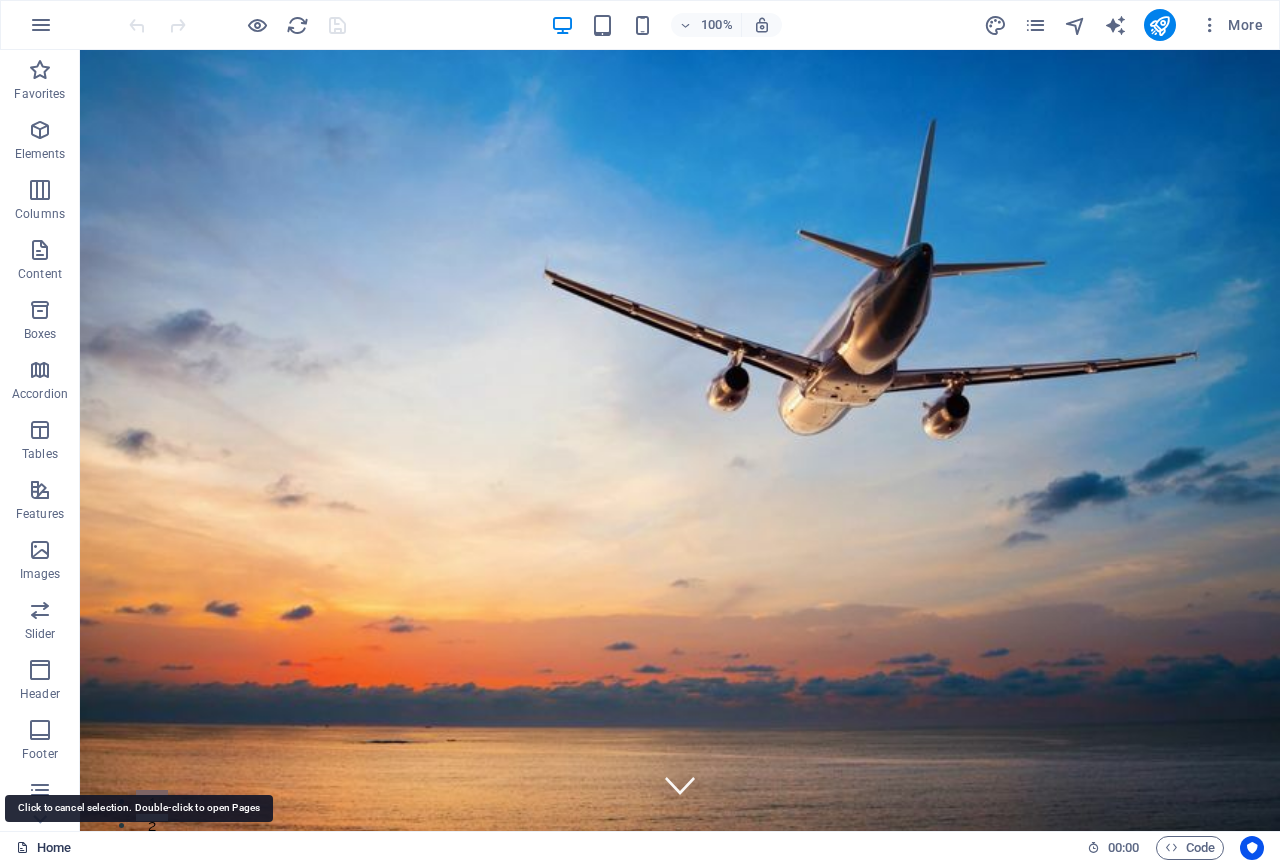 click on "Home" at bounding box center [43, 848] 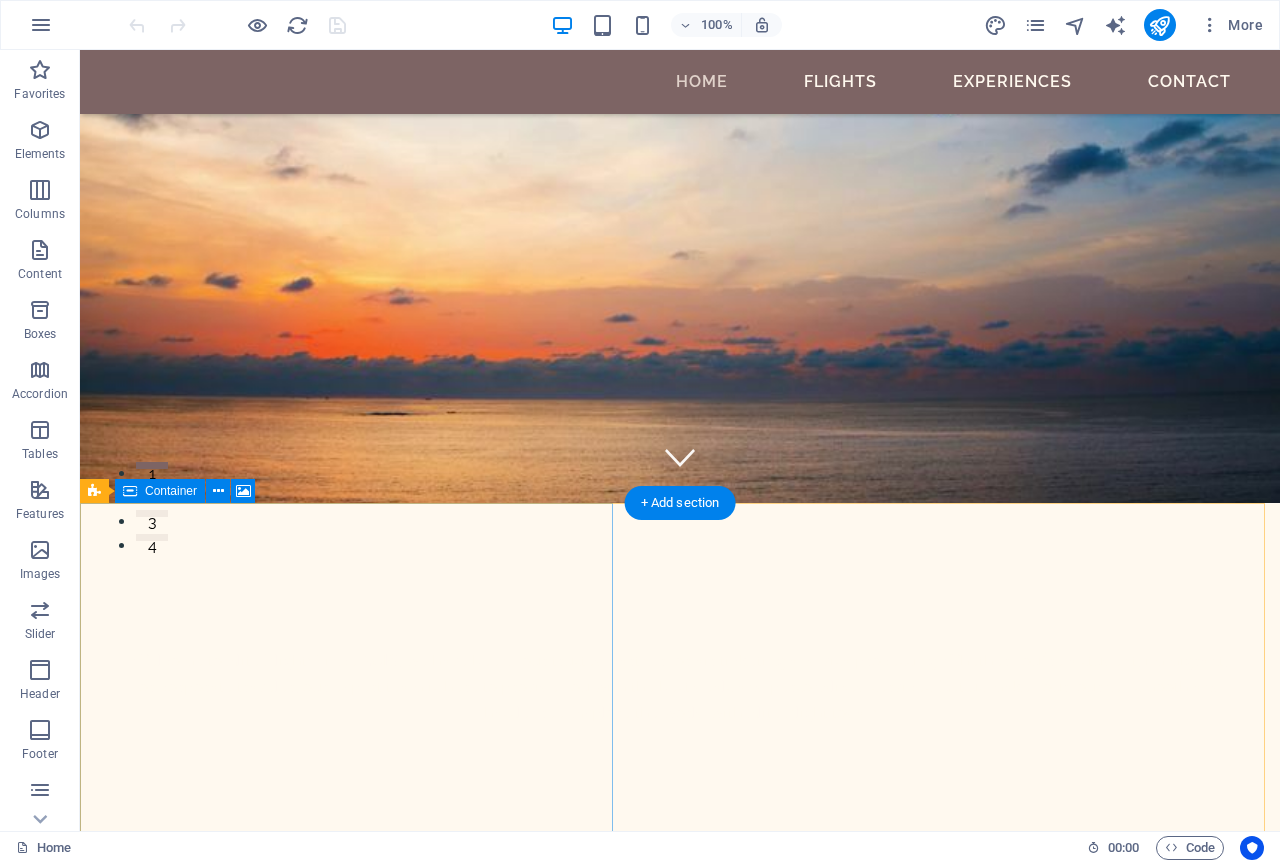 scroll, scrollTop: 600, scrollLeft: 0, axis: vertical 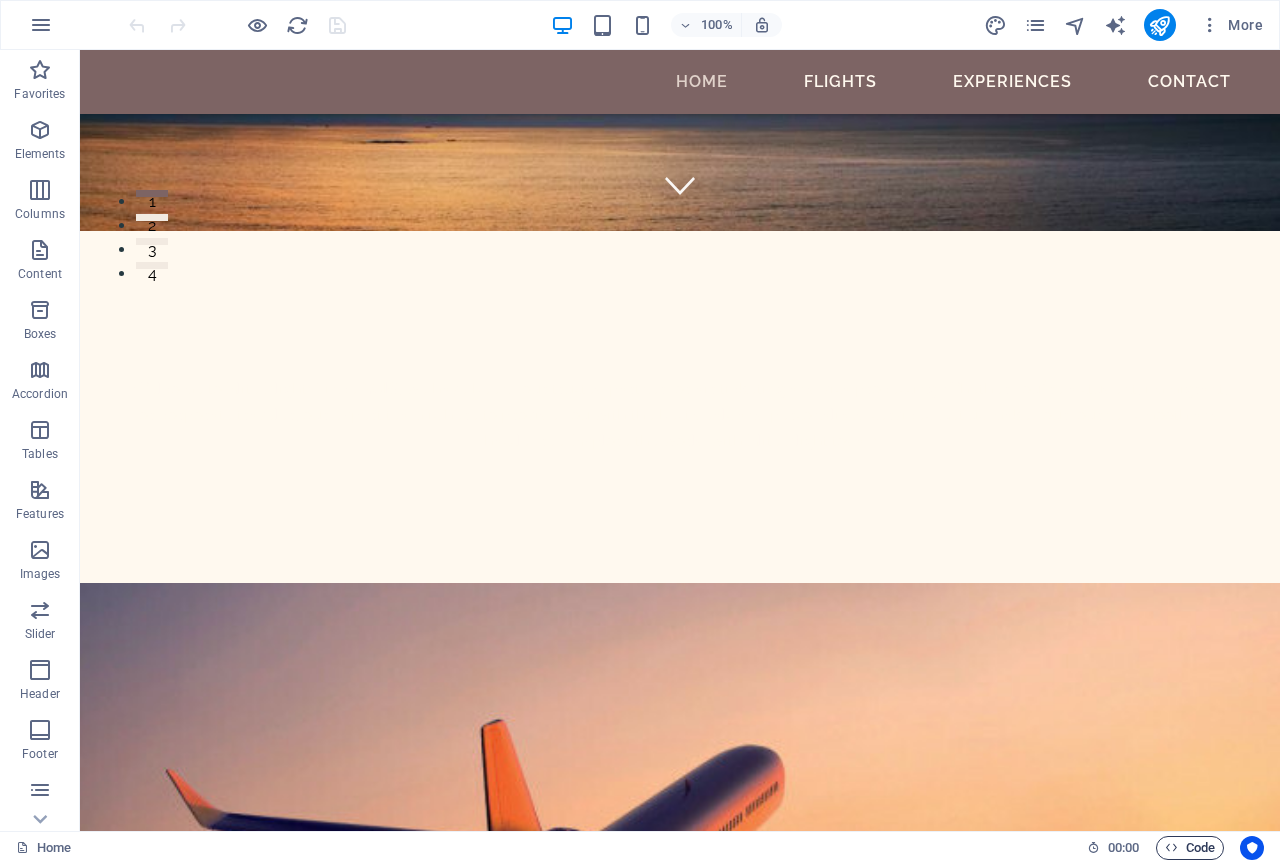 click on "Code" at bounding box center (1190, 848) 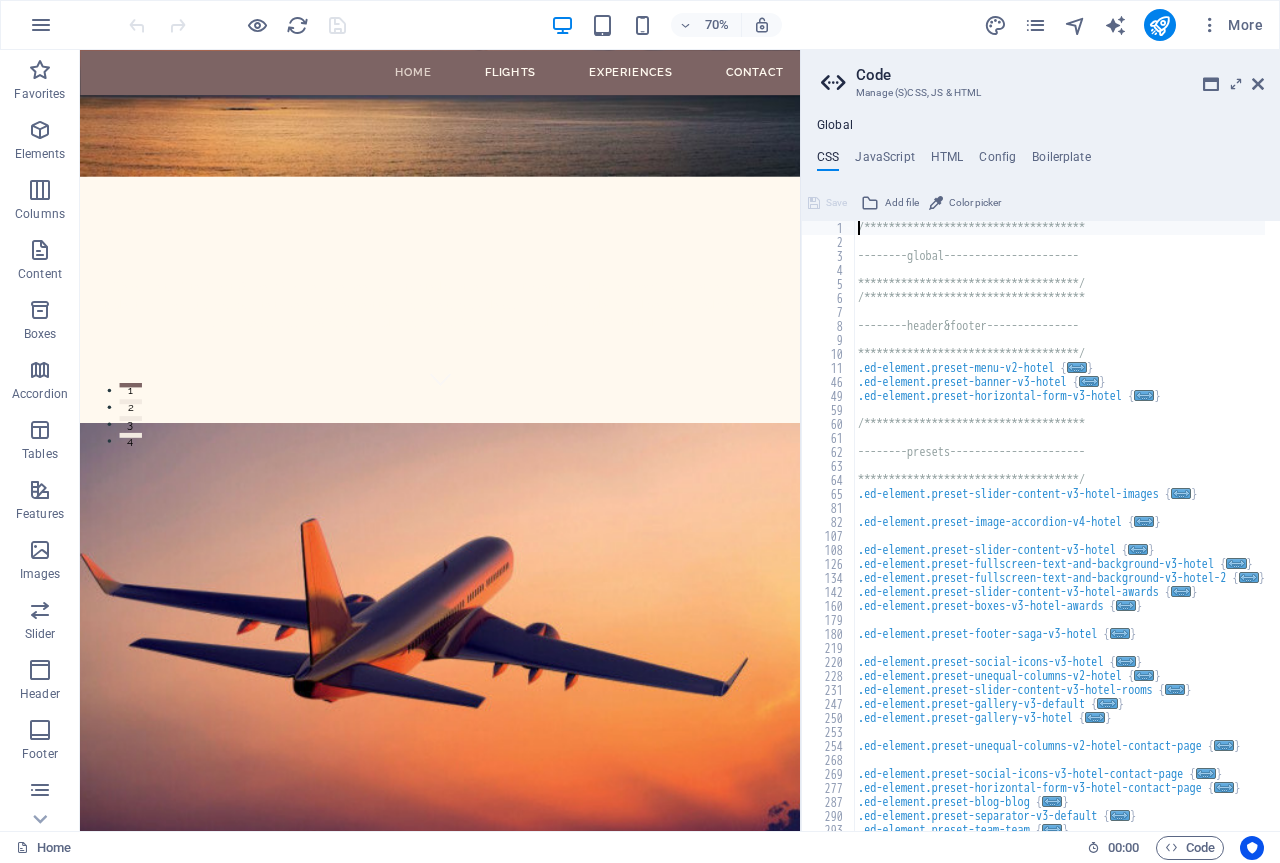scroll, scrollTop: 0, scrollLeft: 0, axis: both 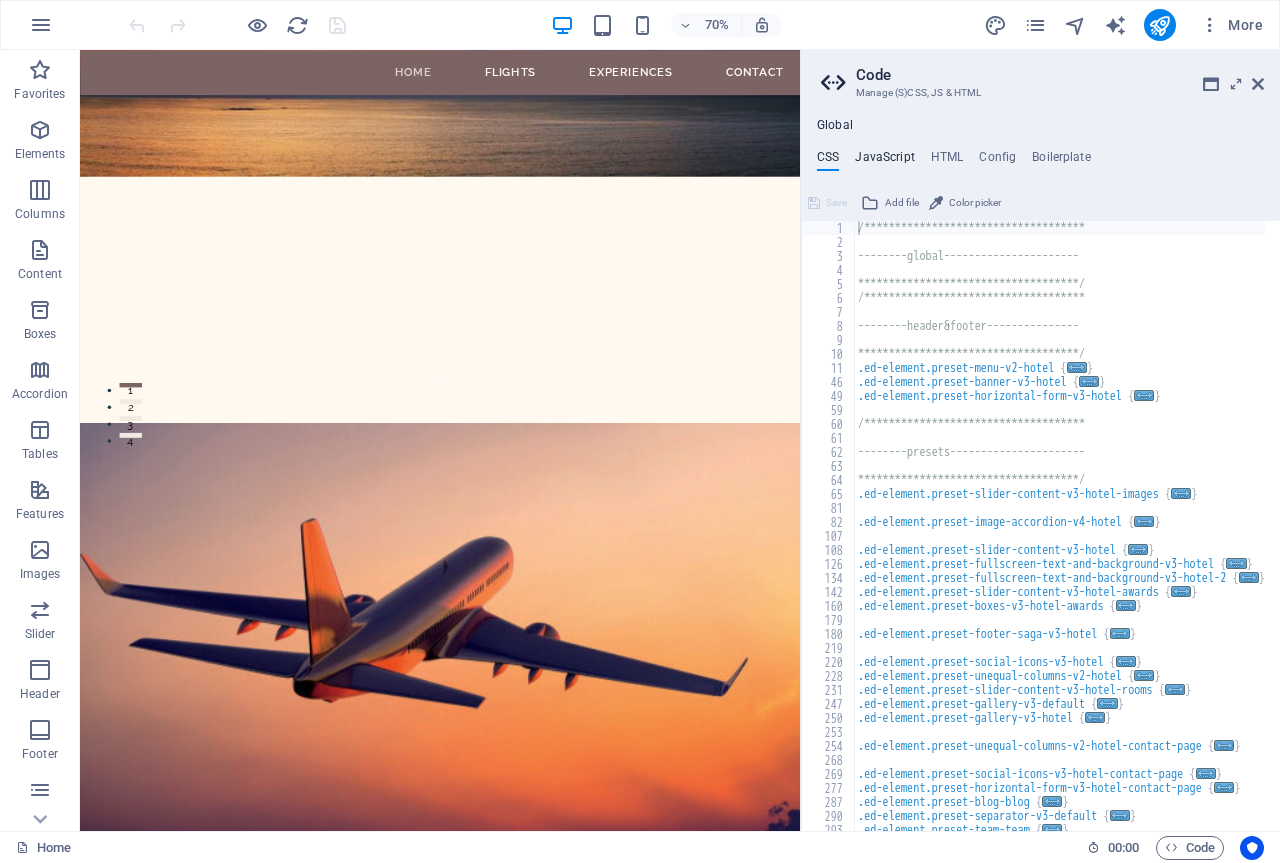 click on "JavaScript" at bounding box center [884, 161] 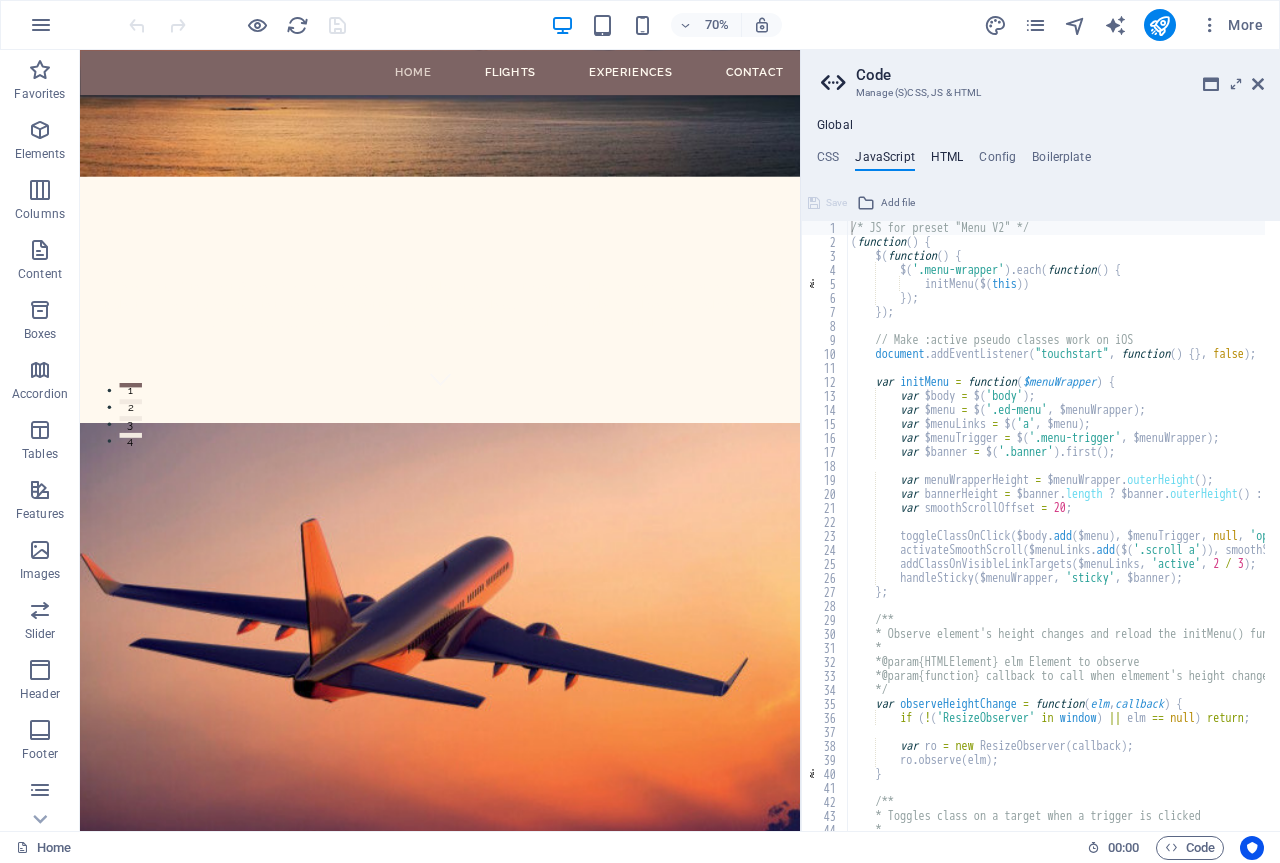 click on "HTML" at bounding box center (947, 161) 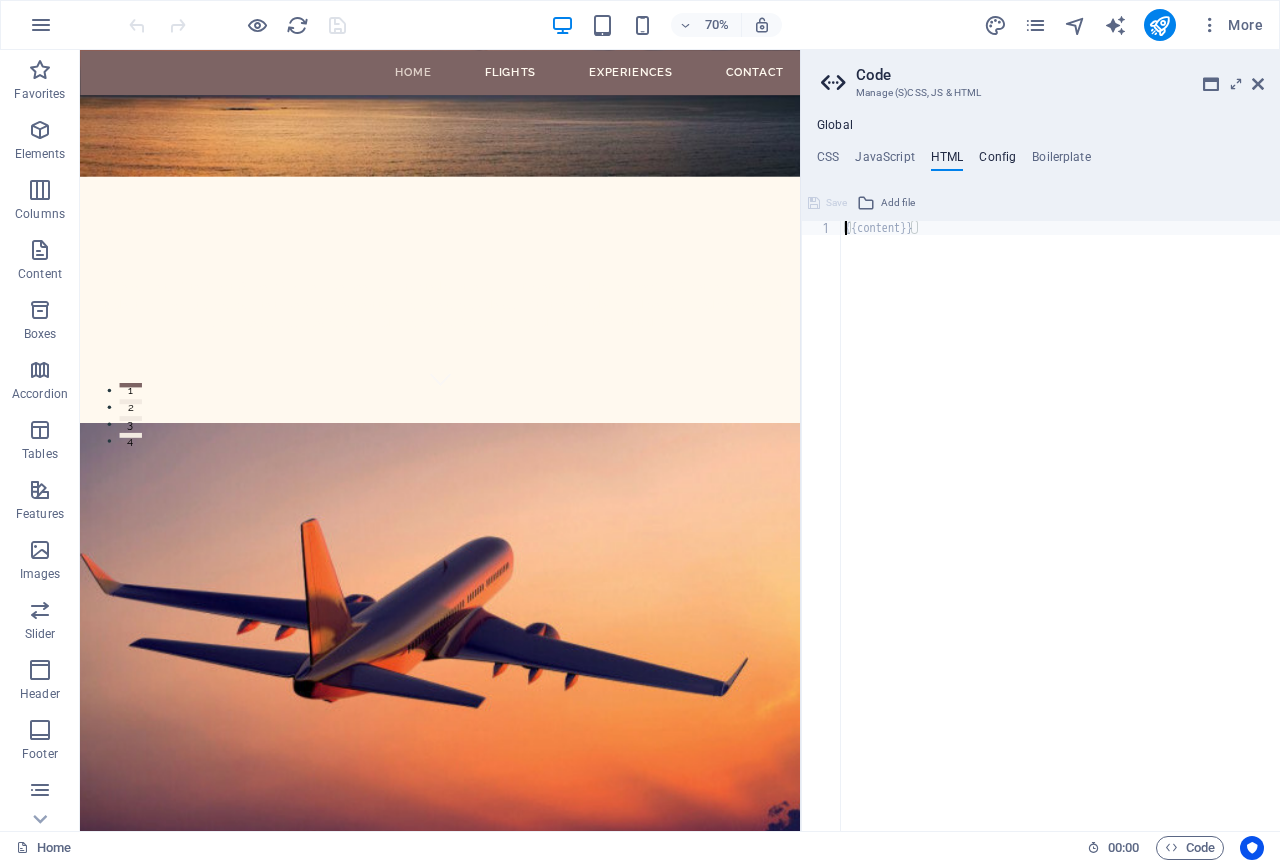 click on "Config" at bounding box center (997, 161) 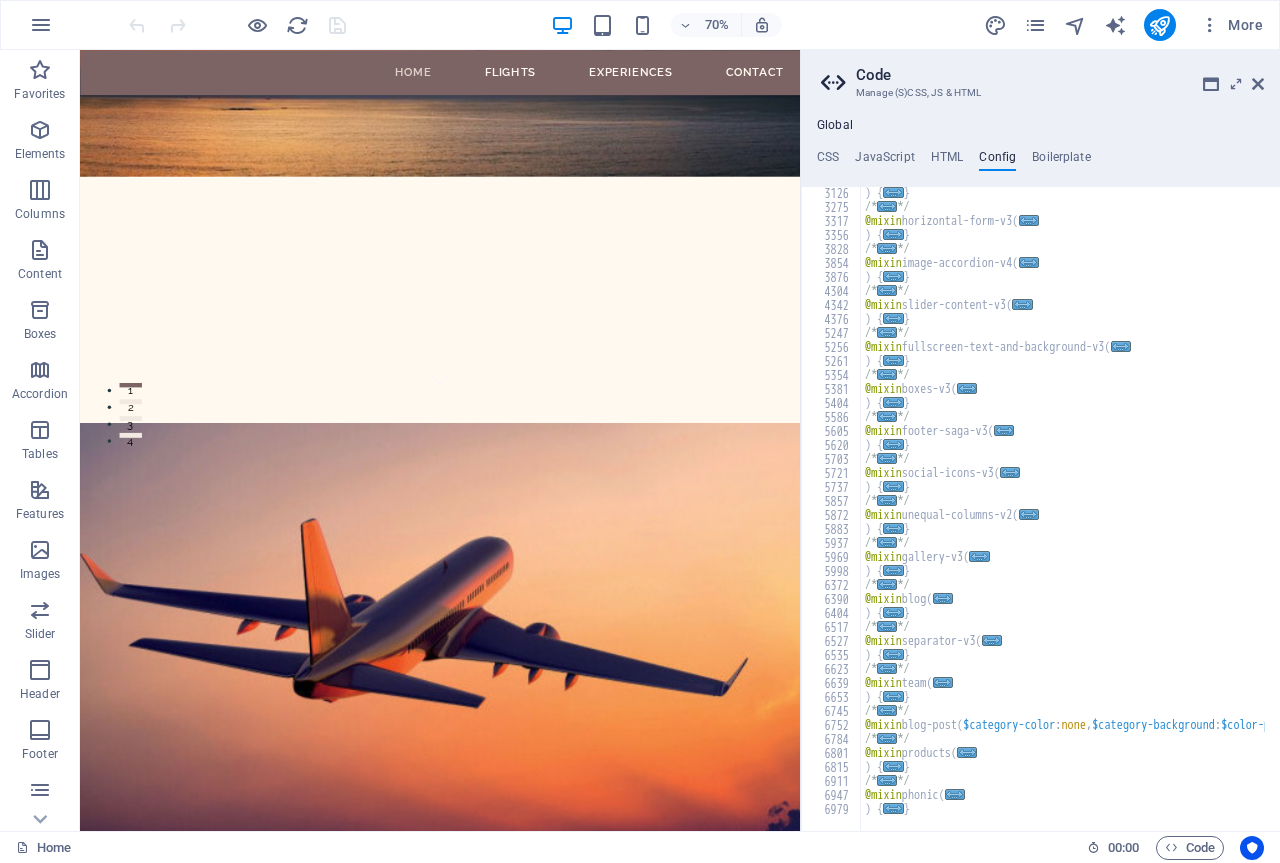 scroll, scrollTop: 659, scrollLeft: 0, axis: vertical 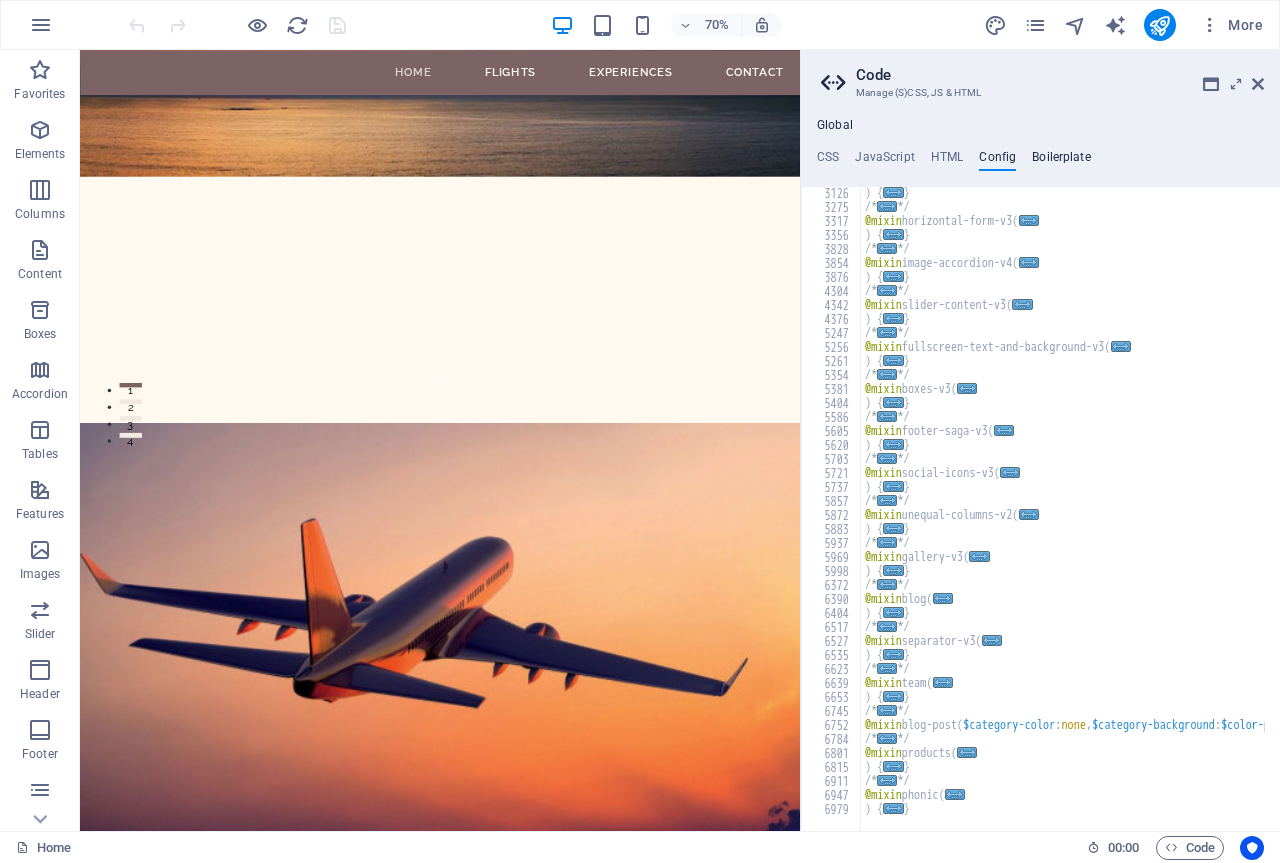 click on "Boilerplate" at bounding box center [1061, 161] 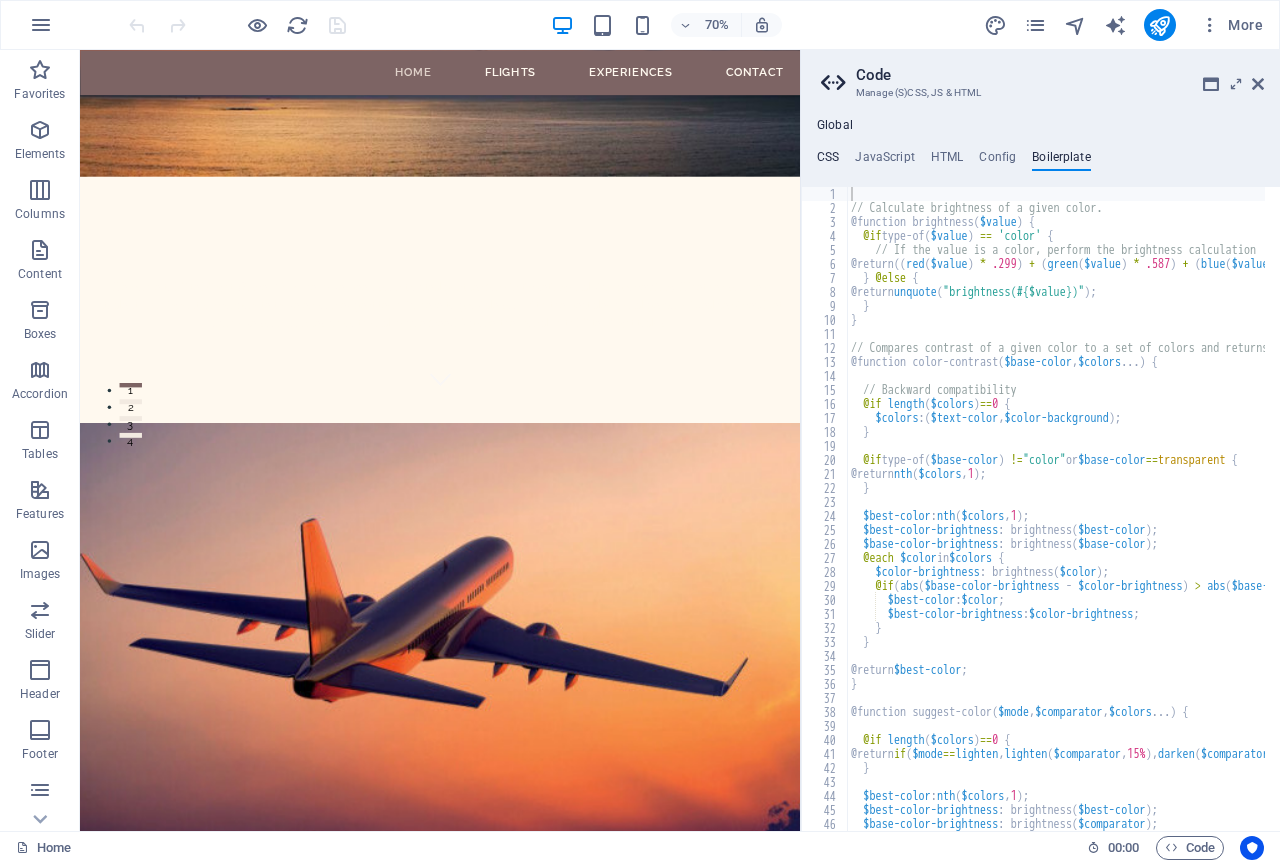 click on "CSS" at bounding box center [828, 161] 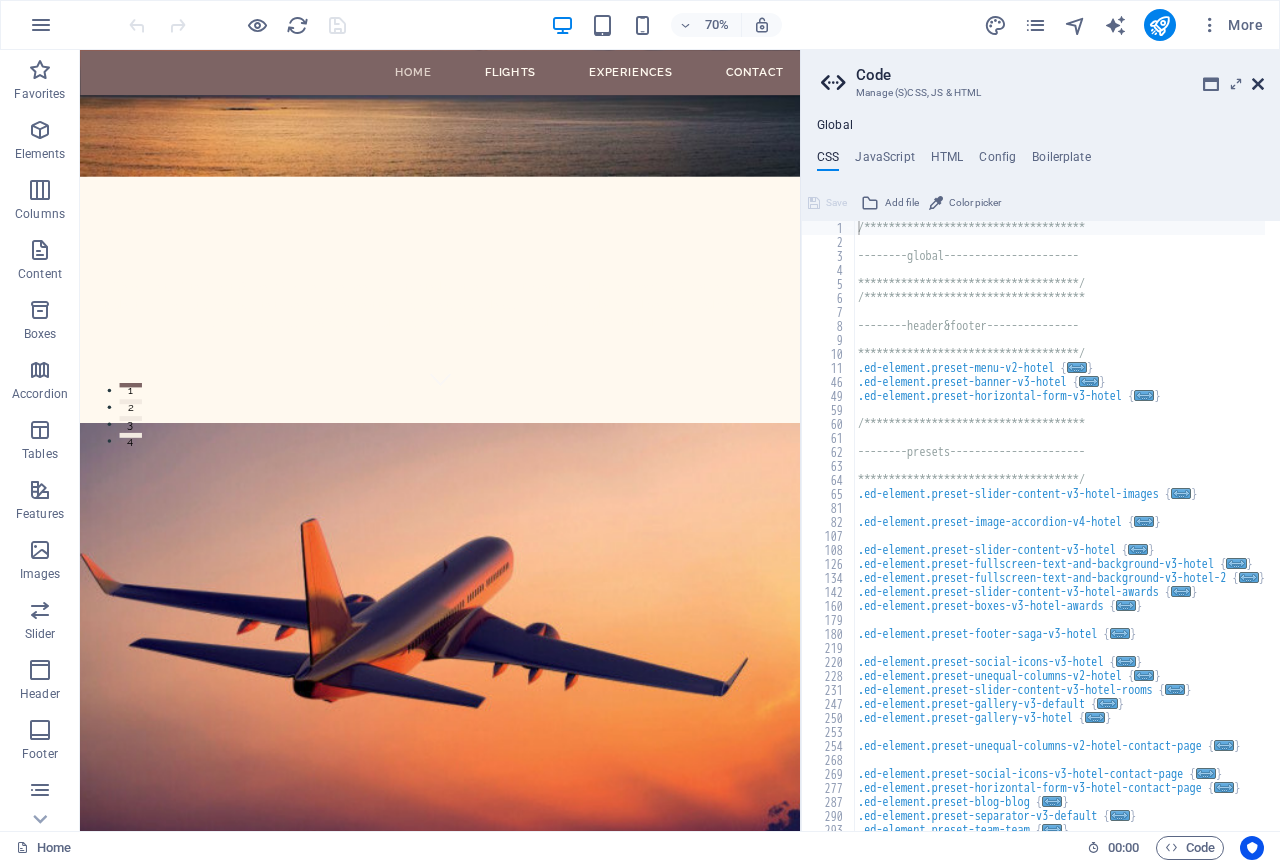 drag, startPoint x: 1257, startPoint y: 79, endPoint x: 1179, endPoint y: 31, distance: 91.58602 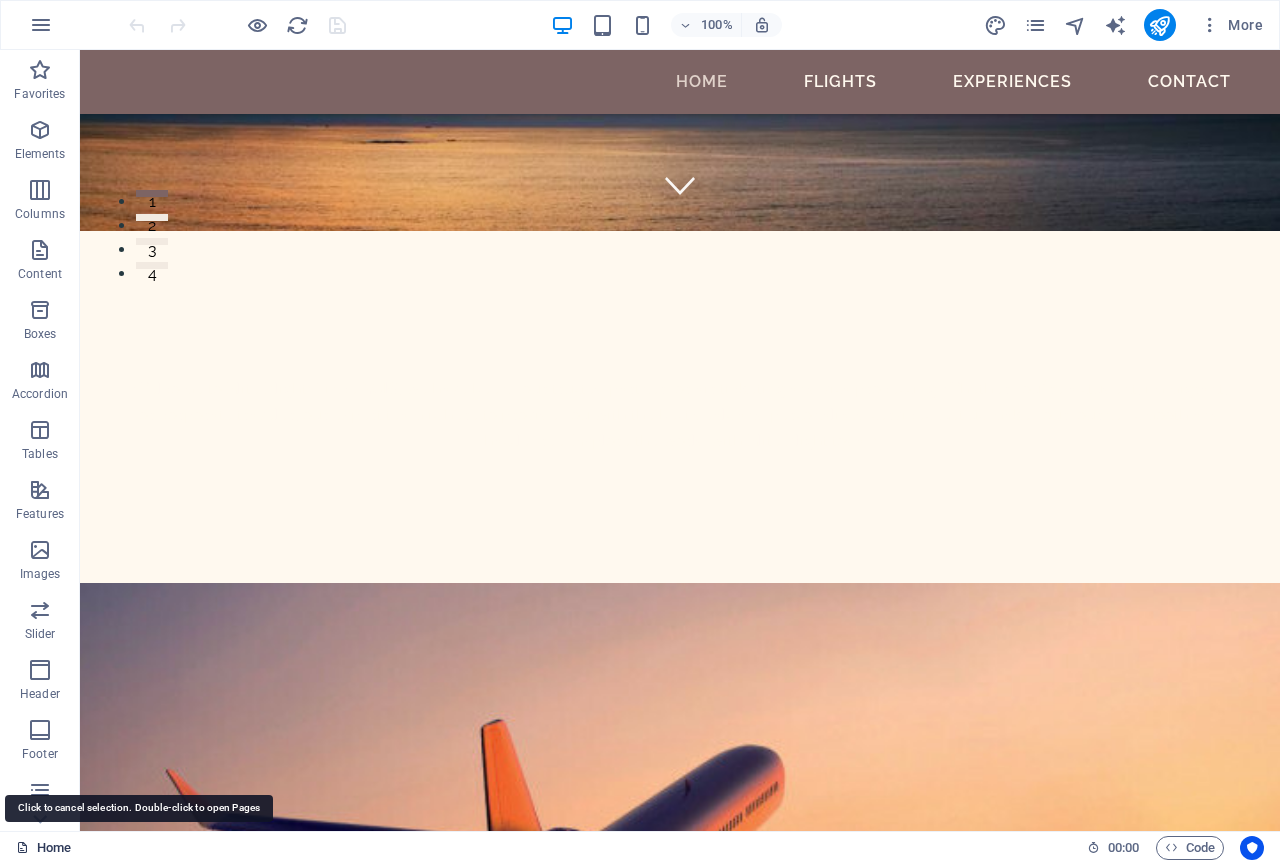 click on "Home" at bounding box center [43, 848] 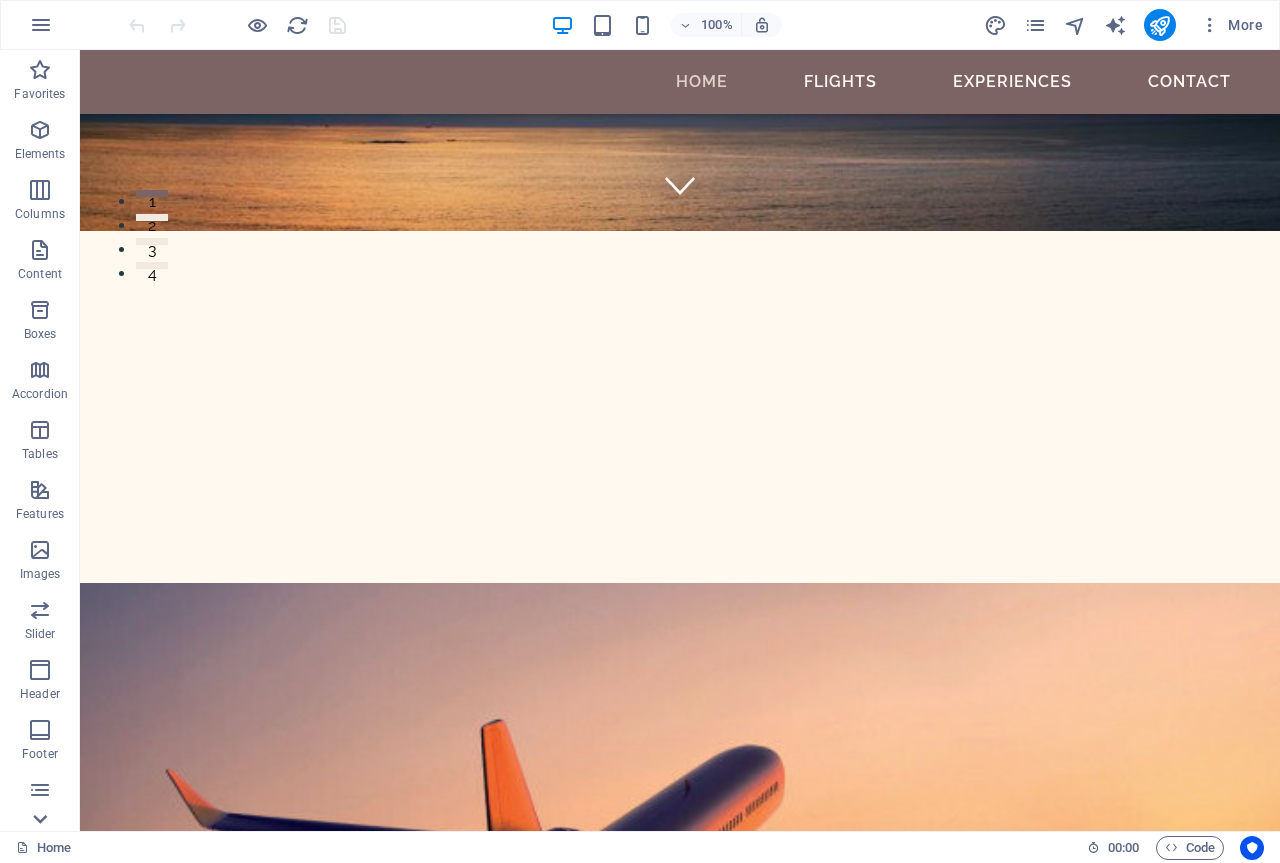 click 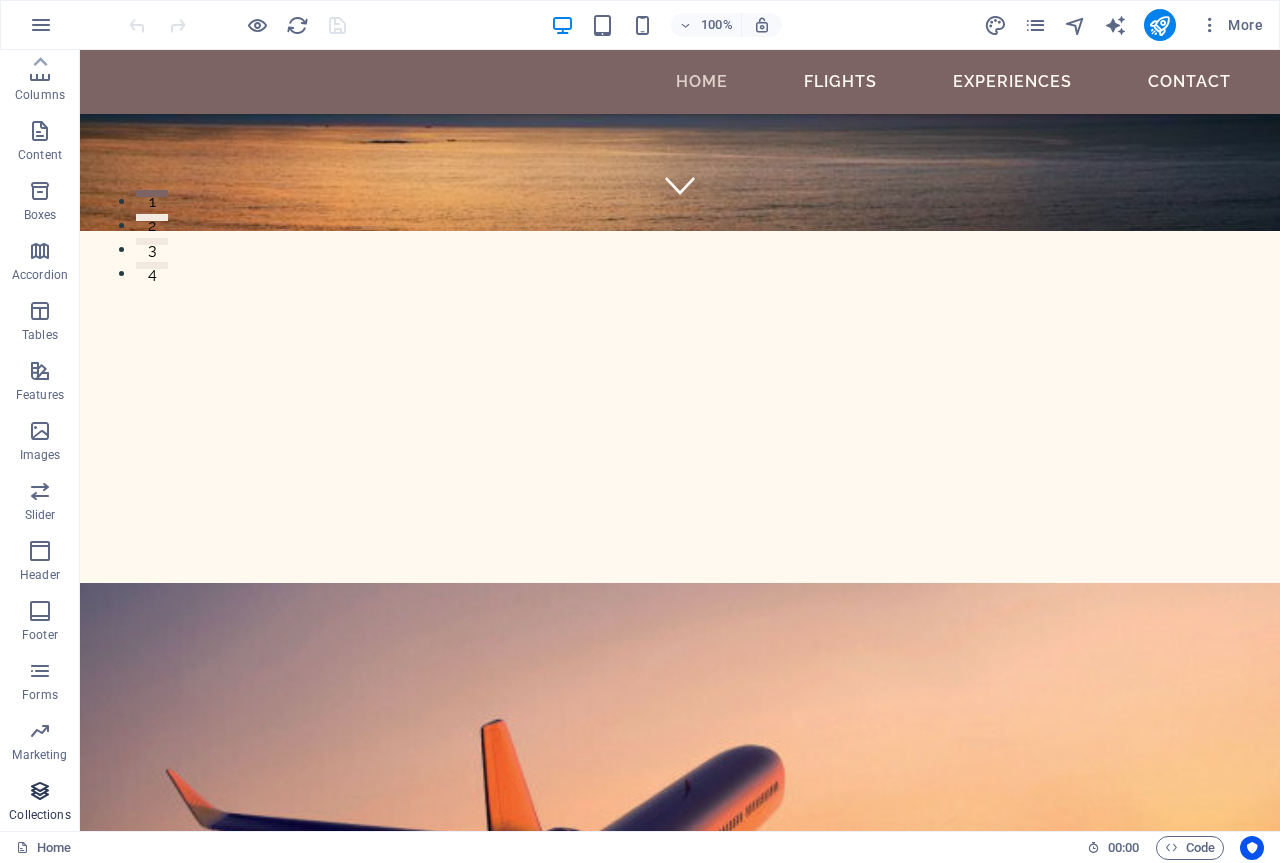click on "Collections" at bounding box center (39, 815) 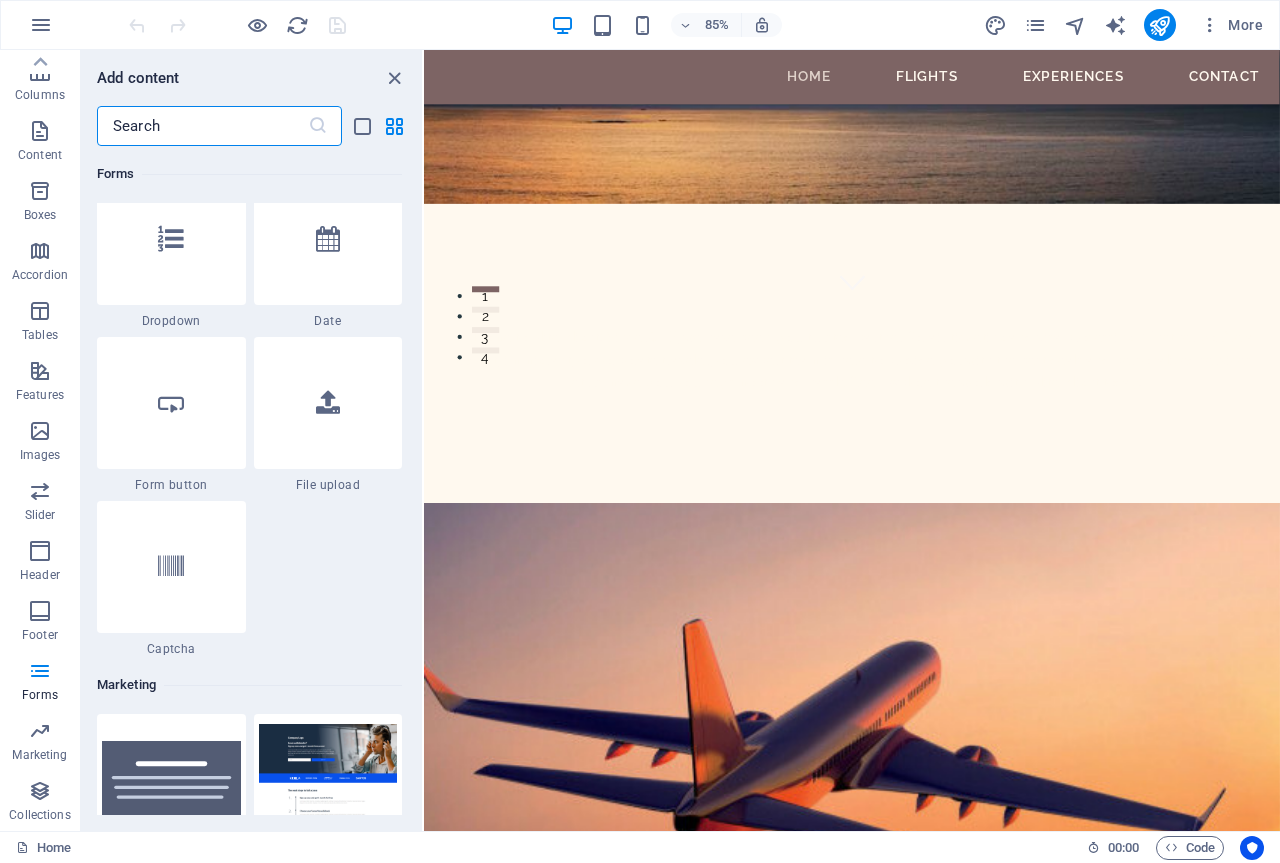 scroll, scrollTop: 15765, scrollLeft: 0, axis: vertical 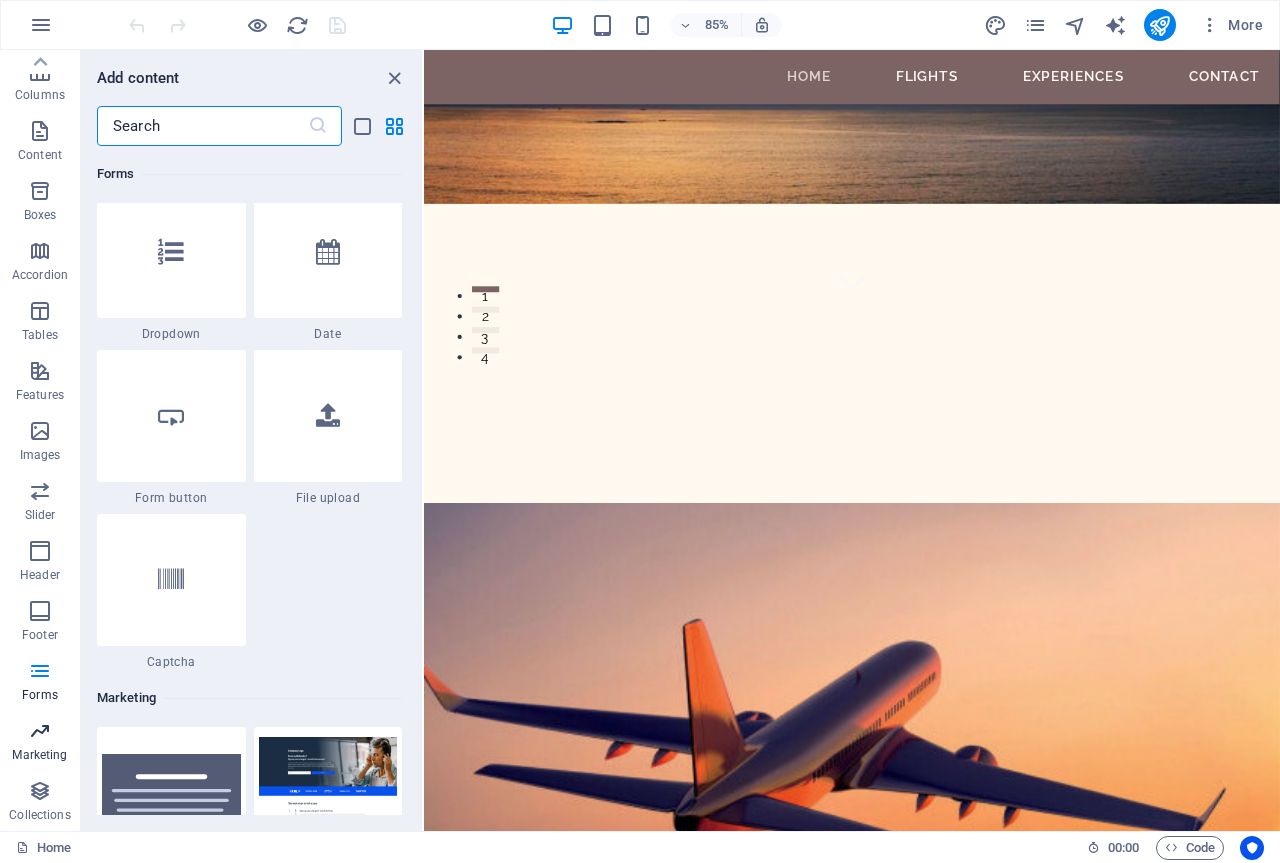 click on "Marketing" at bounding box center (40, 743) 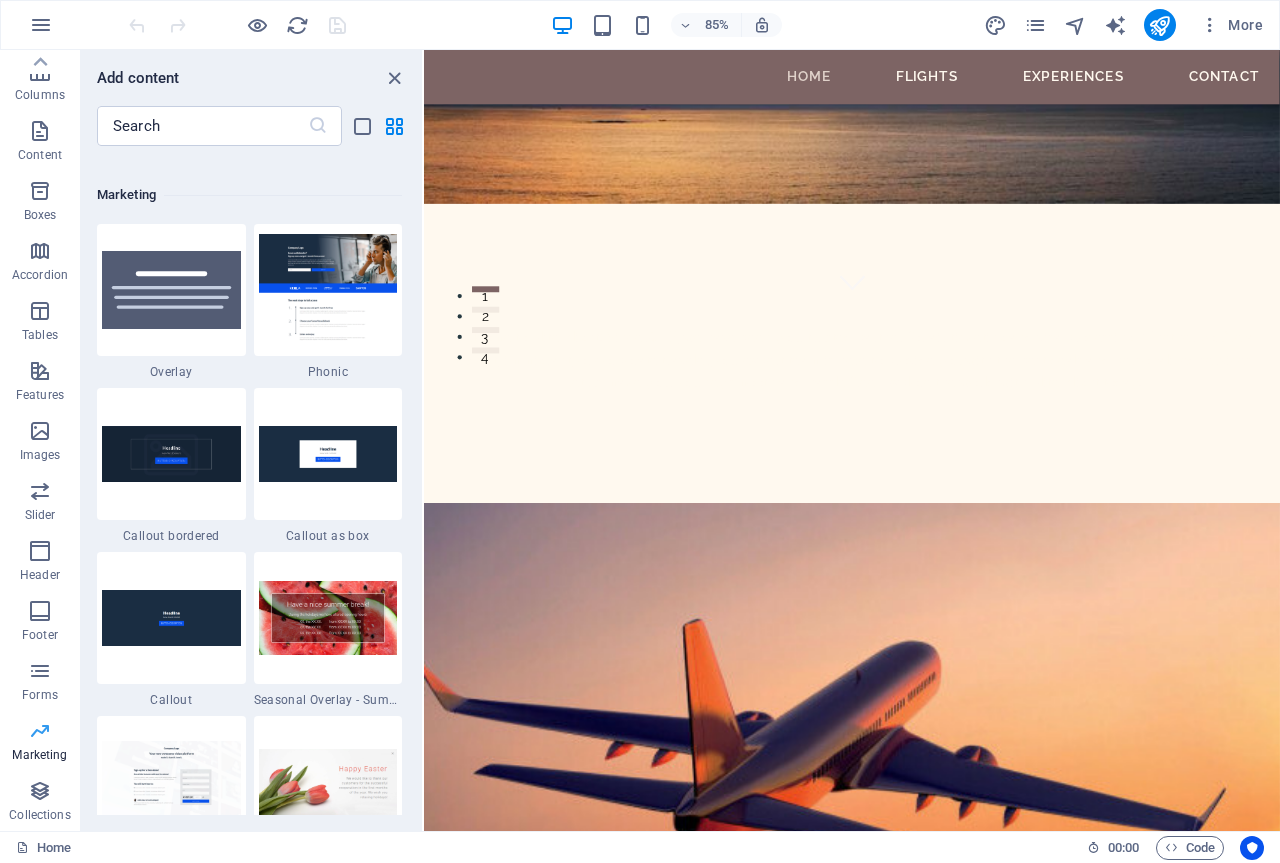 scroll, scrollTop: 16289, scrollLeft: 0, axis: vertical 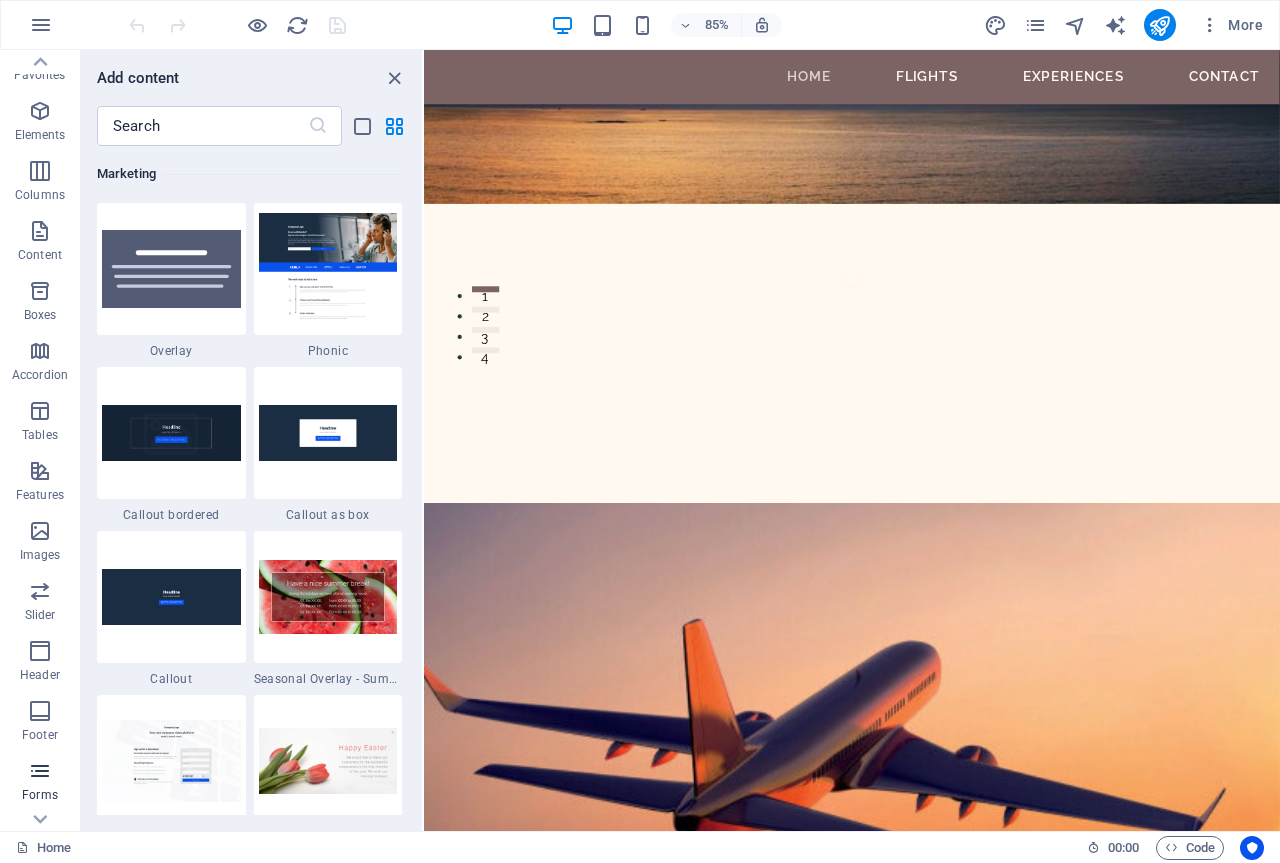 click on "Header" at bounding box center [40, 663] 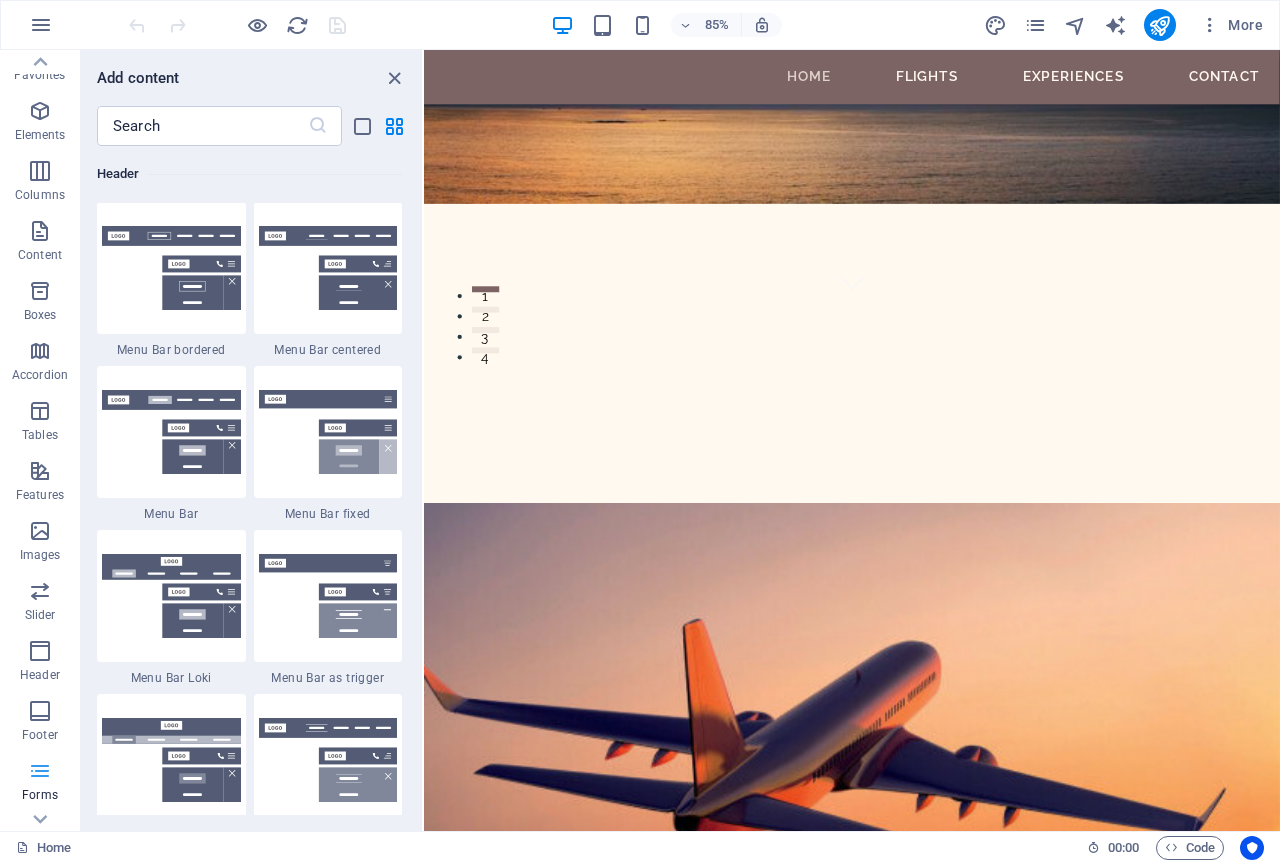 scroll, scrollTop: 12042, scrollLeft: 0, axis: vertical 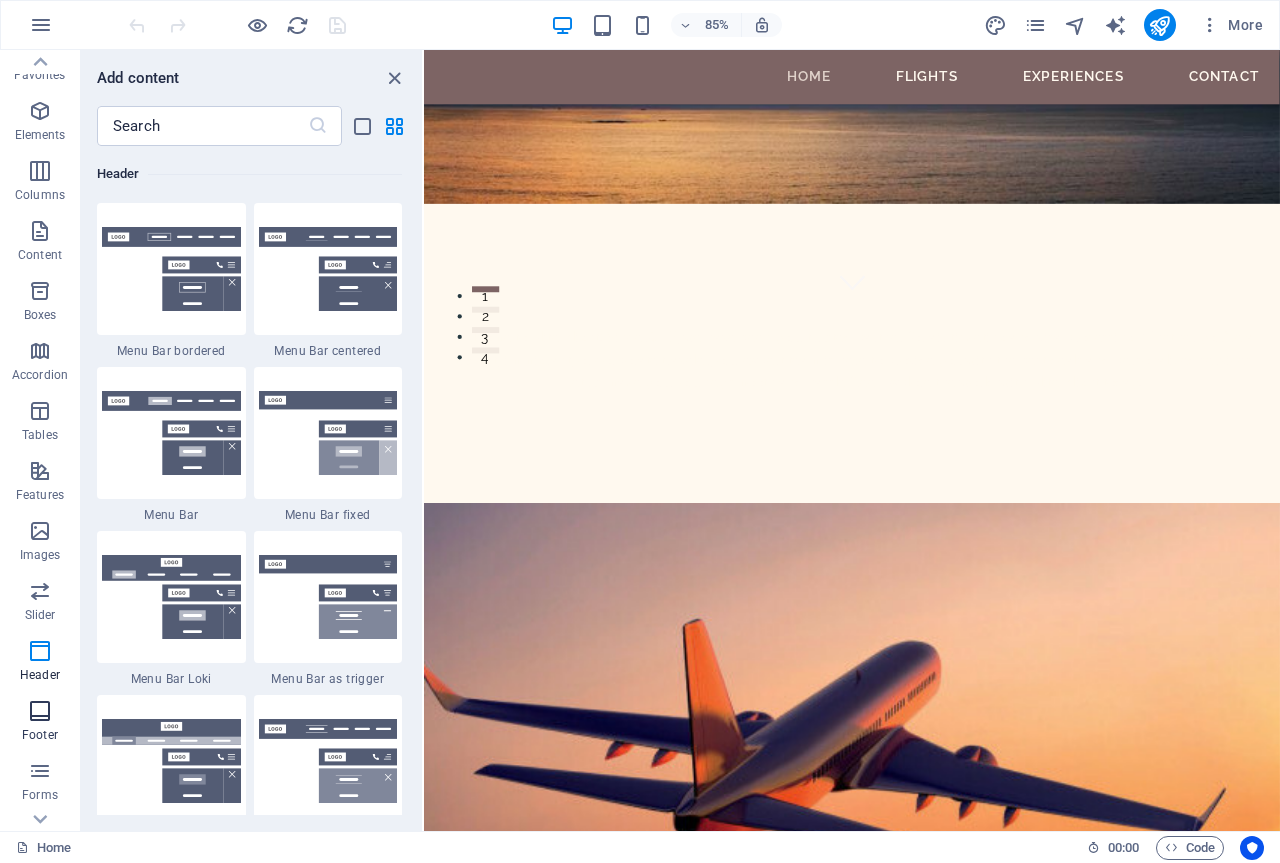 click on "Footer" at bounding box center (40, 735) 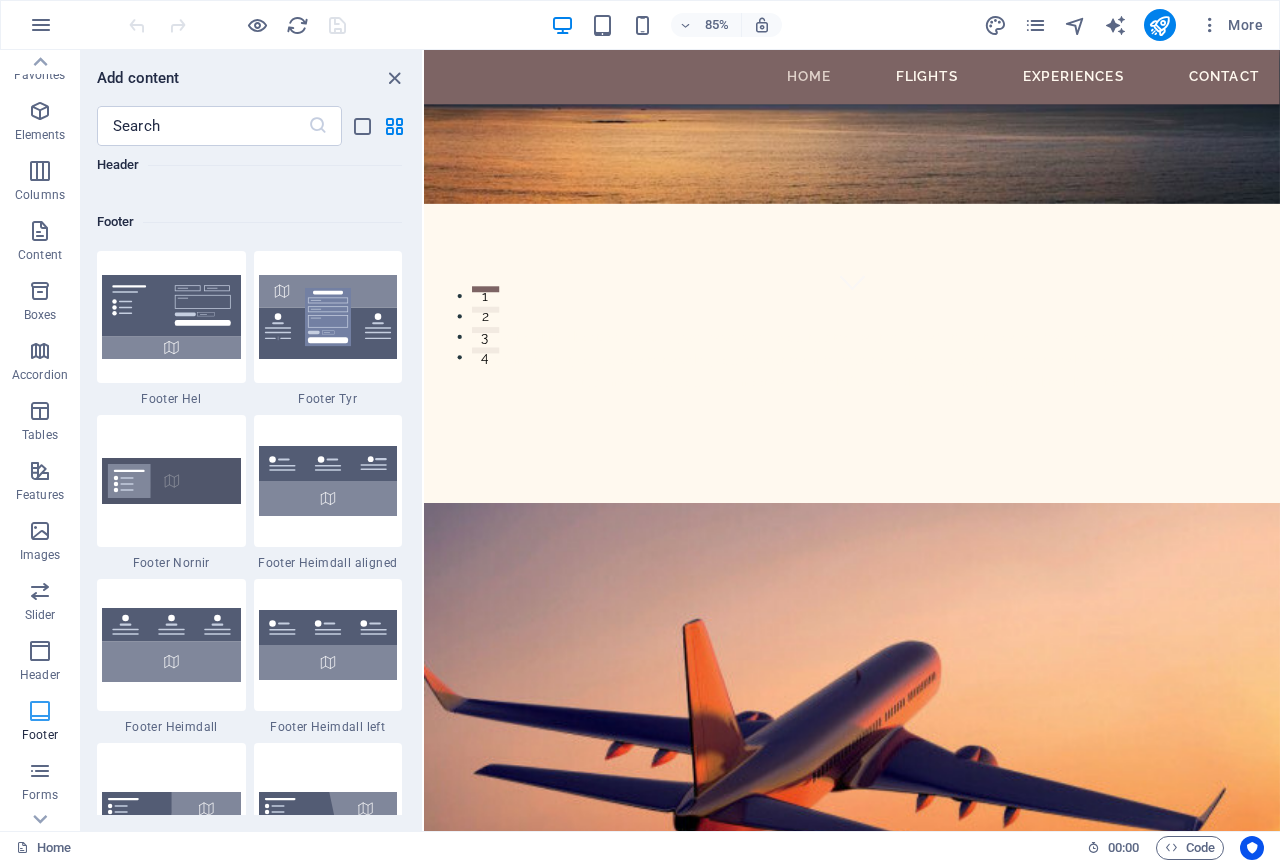 scroll, scrollTop: 13239, scrollLeft: 0, axis: vertical 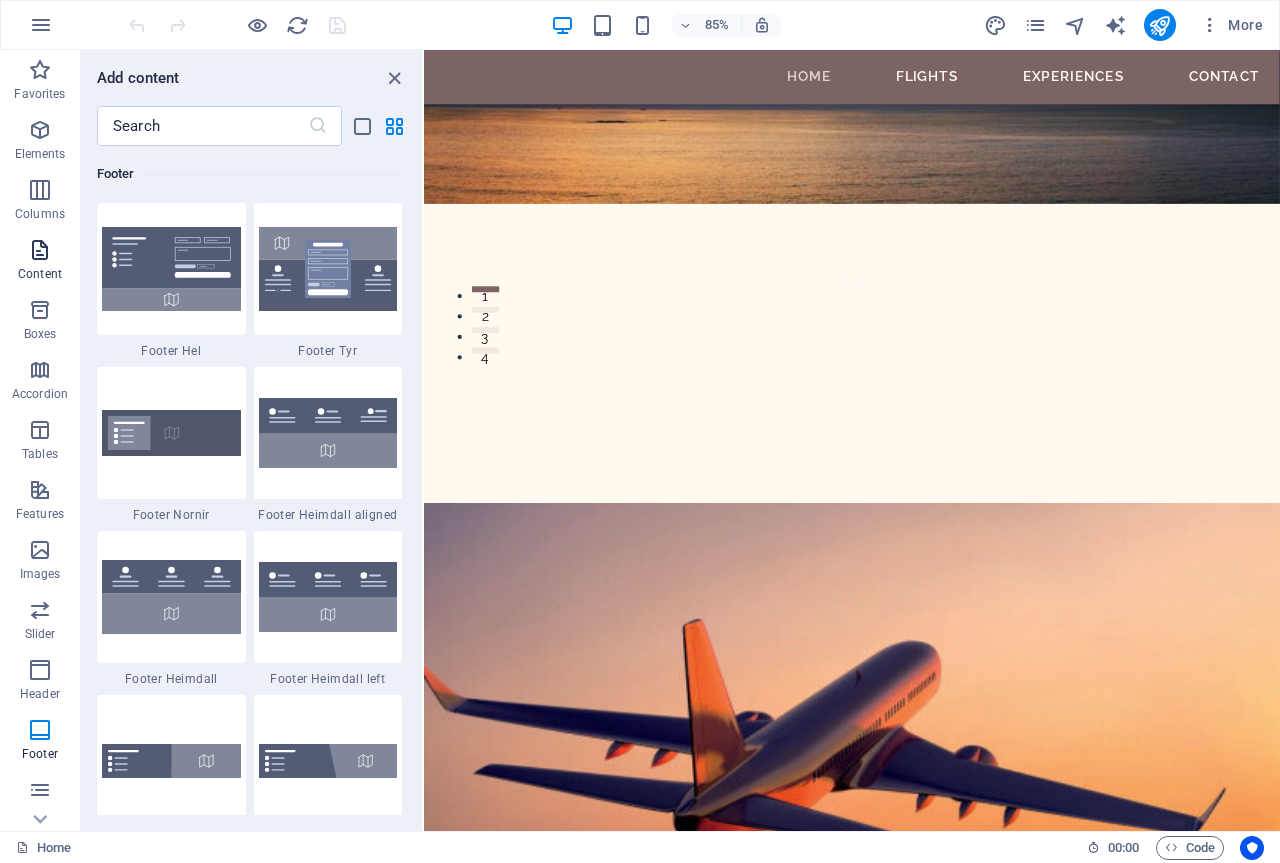 click on "Content" at bounding box center [40, 262] 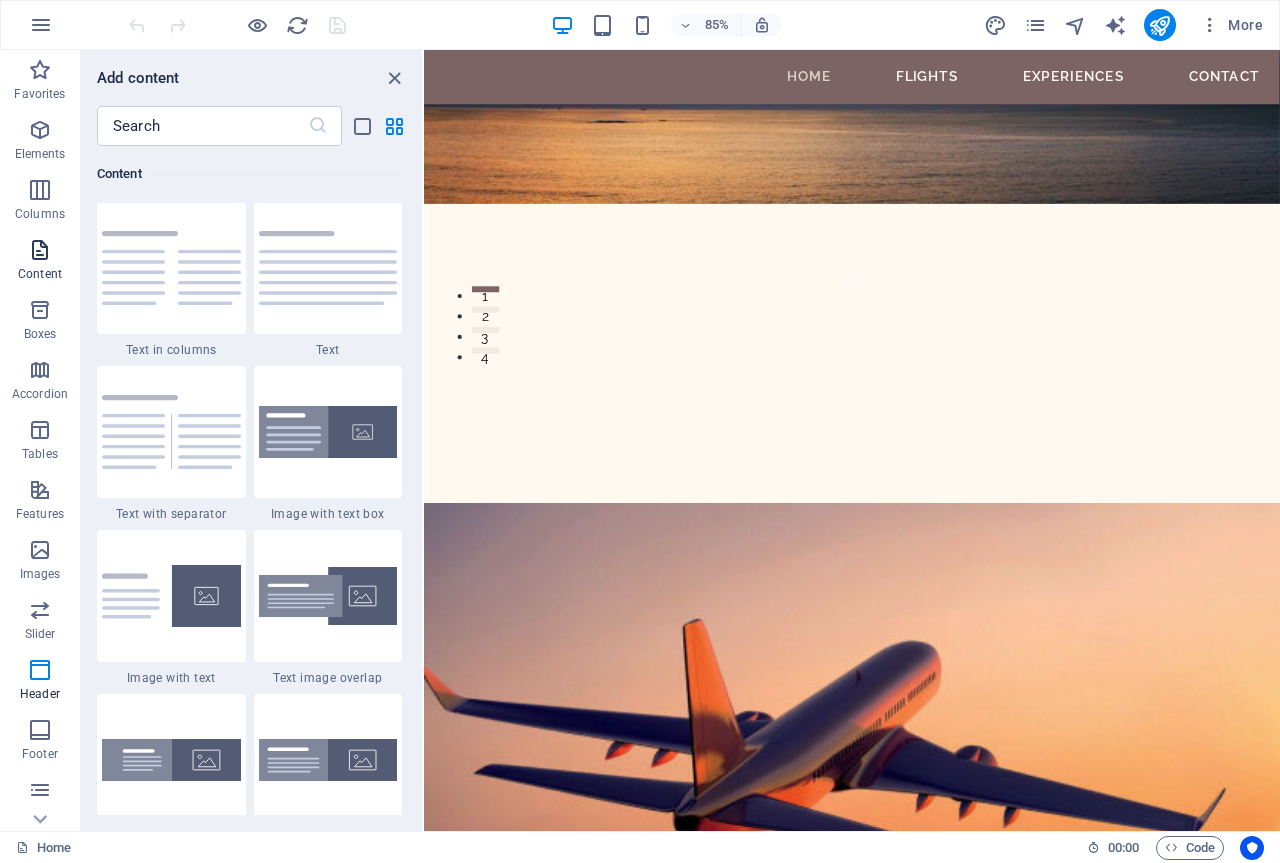scroll, scrollTop: 3499, scrollLeft: 0, axis: vertical 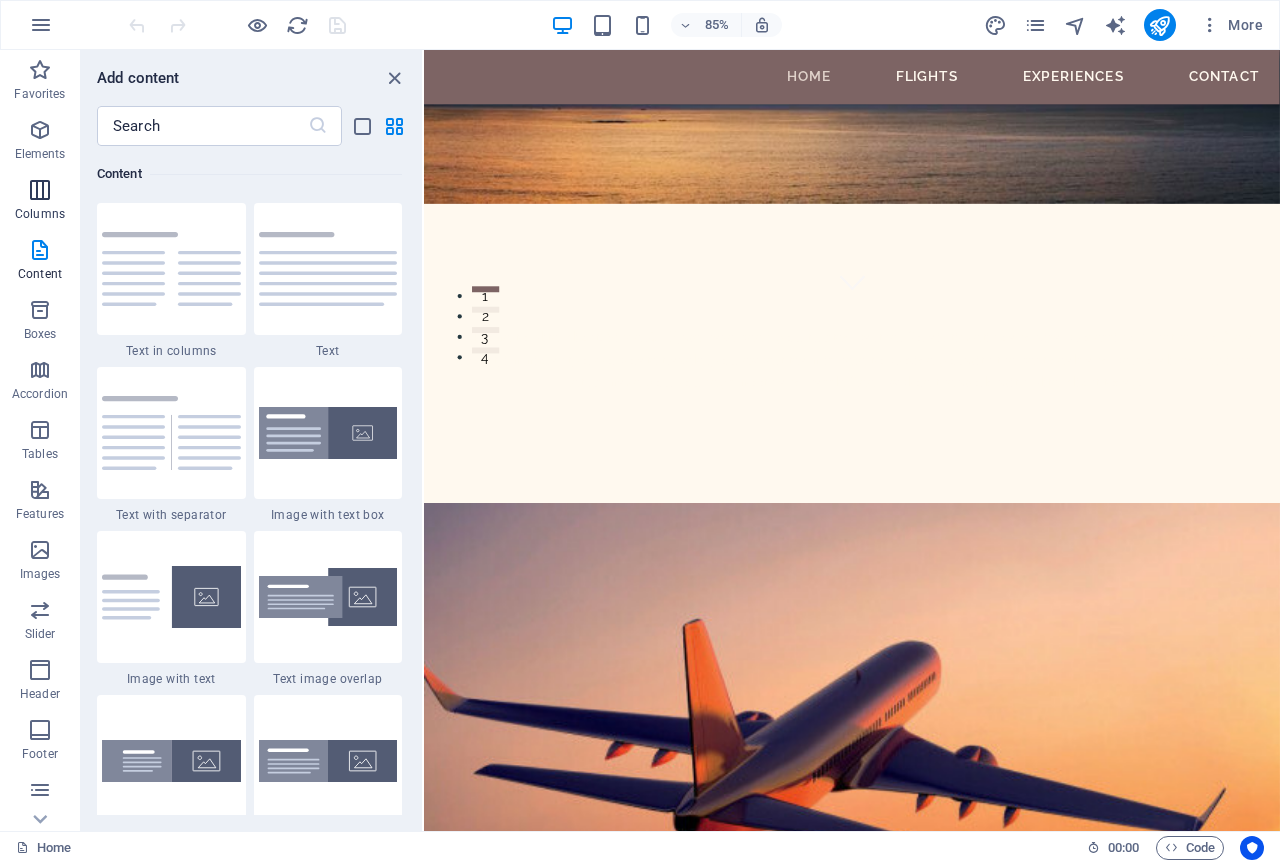 click at bounding box center [40, 190] 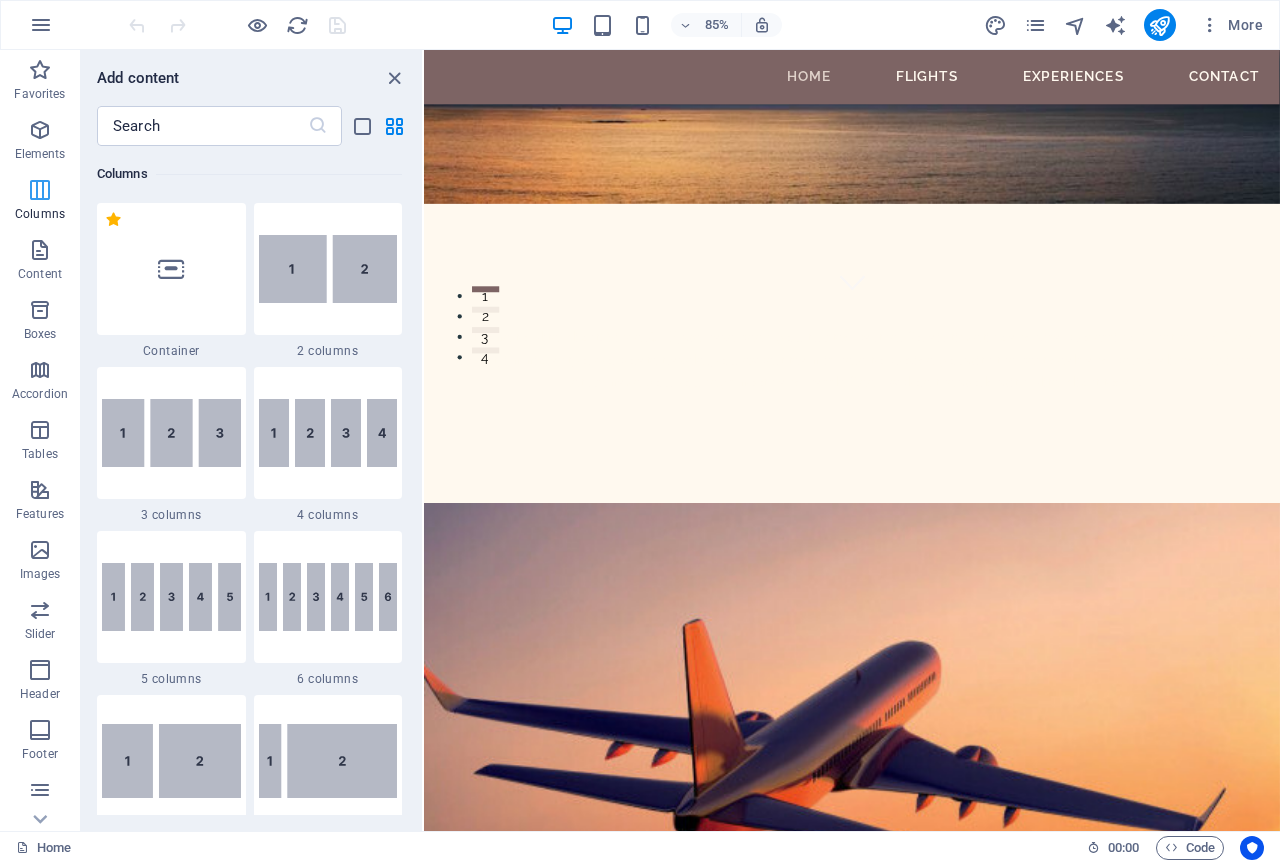 scroll, scrollTop: 990, scrollLeft: 0, axis: vertical 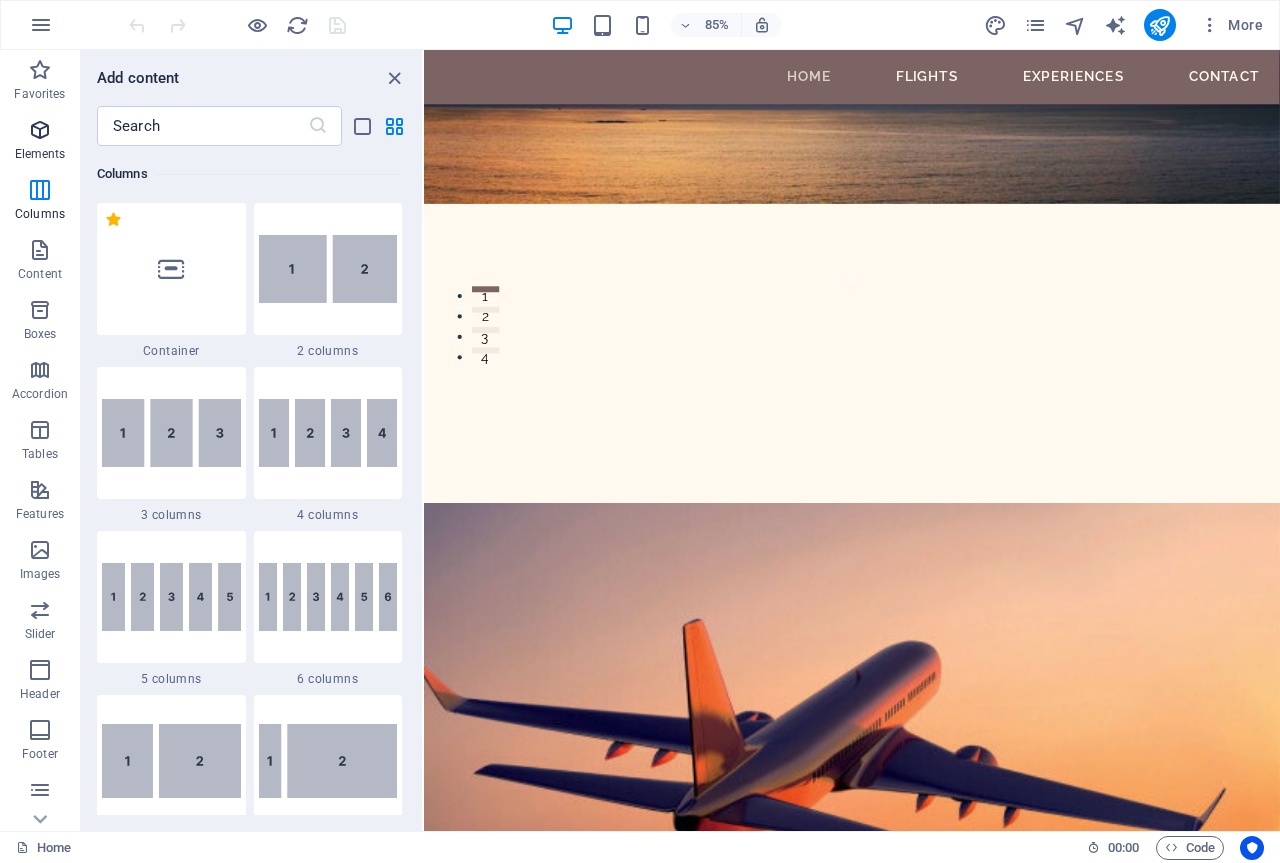 click at bounding box center [40, 130] 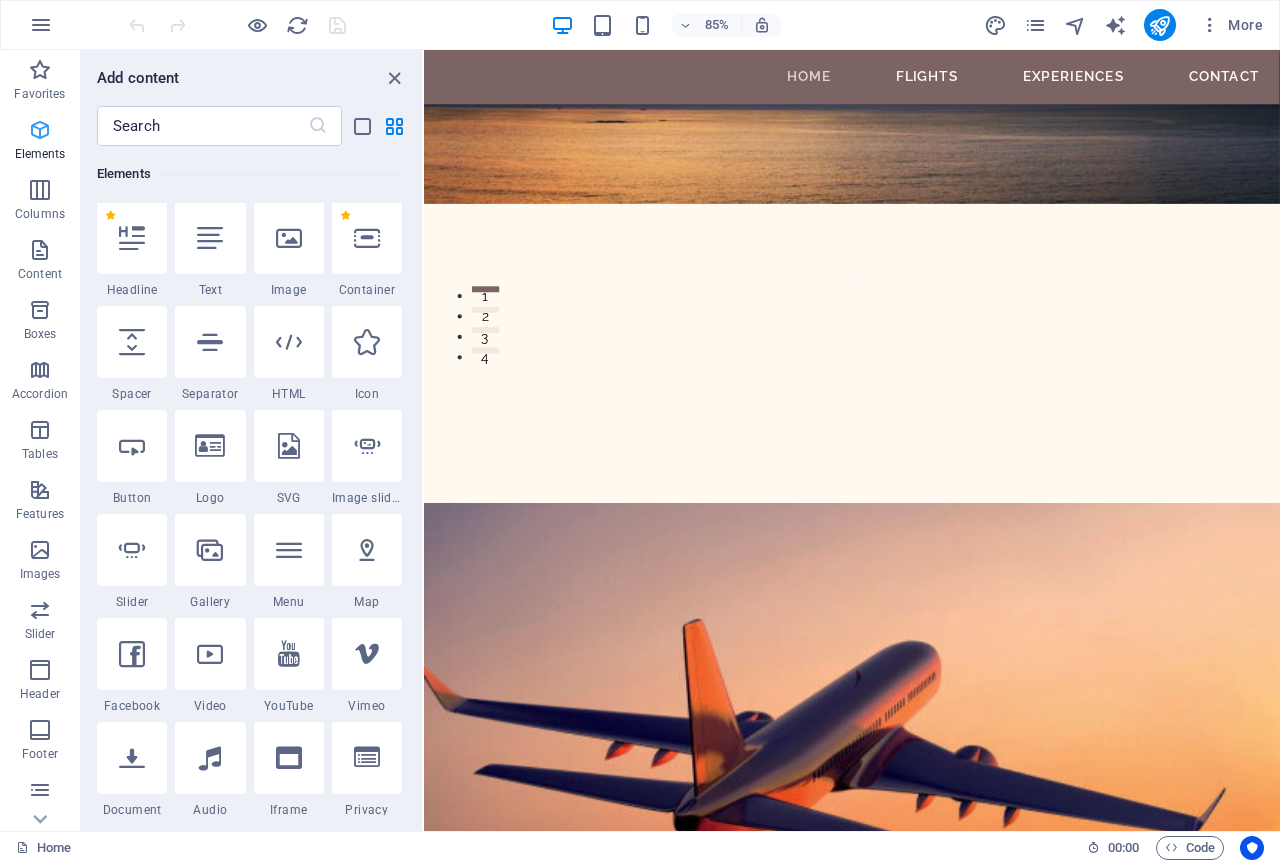 scroll, scrollTop: 213, scrollLeft: 0, axis: vertical 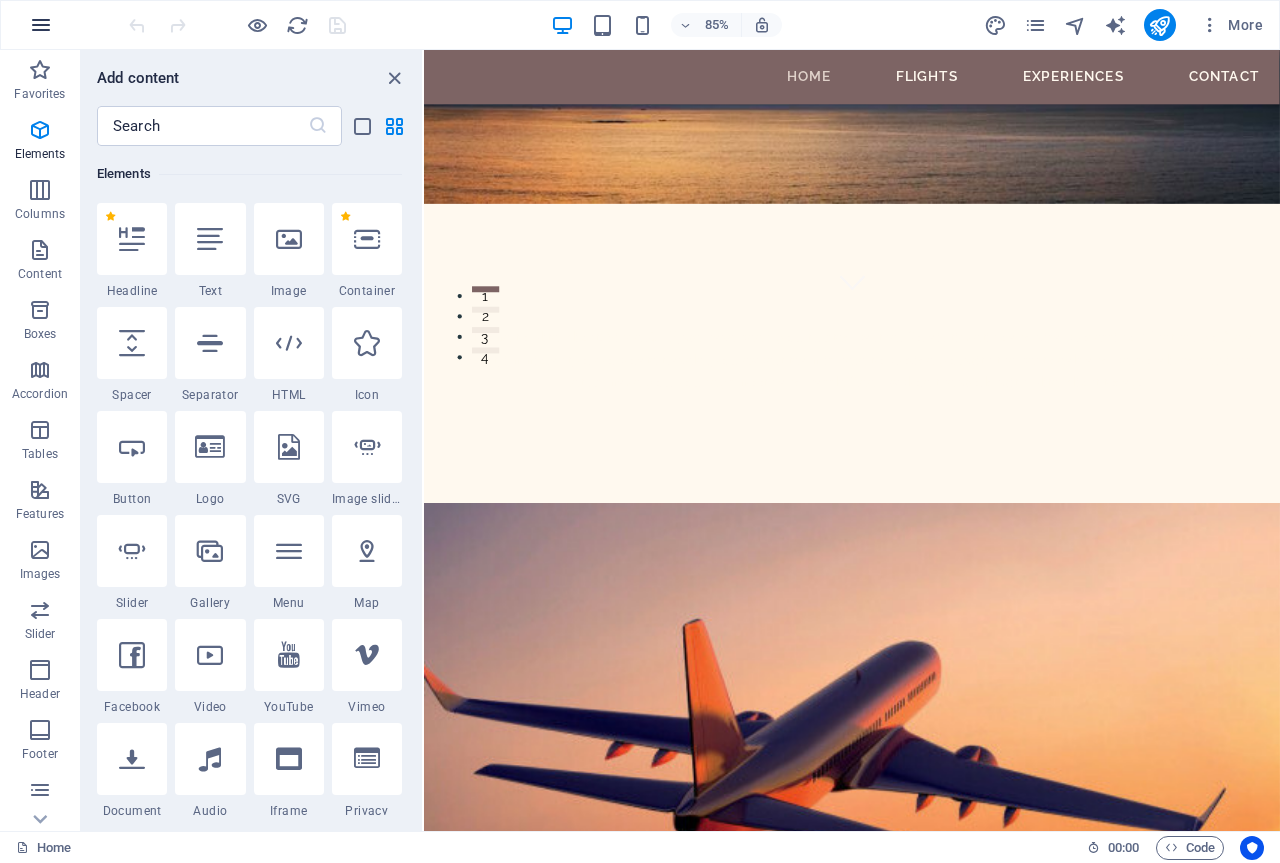 click at bounding box center [41, 25] 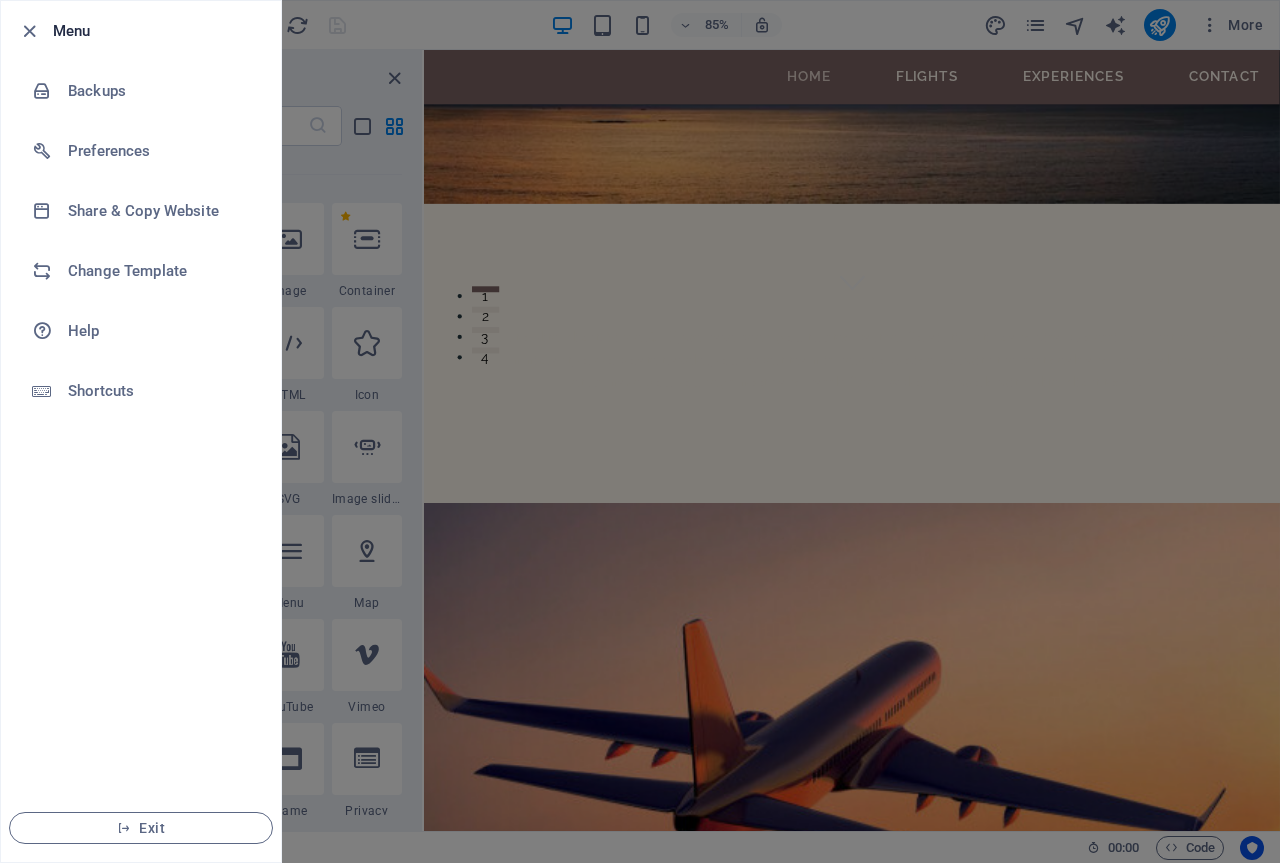 click at bounding box center [640, 431] 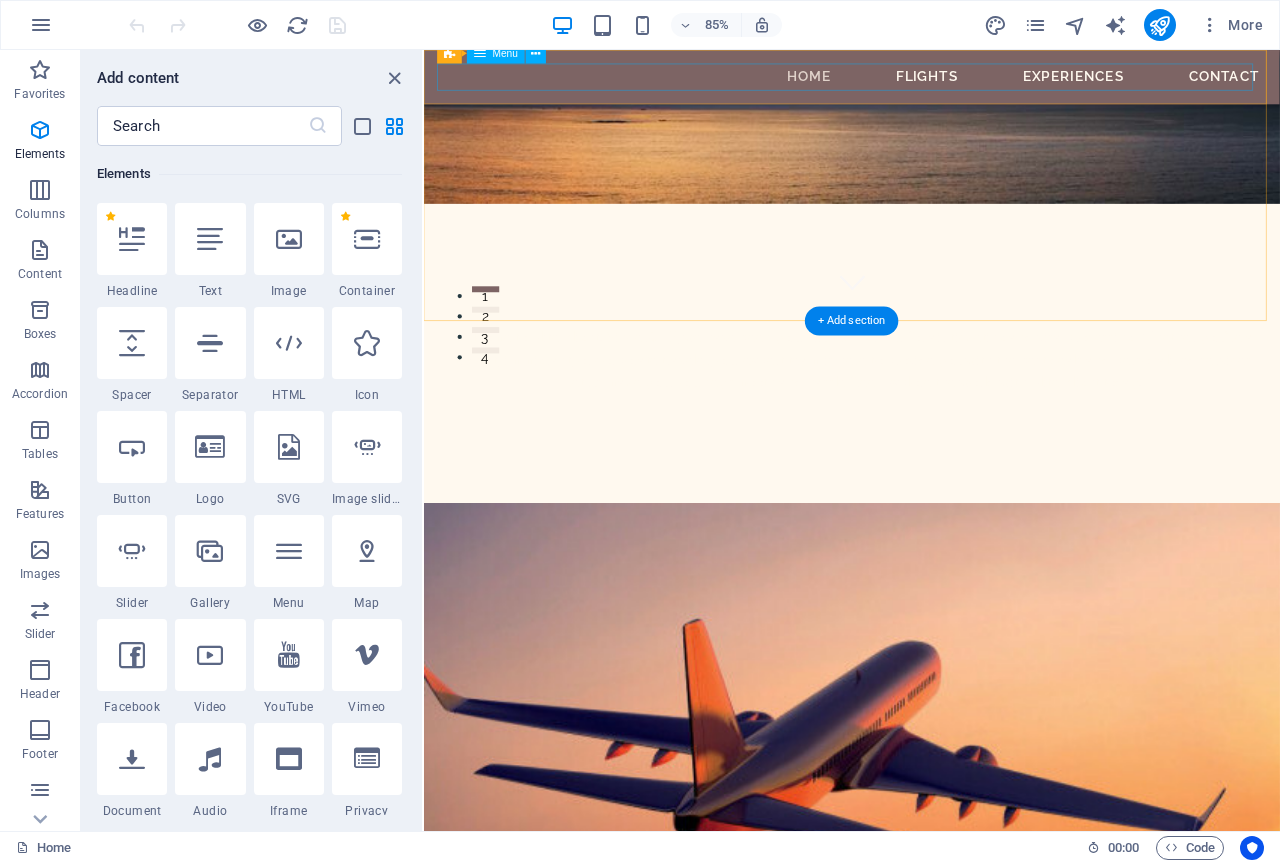 click on "Home Flights Experiences Contact" at bounding box center (927, 82) 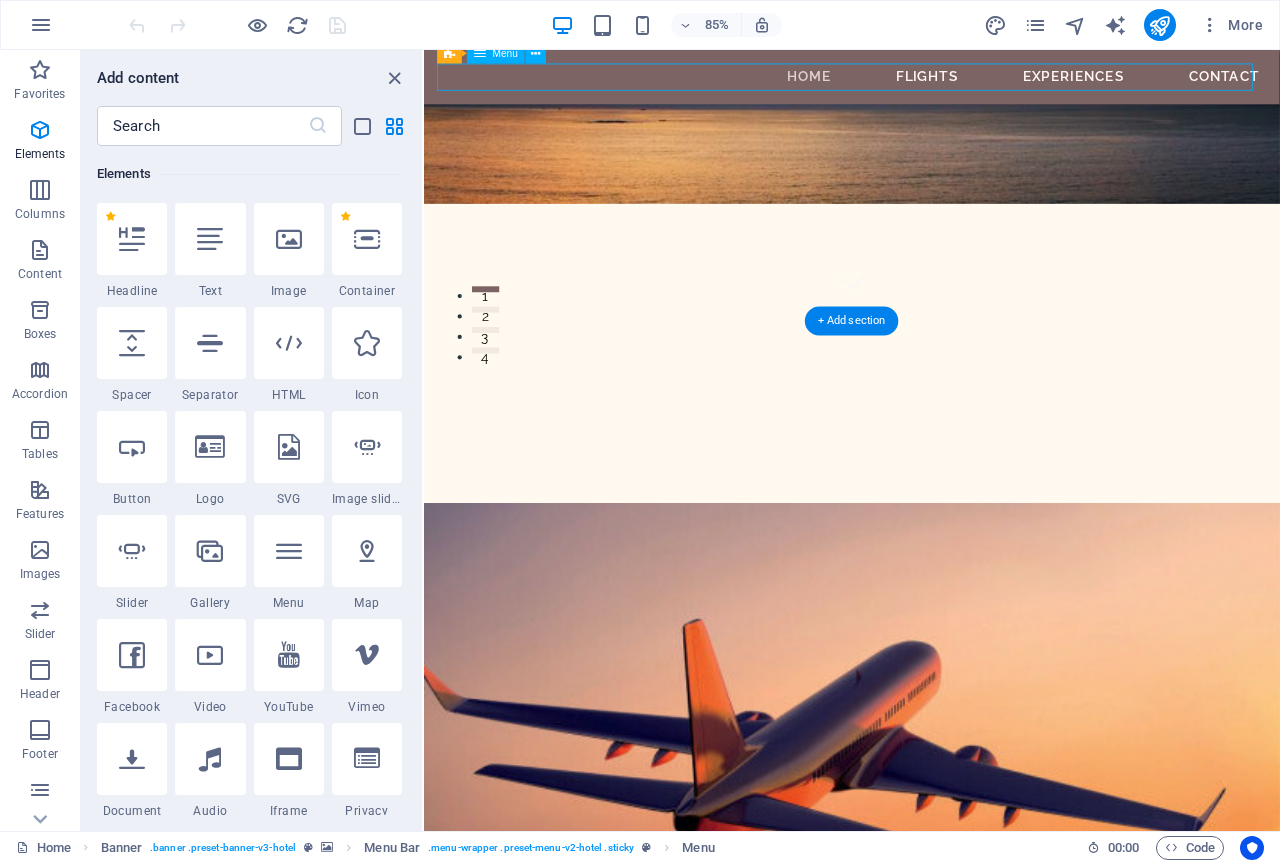 click on "Home Flights Experiences Contact" at bounding box center (927, 82) 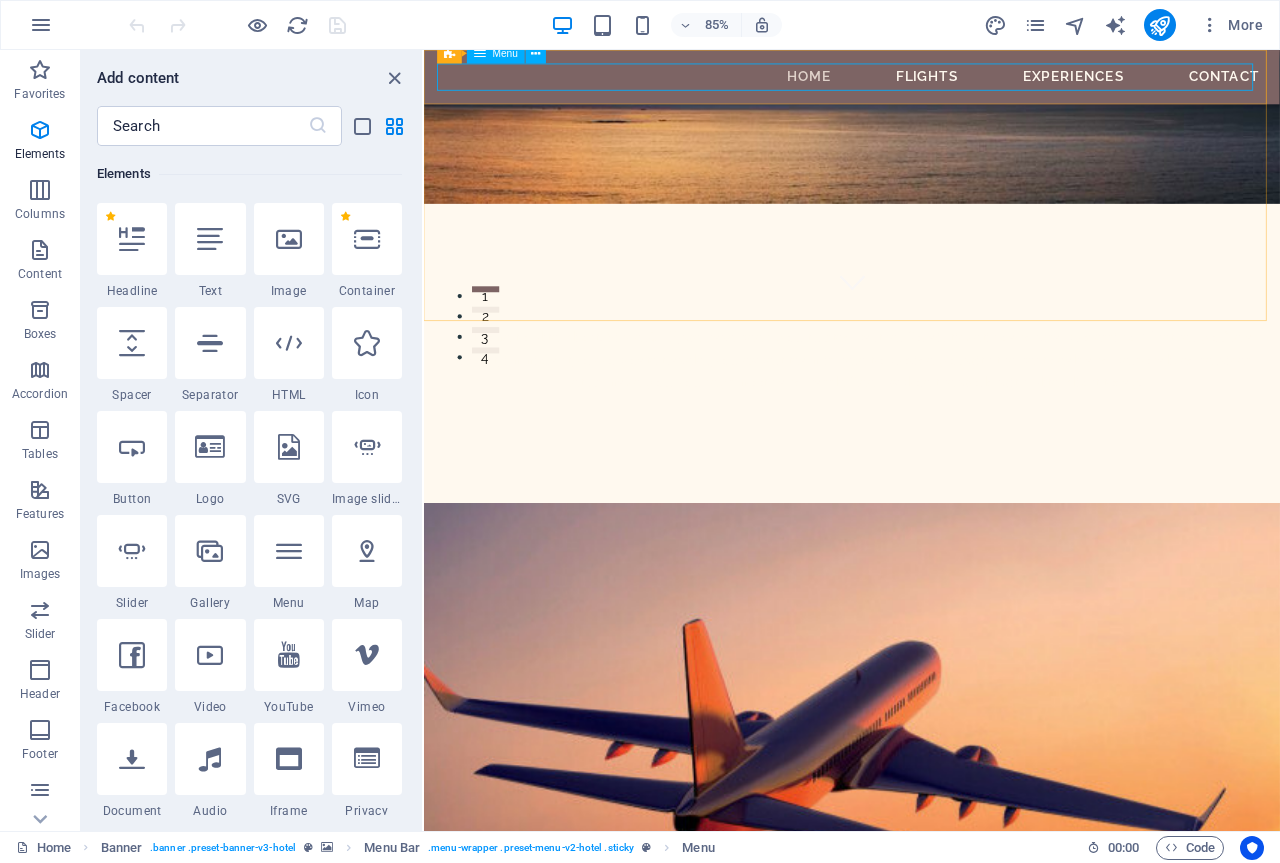 click at bounding box center (480, 53) 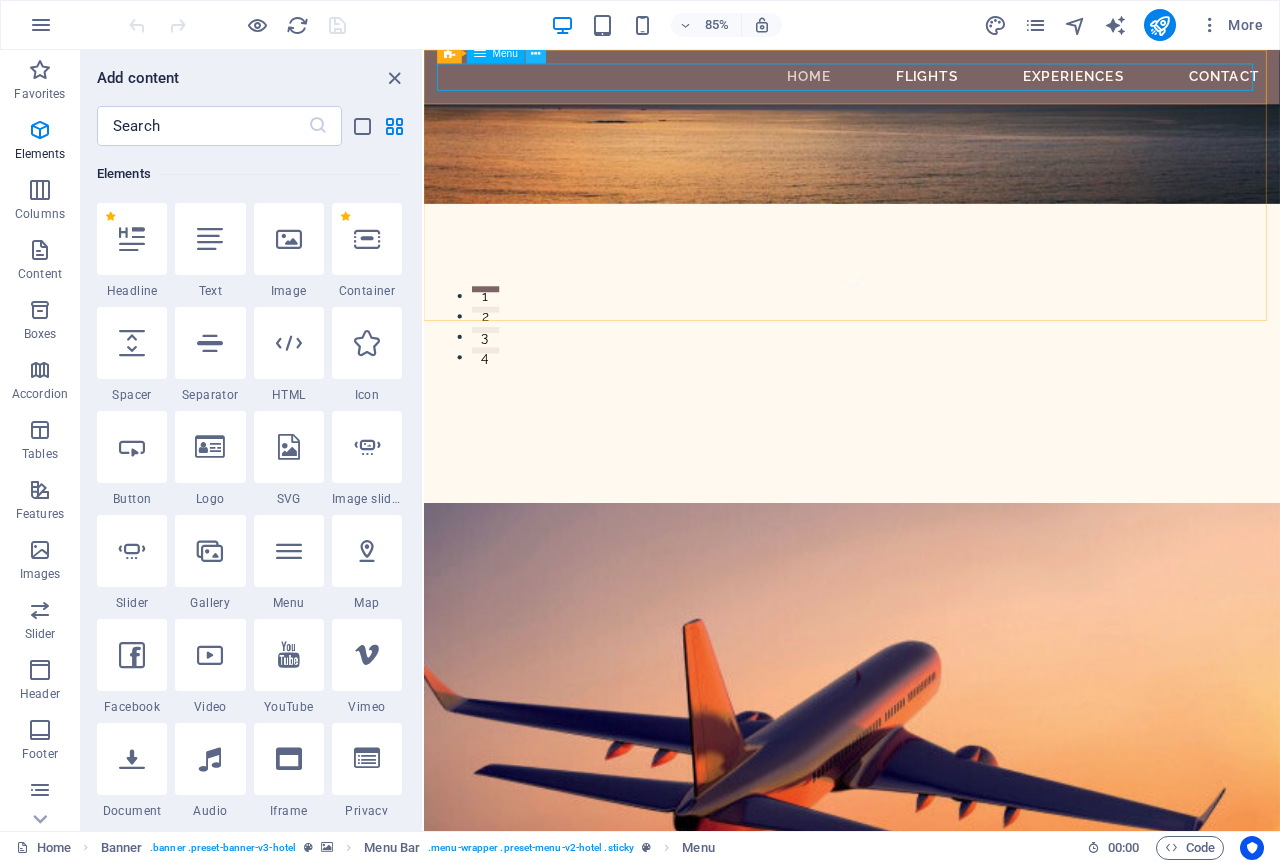 click at bounding box center (536, 53) 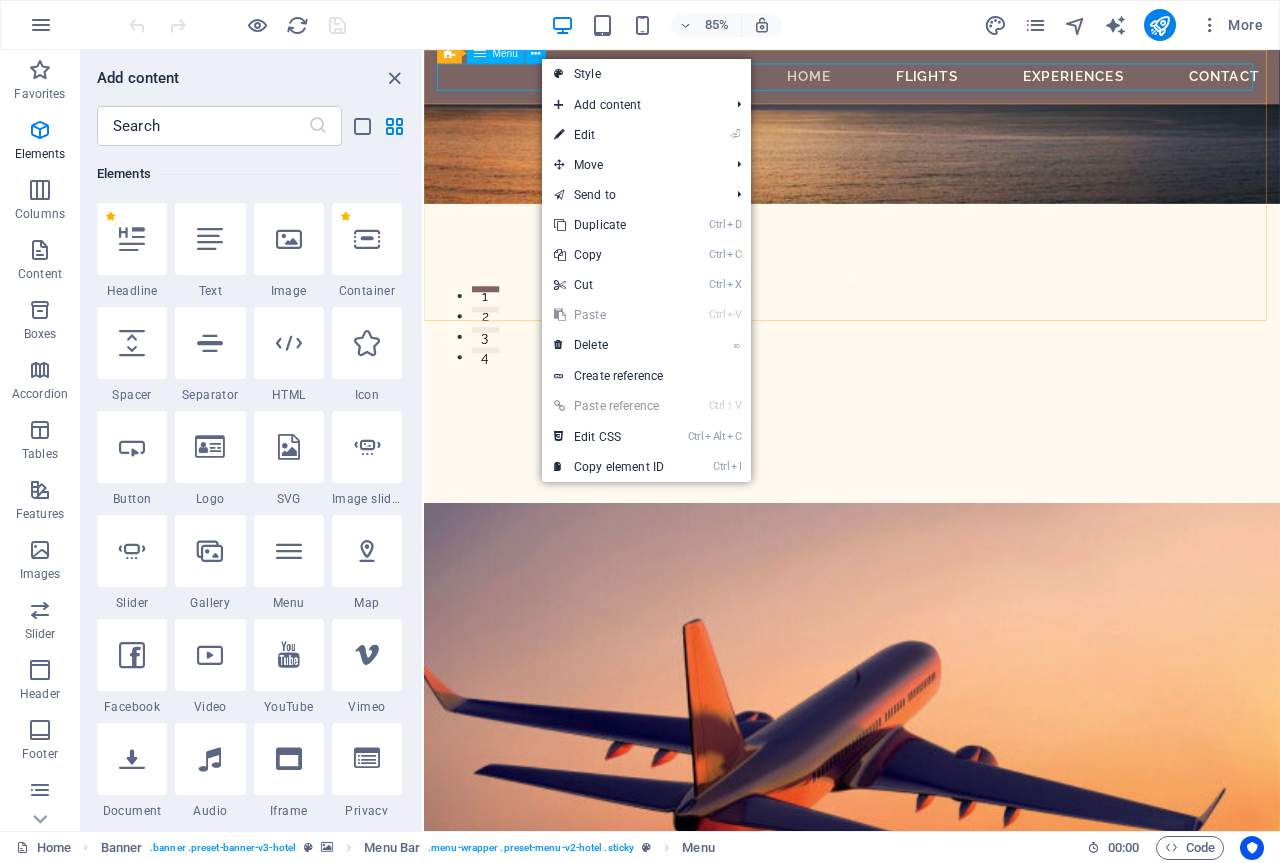 click on "Menu" at bounding box center (506, 53) 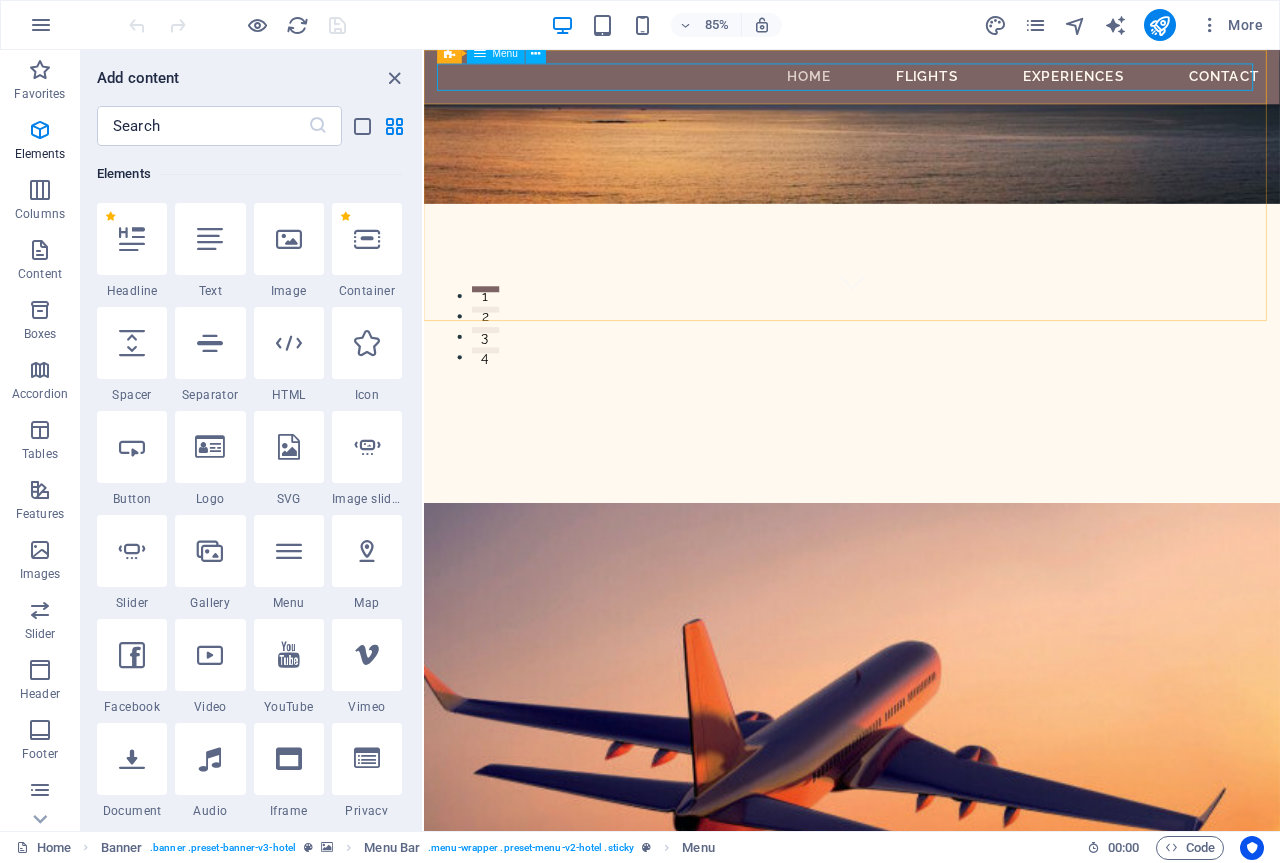 click on "Menu" at bounding box center (506, 53) 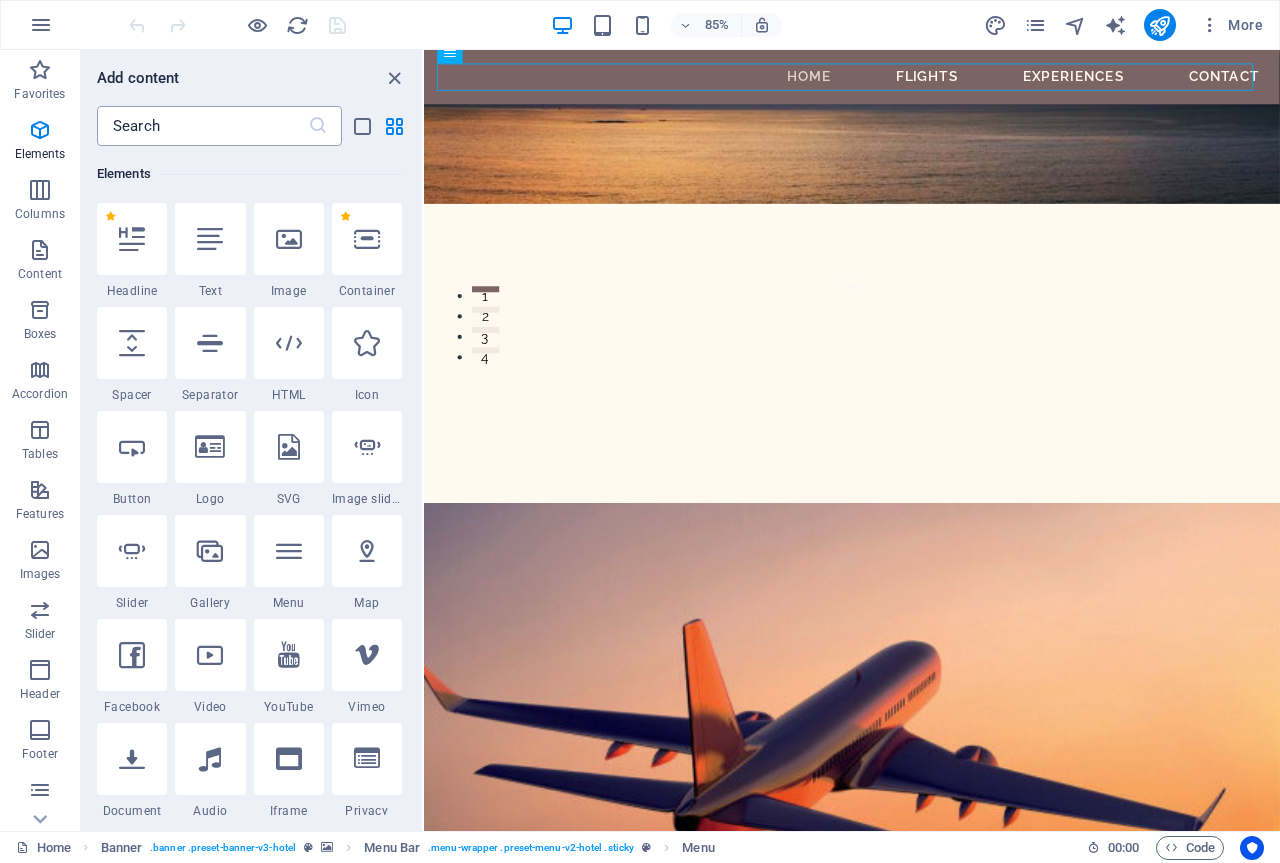 click at bounding box center [202, 126] 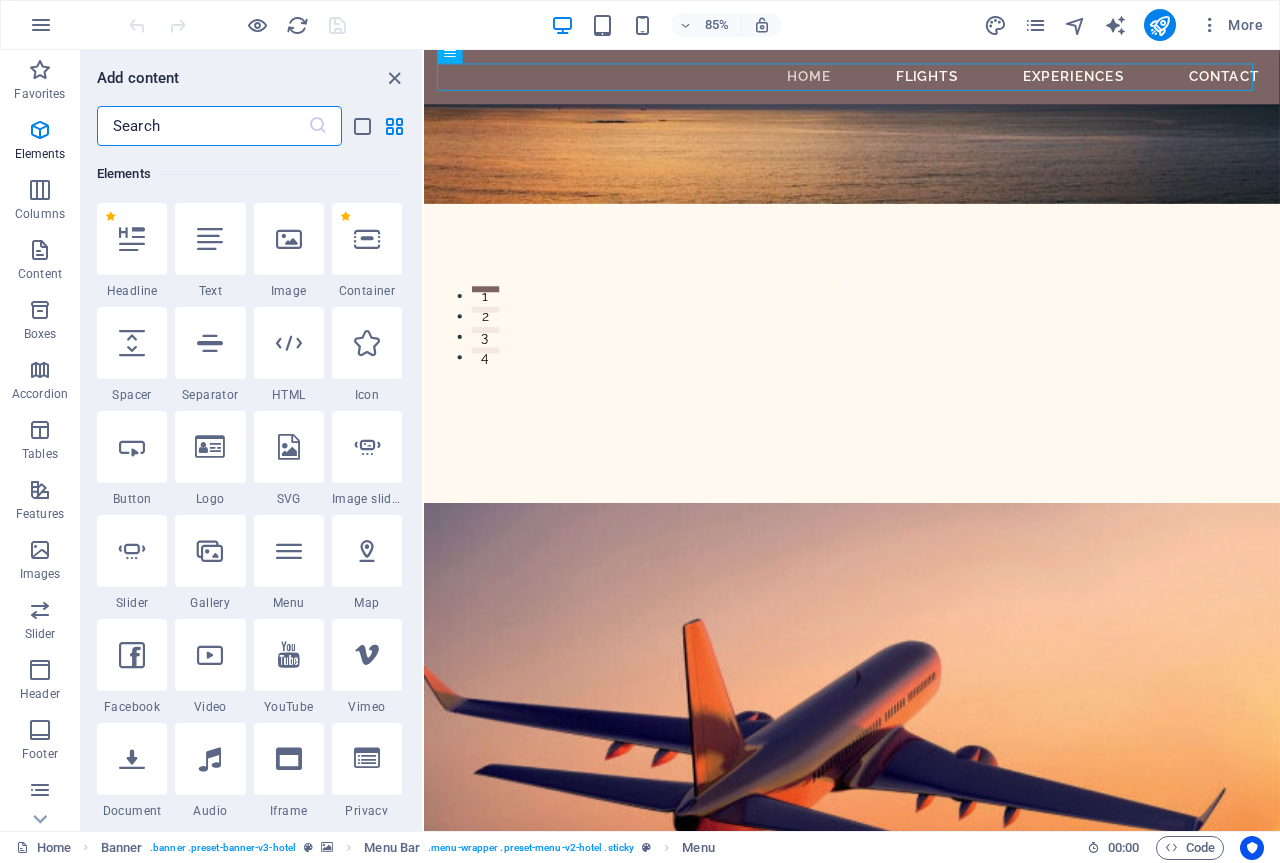click at bounding box center (202, 126) 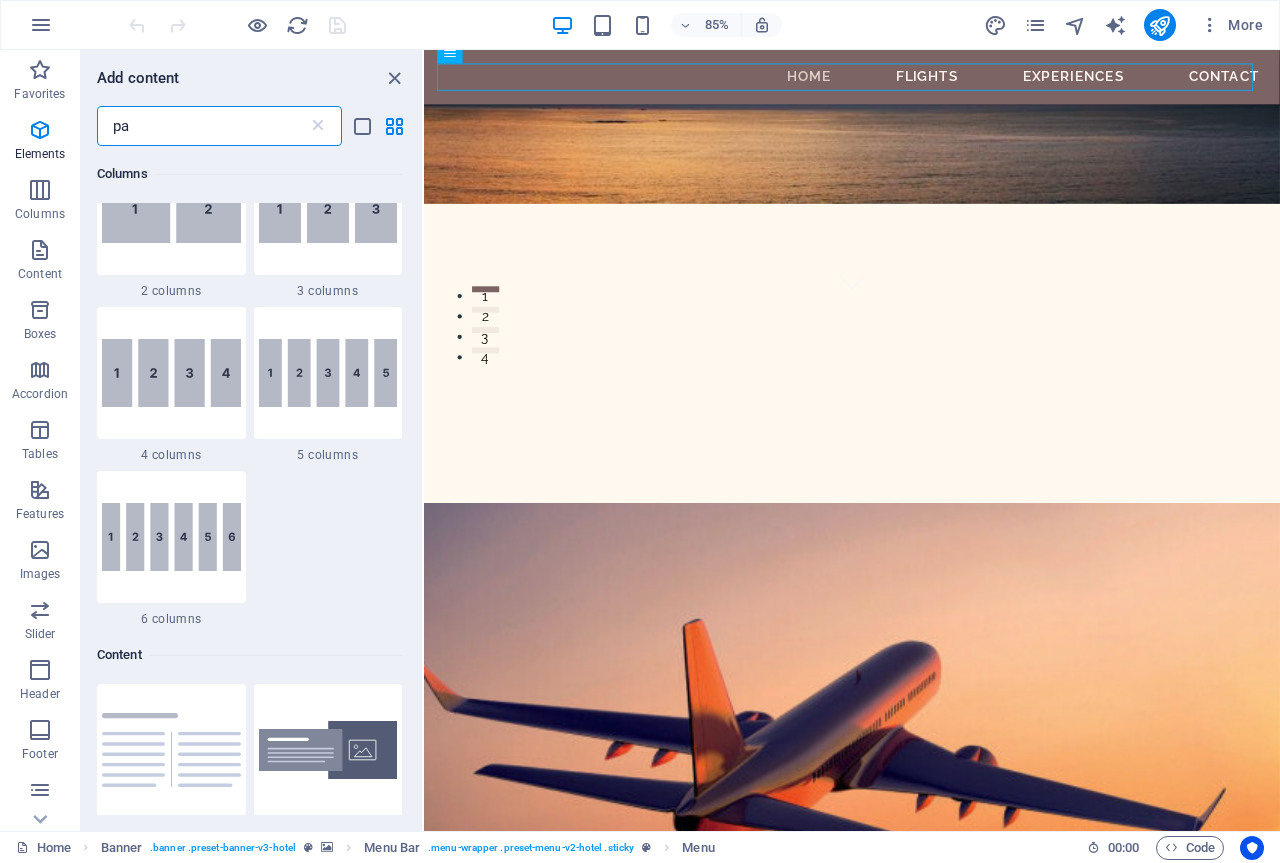 scroll, scrollTop: 0, scrollLeft: 0, axis: both 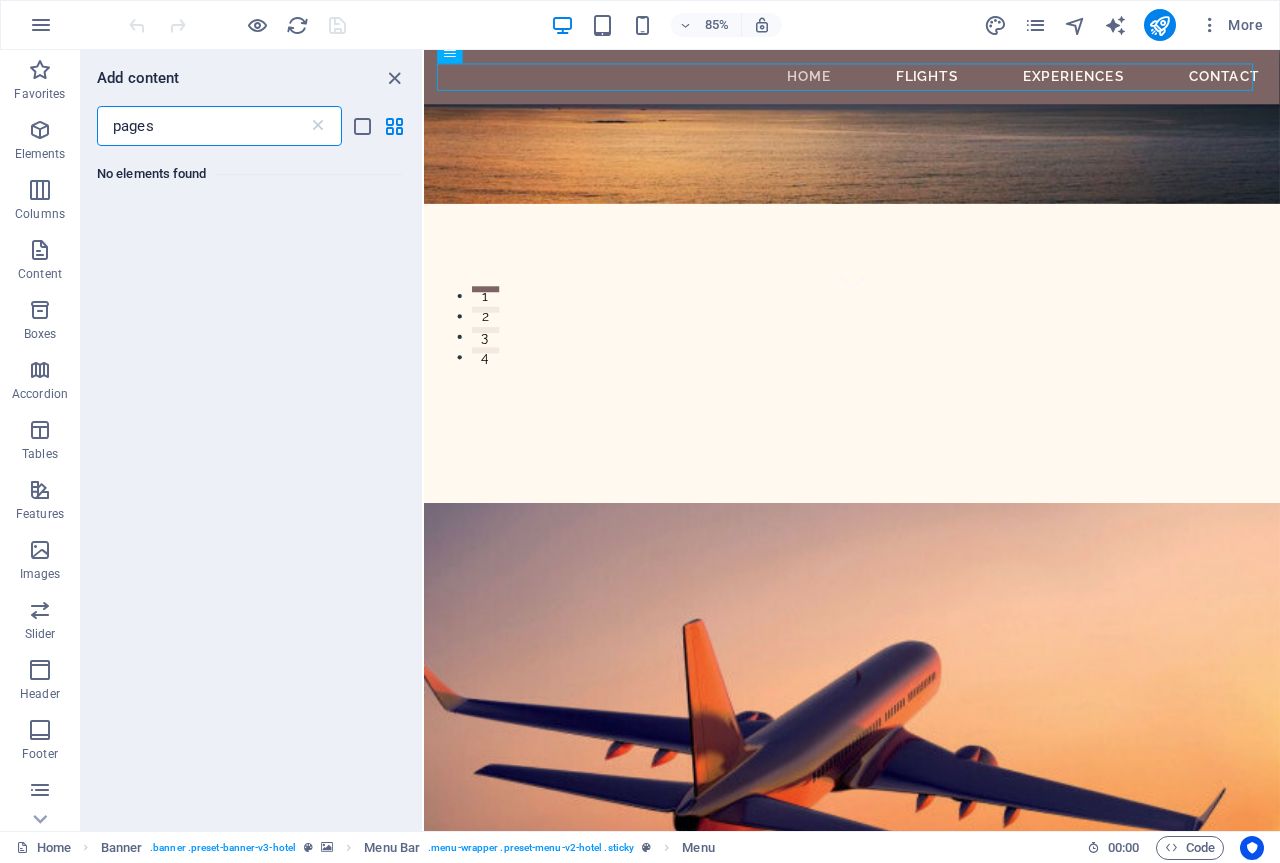 click on "pages" at bounding box center [202, 126] 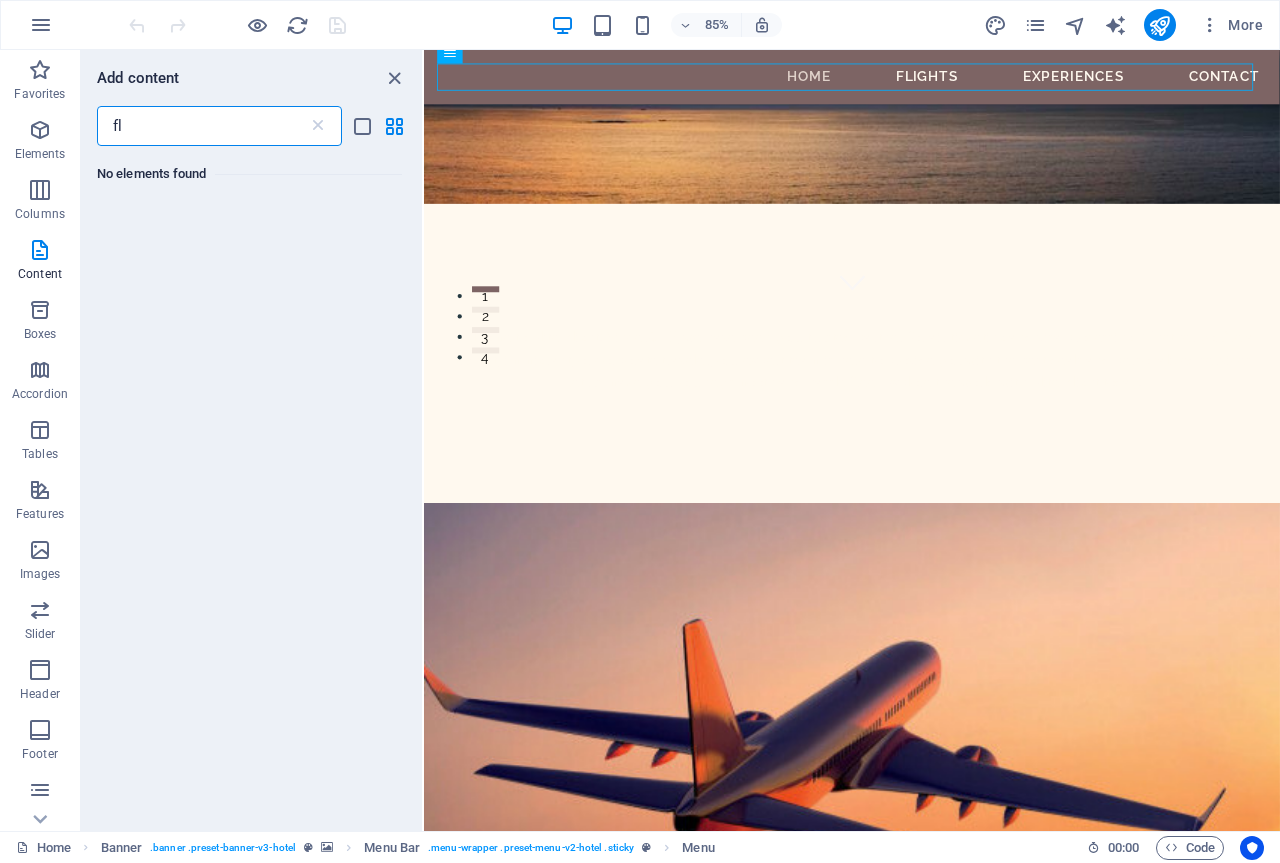 type on "f" 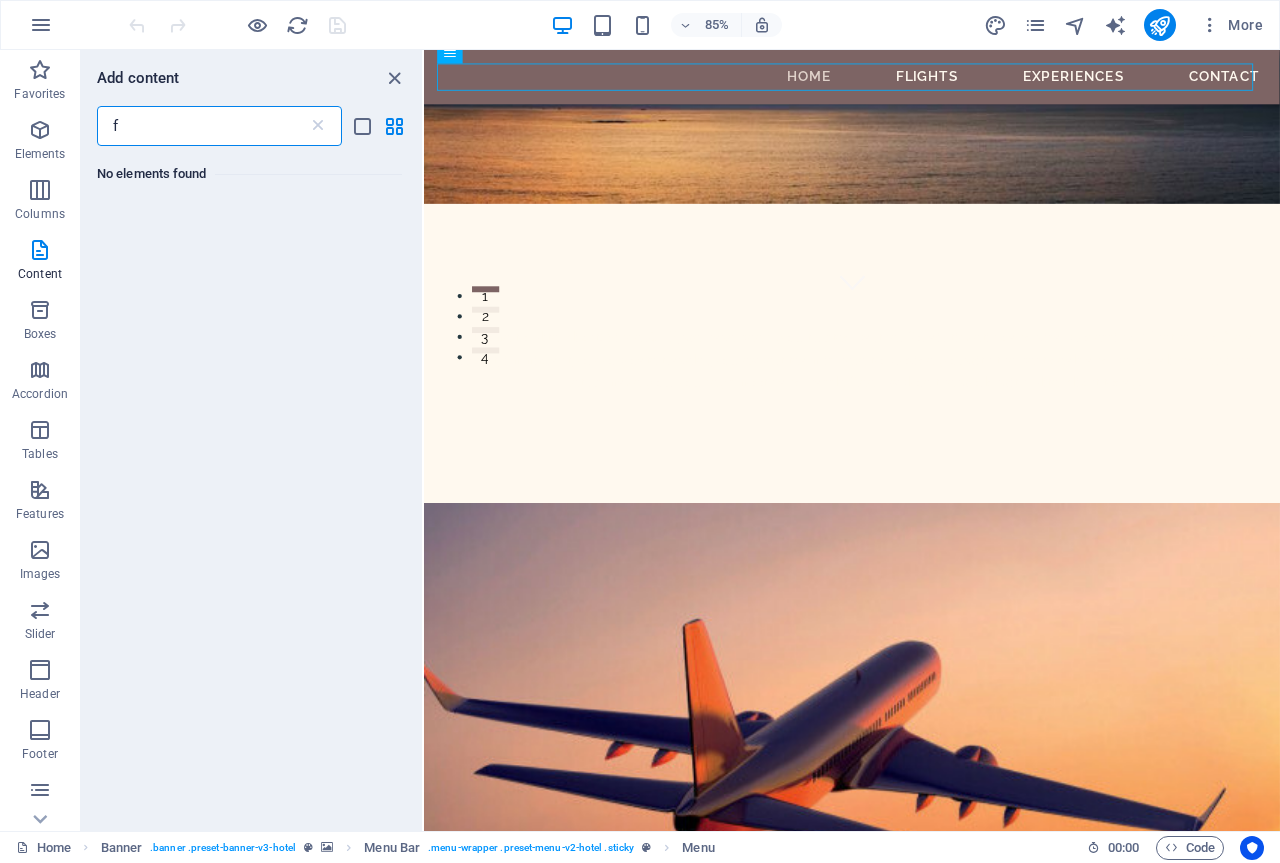 type 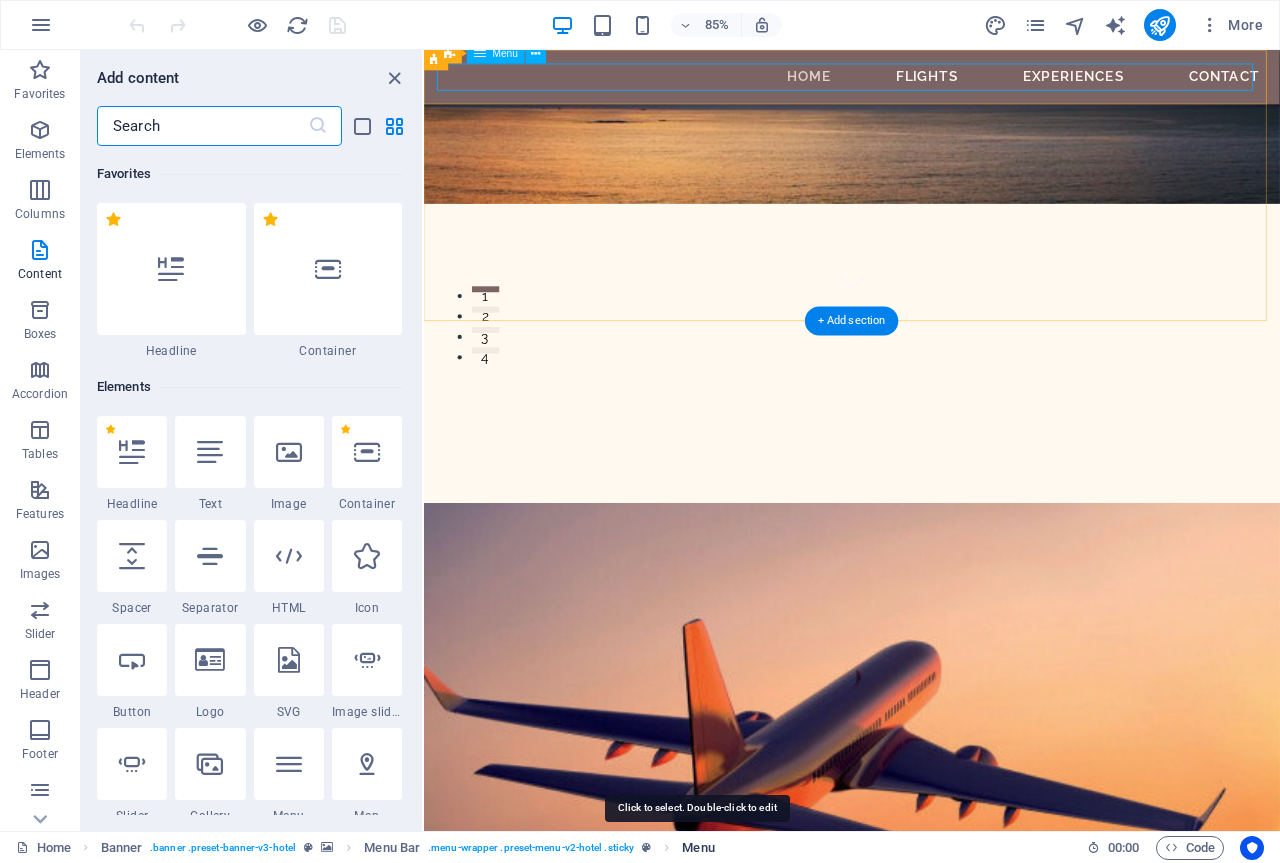 click on "Menu" at bounding box center [698, 848] 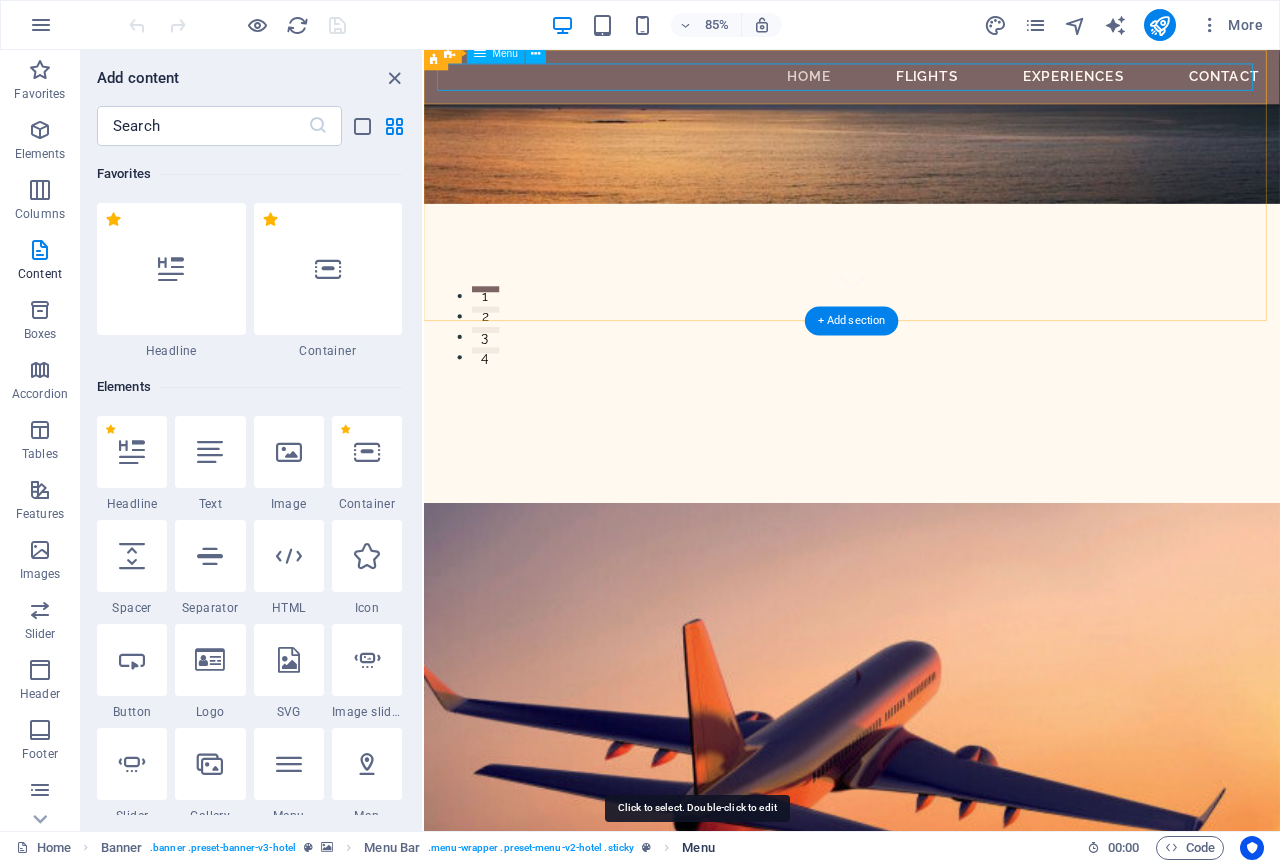 click on "Menu" at bounding box center (698, 848) 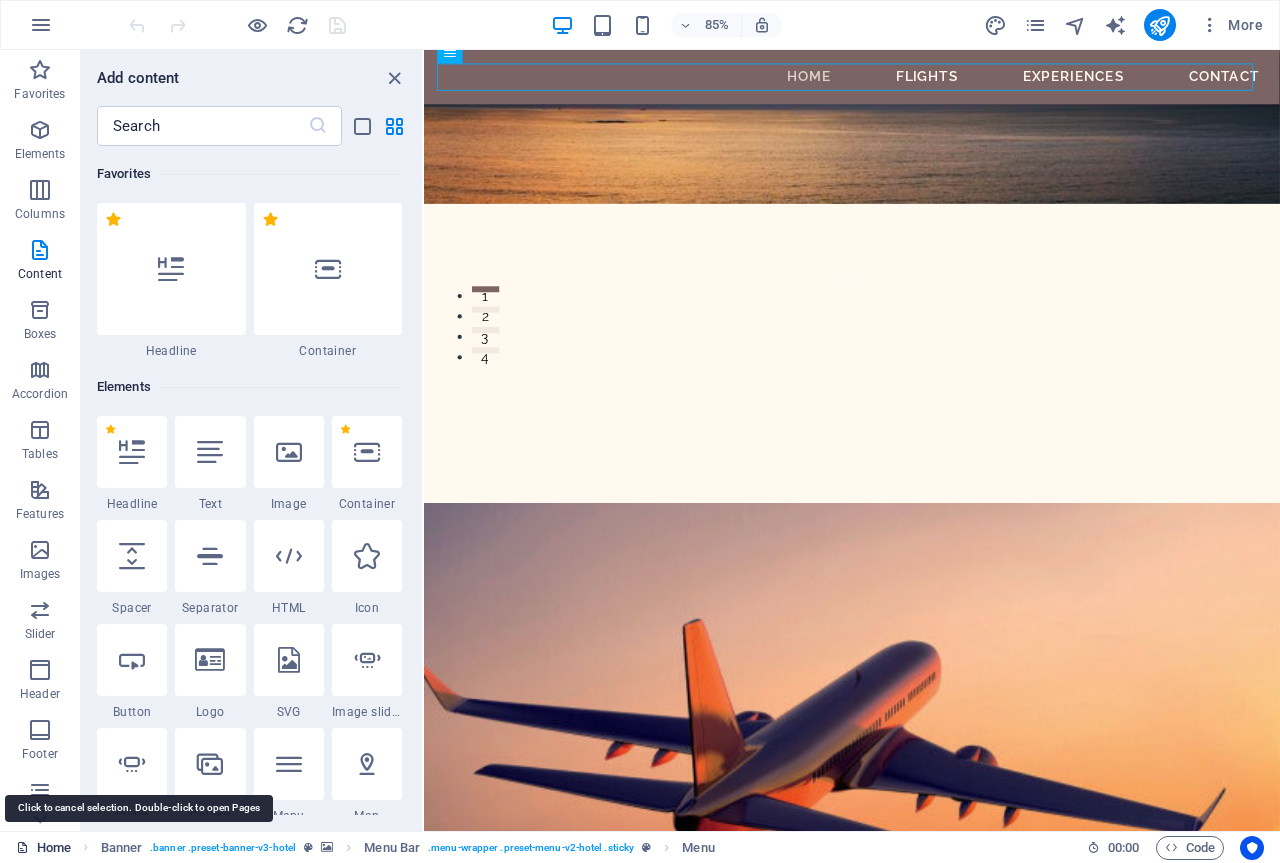 click at bounding box center [22, 847] 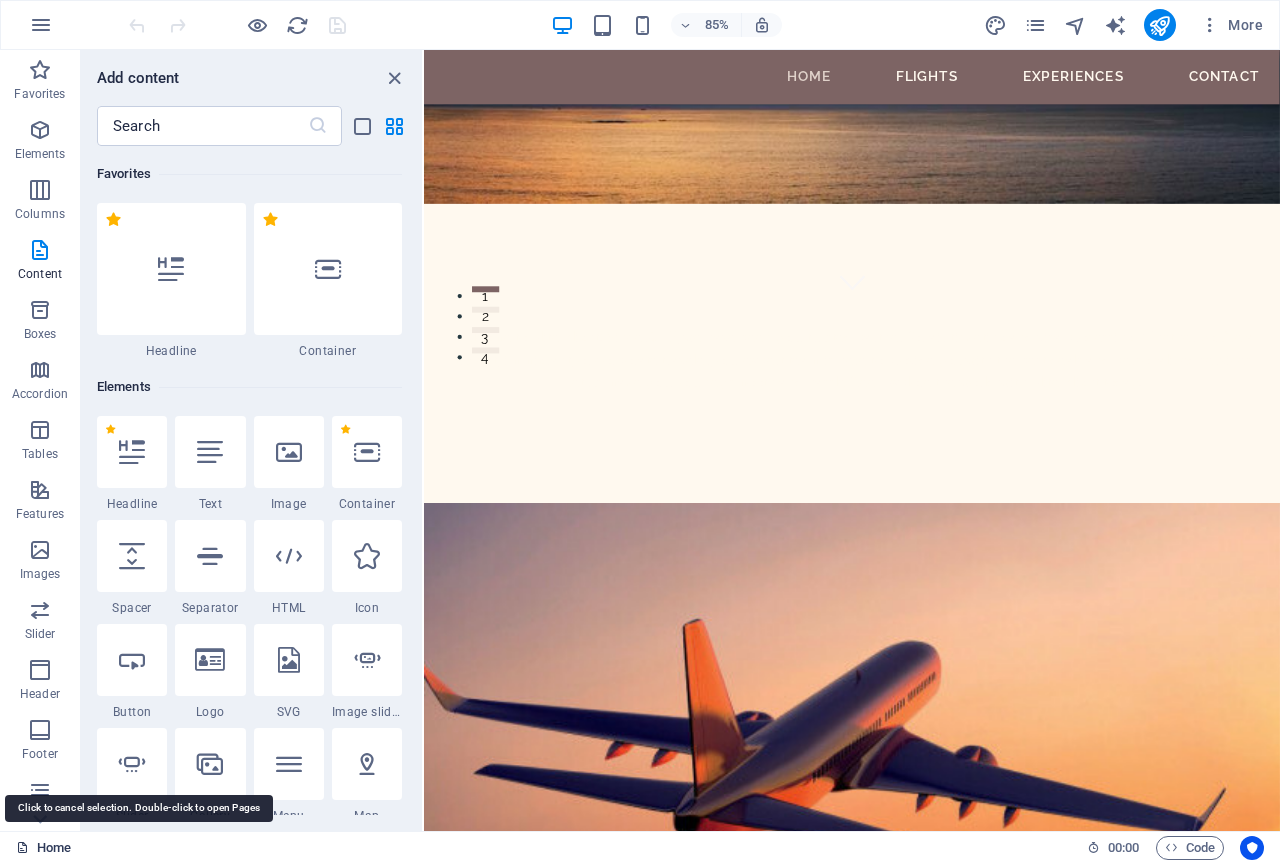 click at bounding box center (22, 847) 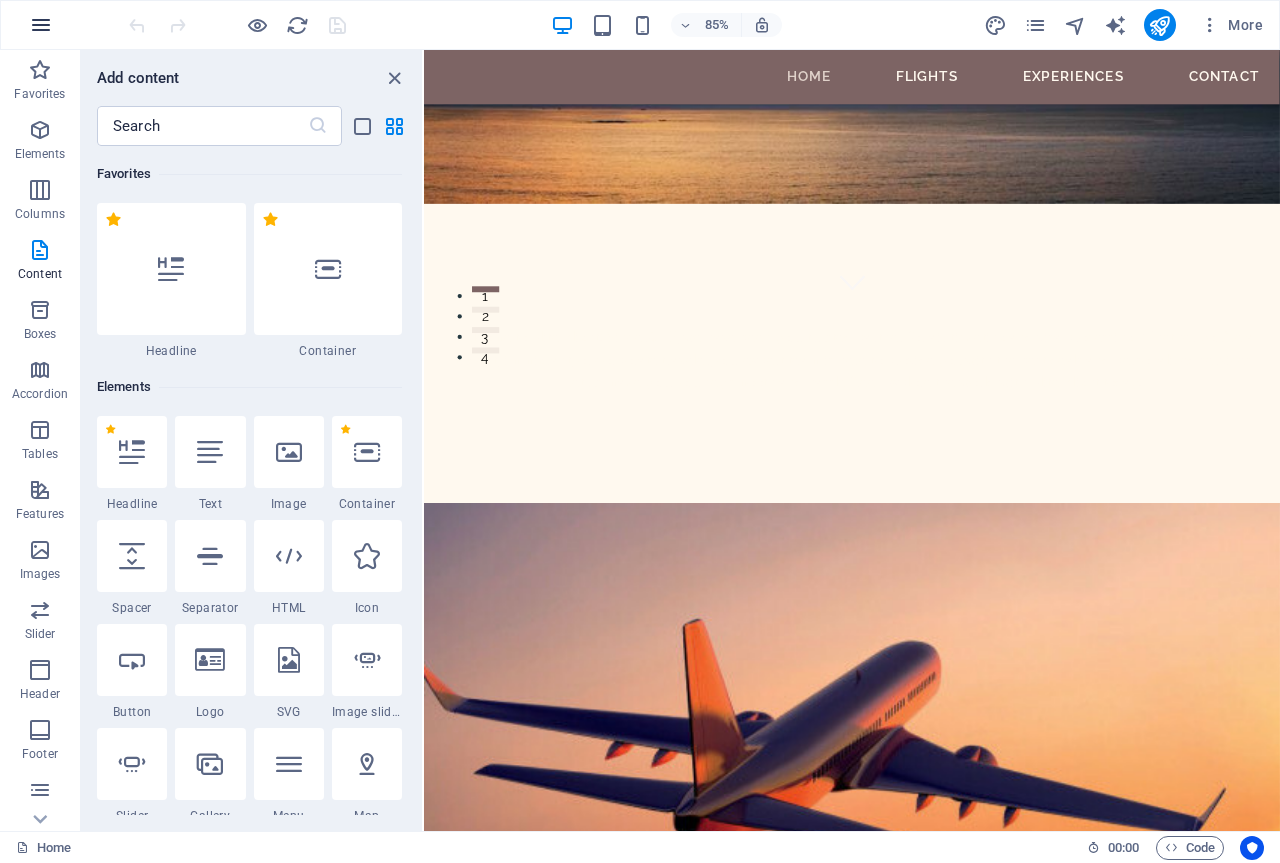 click at bounding box center [41, 25] 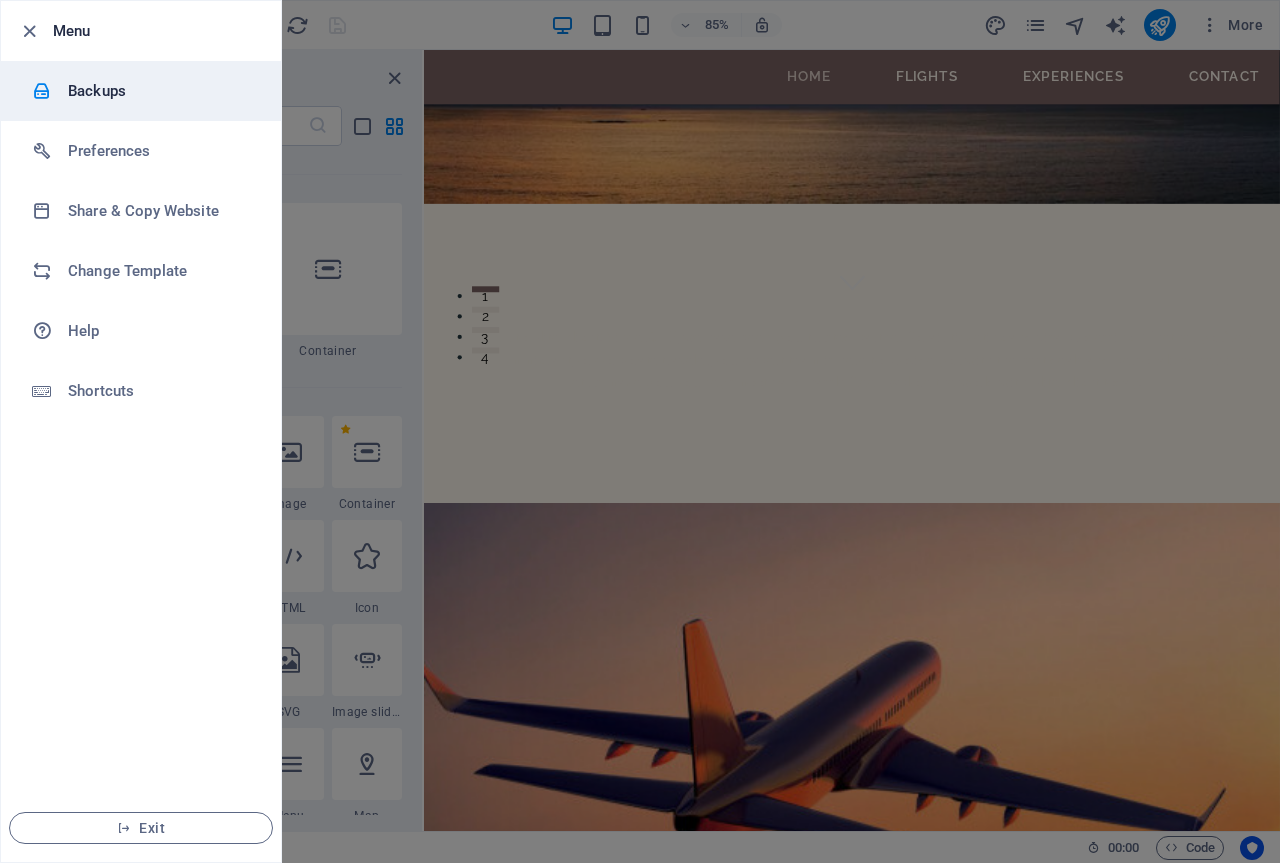 click on "Backups" at bounding box center (160, 91) 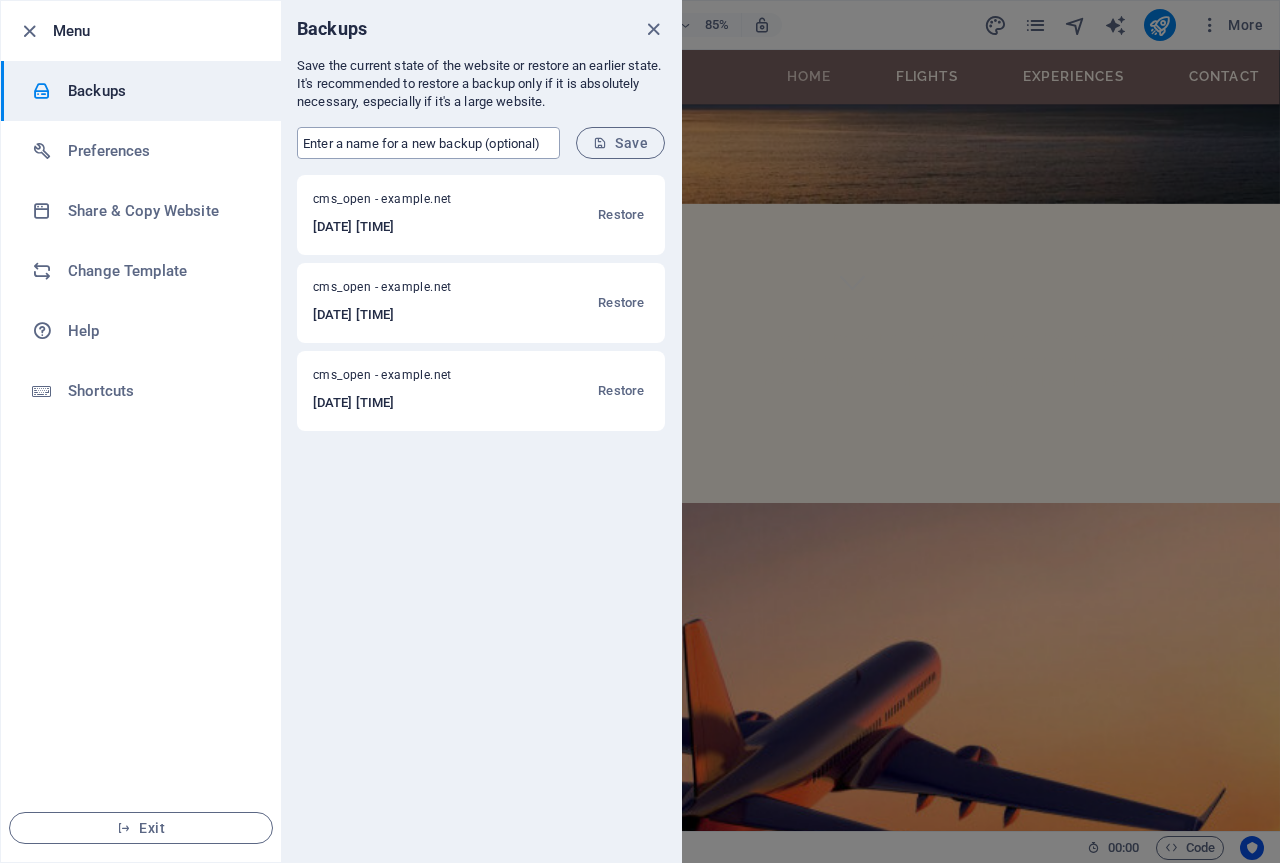 click at bounding box center (428, 143) 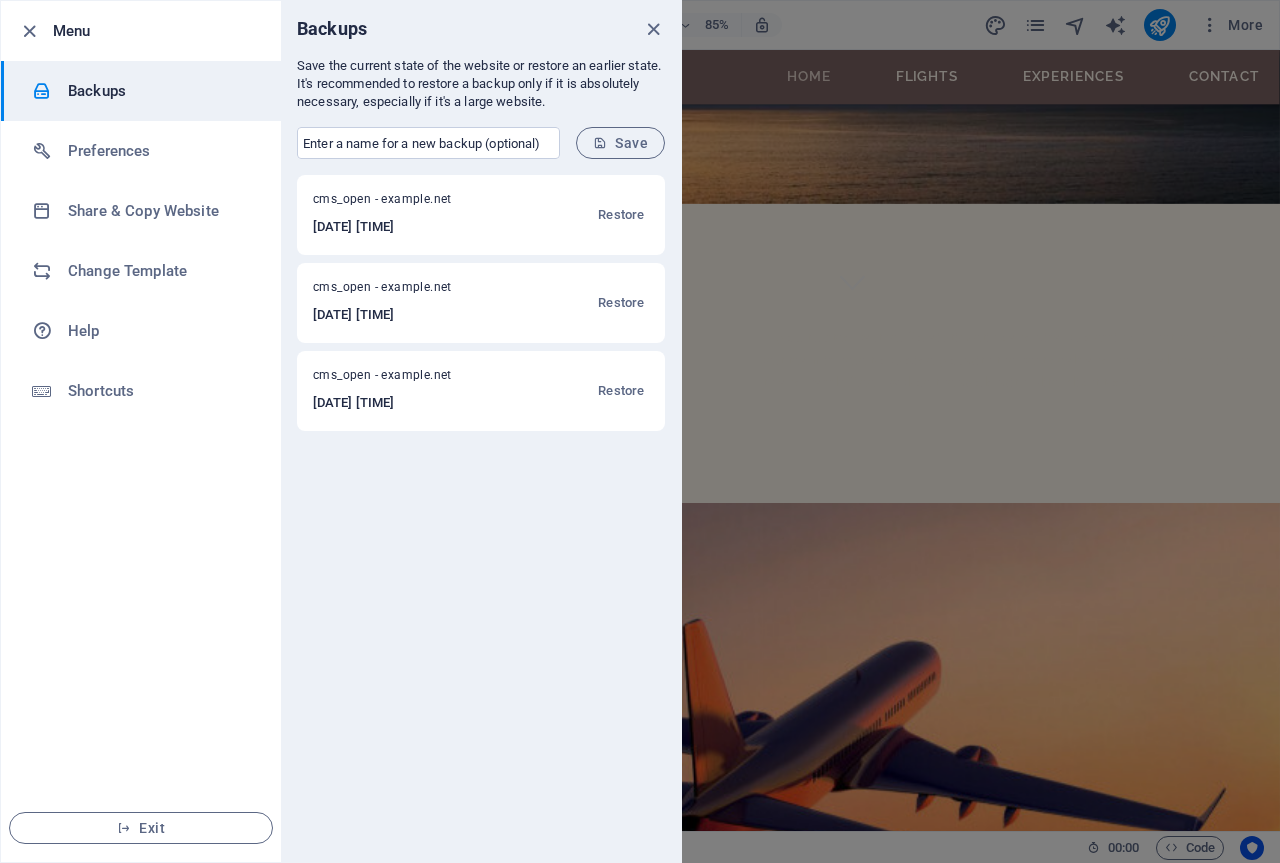 click on "cms_open - example.net Restore cms_open - example.net Restore cms_open - example.net Restore" at bounding box center (481, 518) 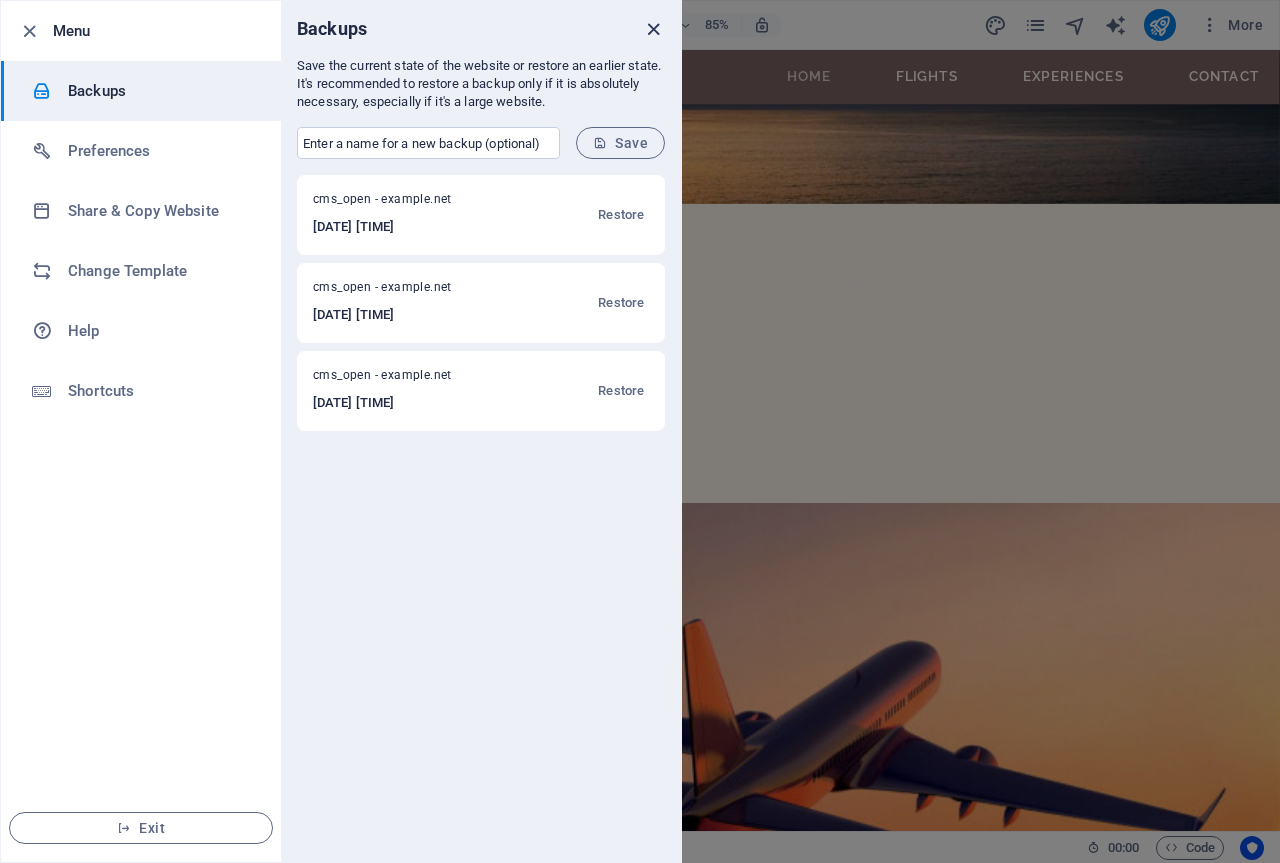 click at bounding box center [653, 29] 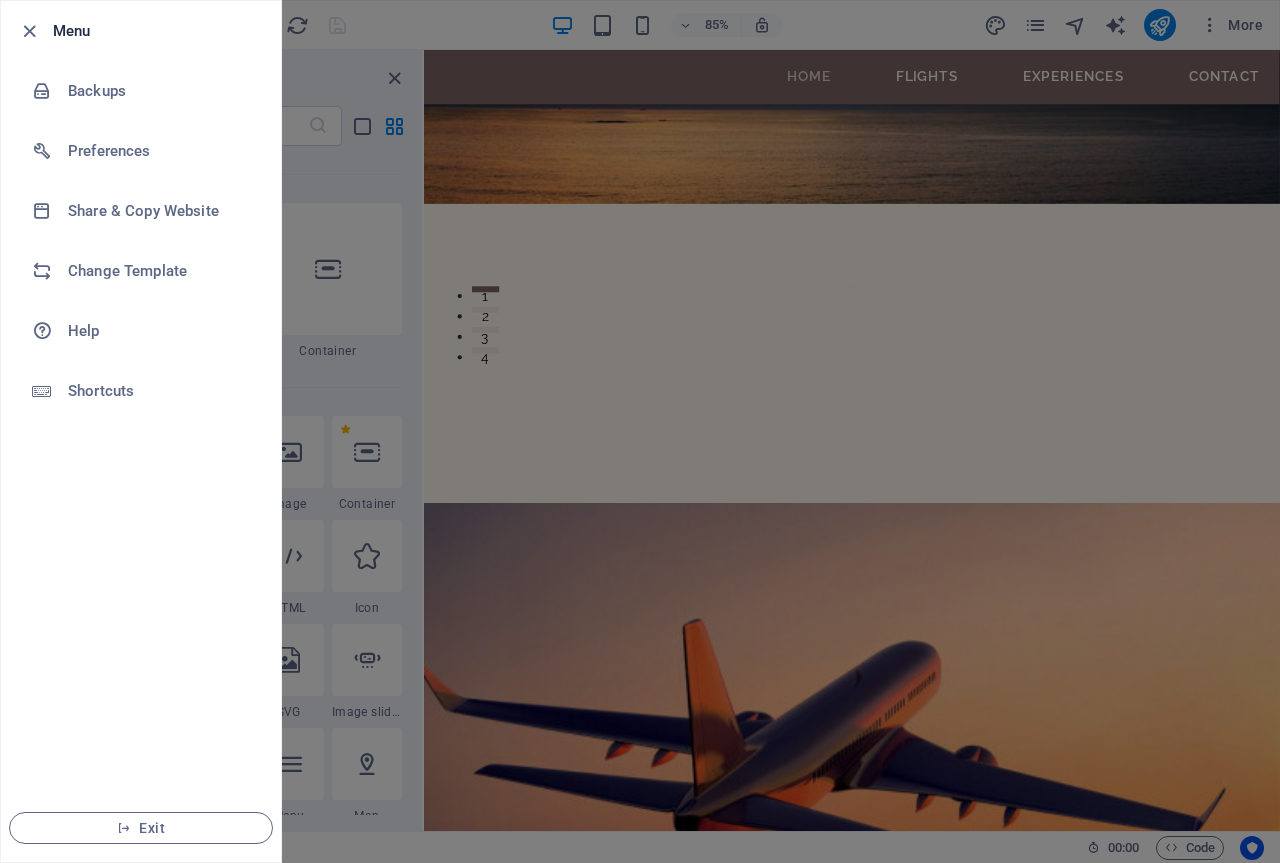 click at bounding box center [640, 431] 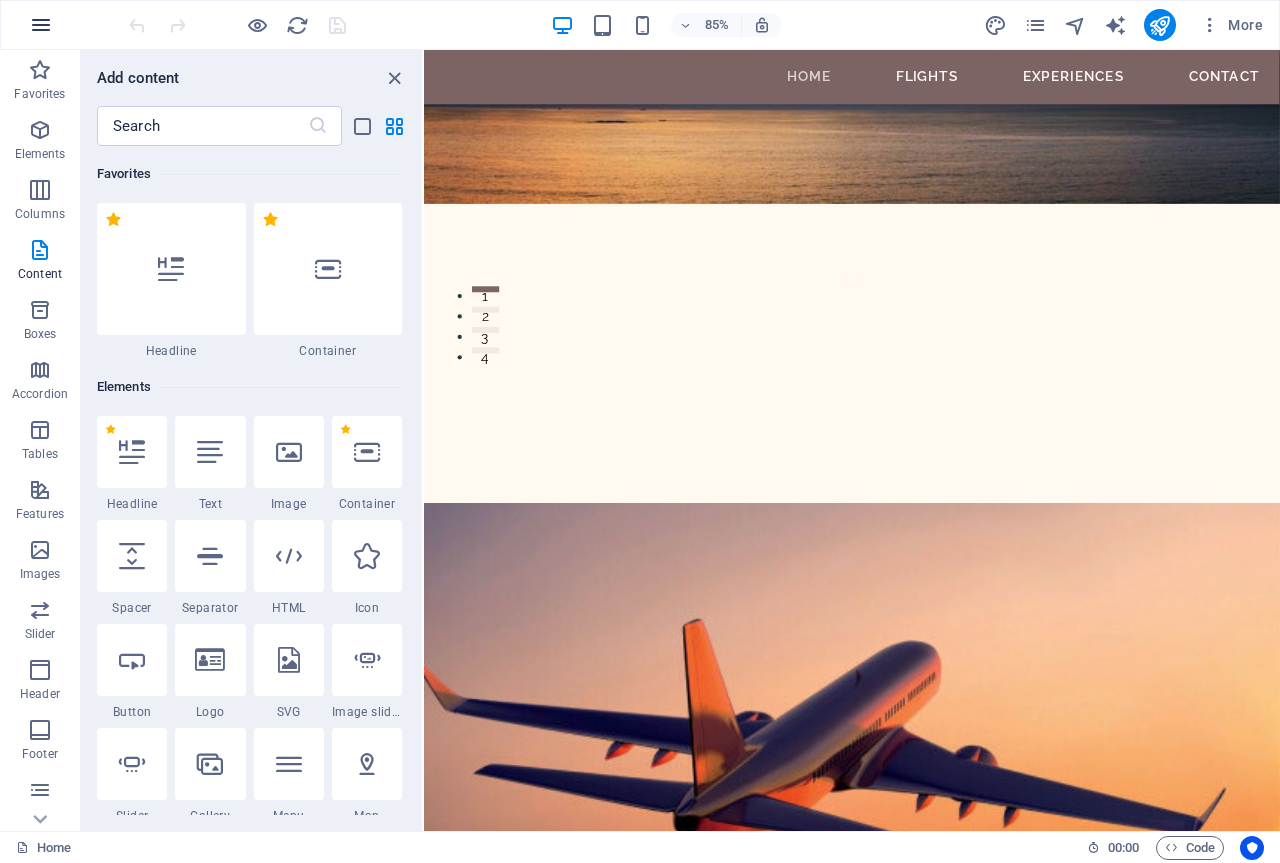 click at bounding box center (41, 25) 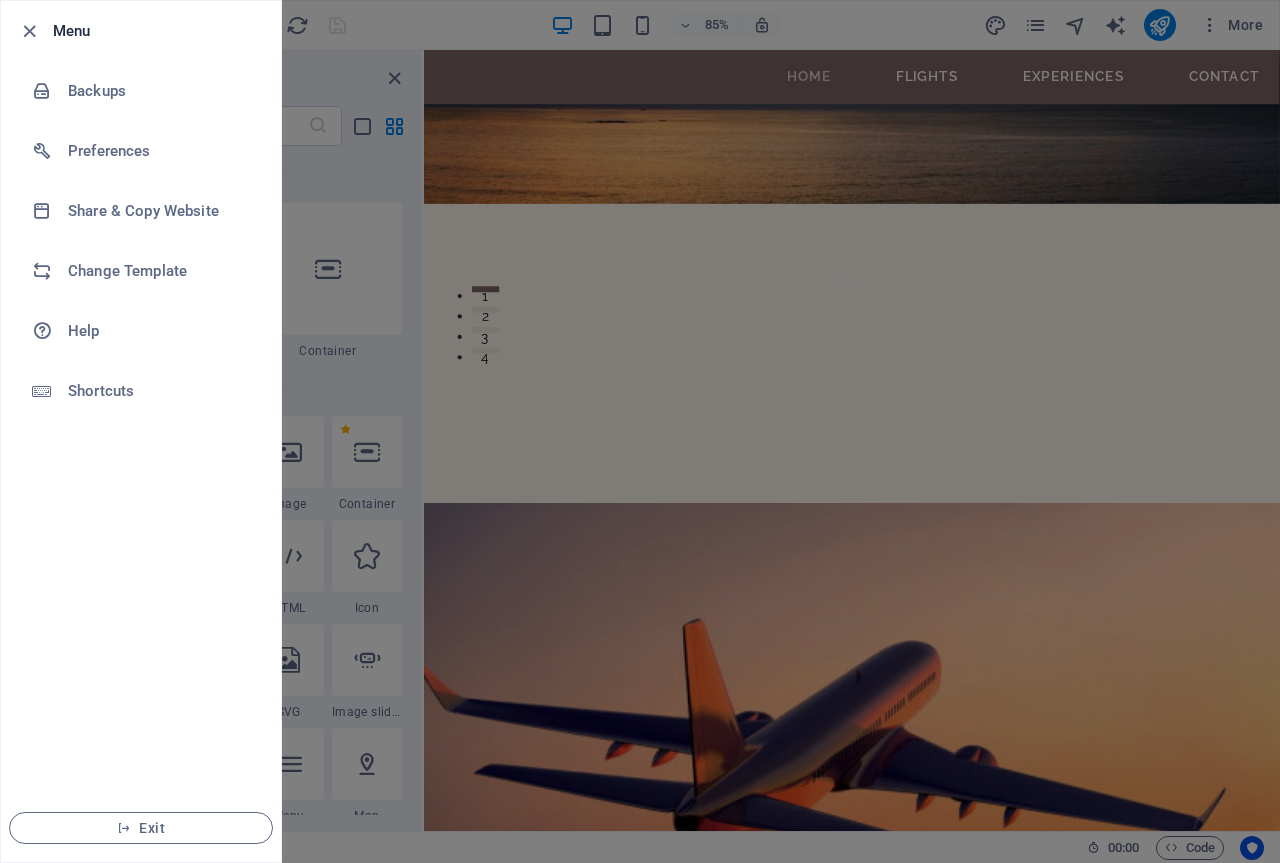 click at bounding box center [640, 431] 